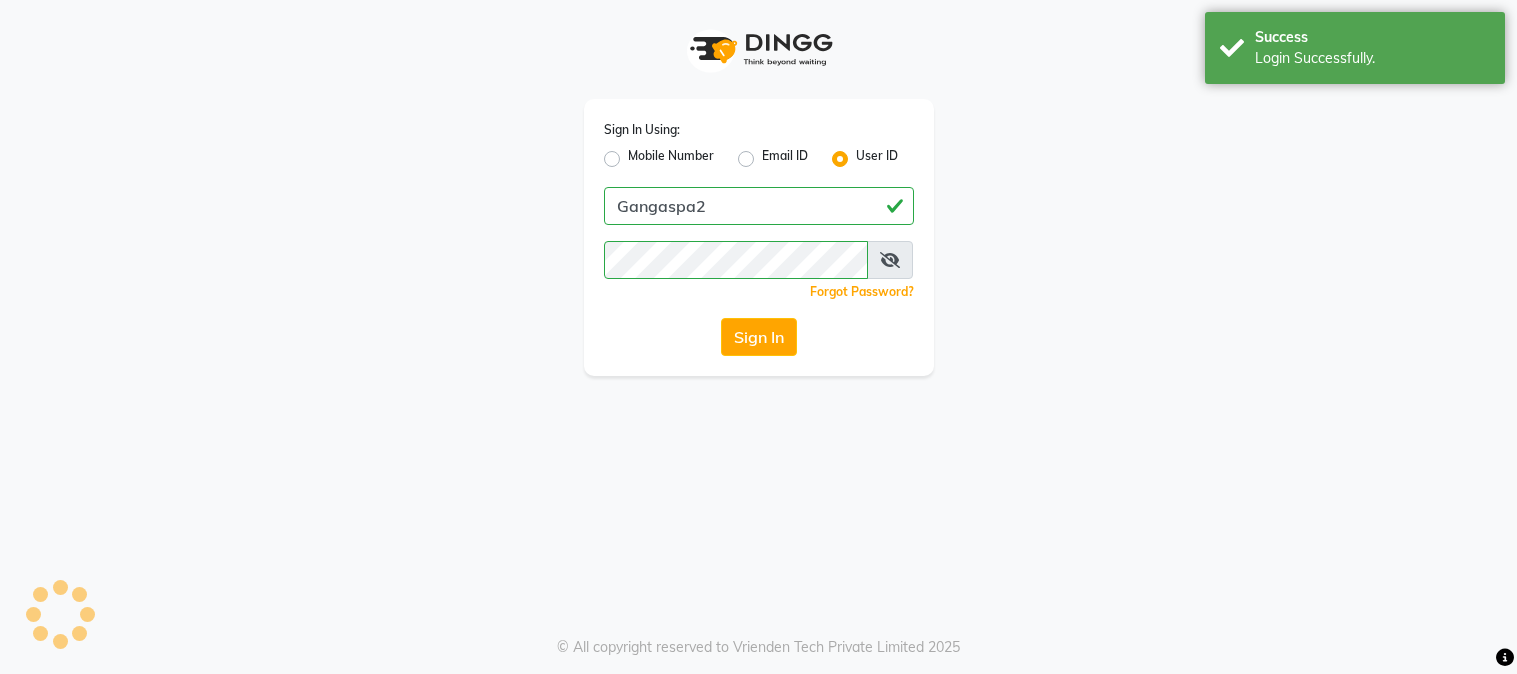 scroll, scrollTop: 0, scrollLeft: 0, axis: both 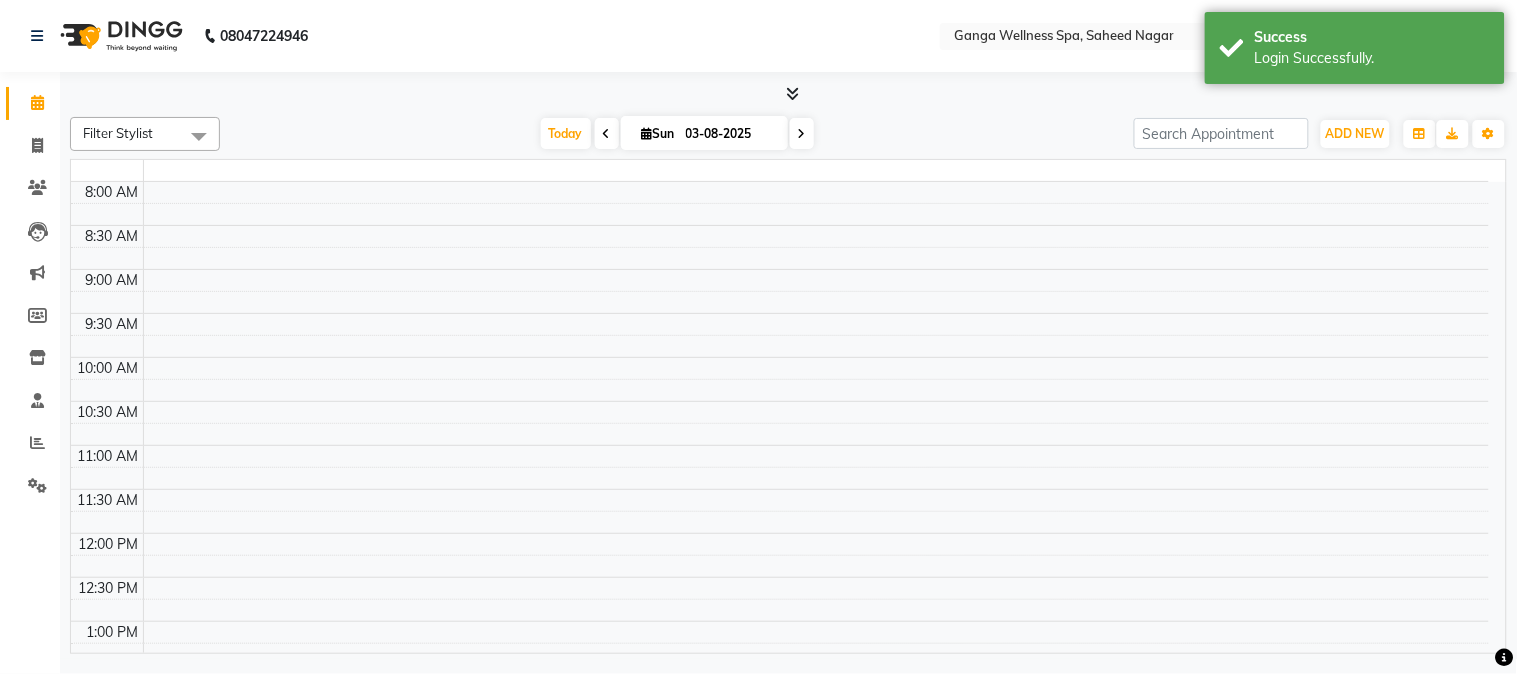 select on "en" 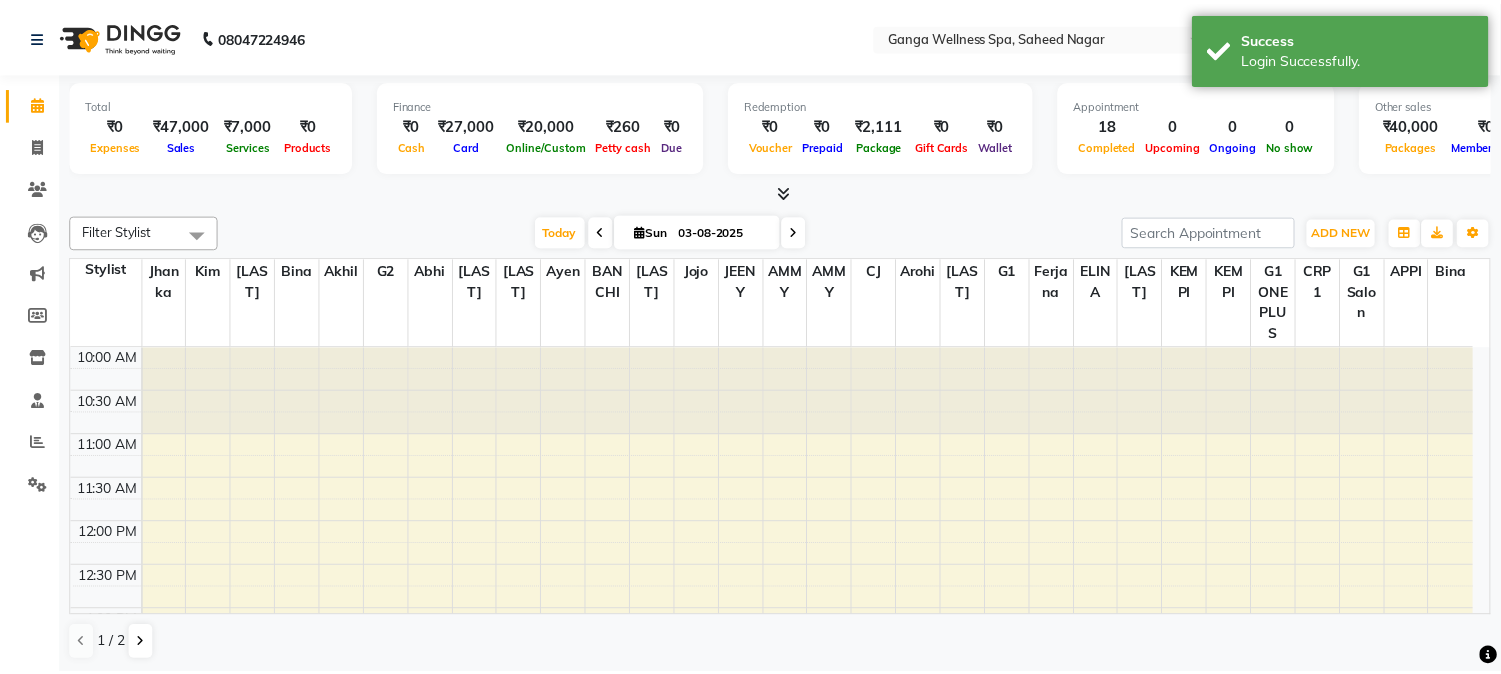scroll, scrollTop: 0, scrollLeft: 0, axis: both 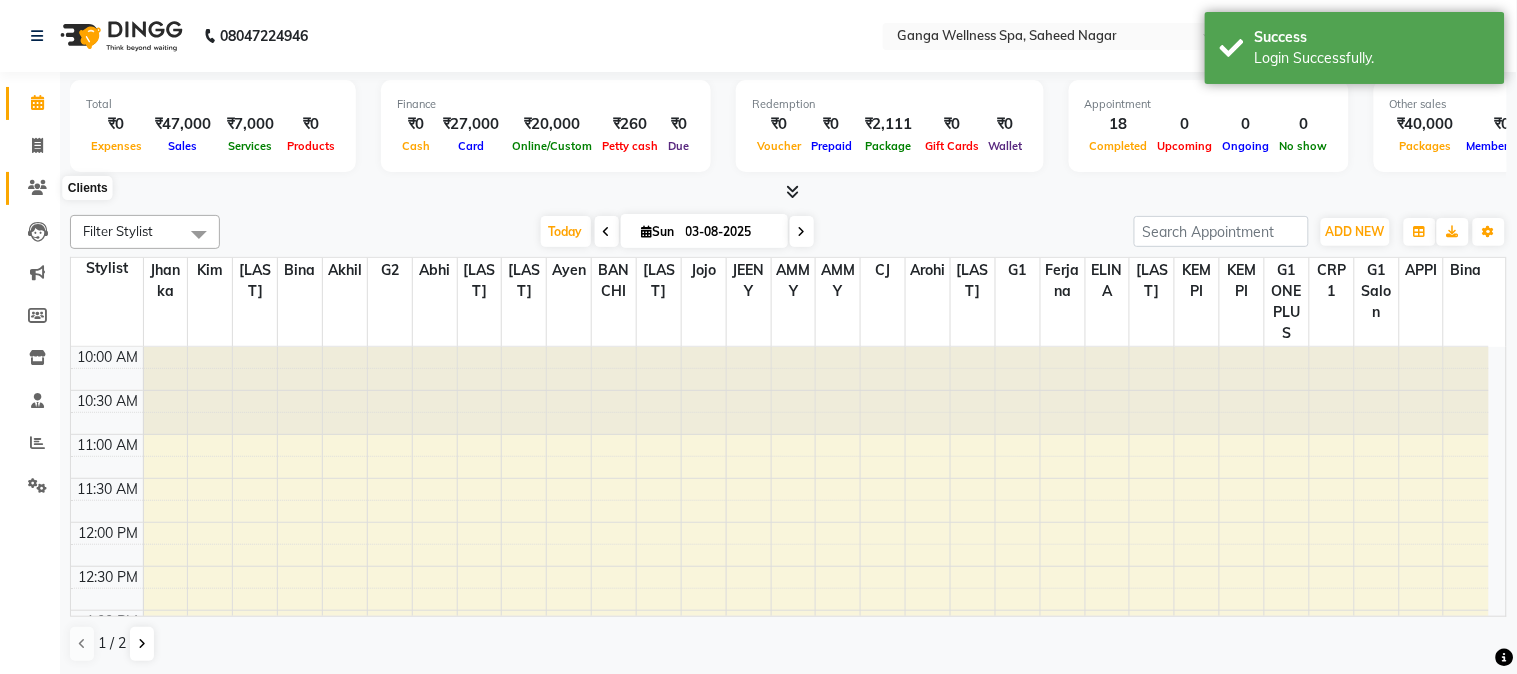 click 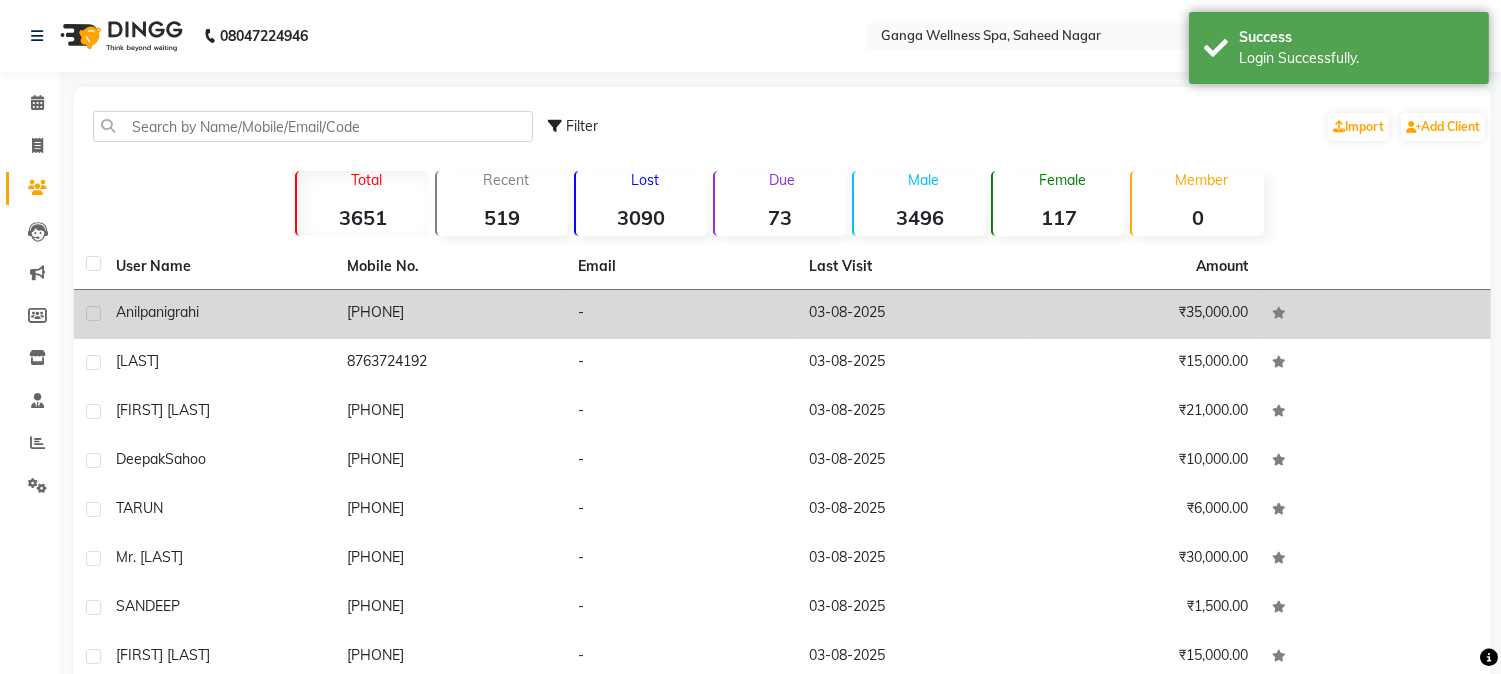 click on "[PHONE]" 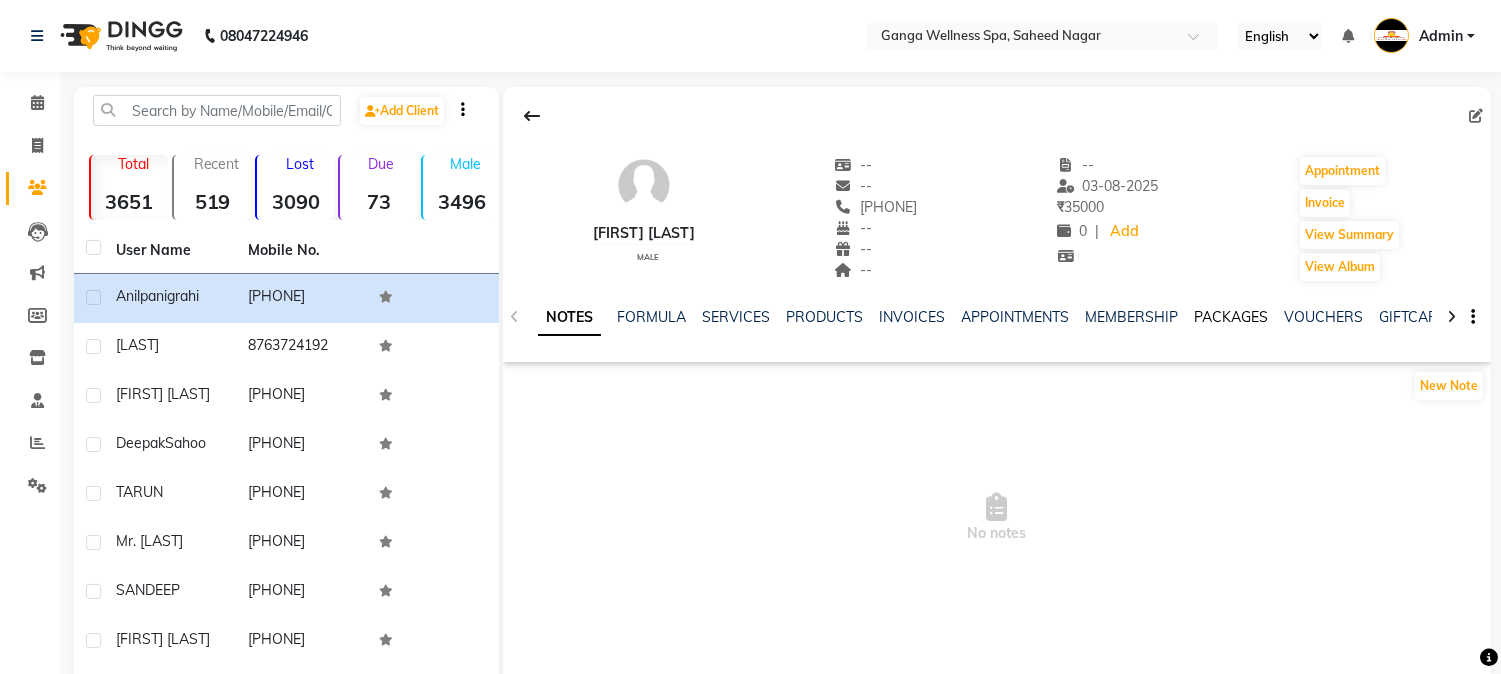 click on "PACKAGES" 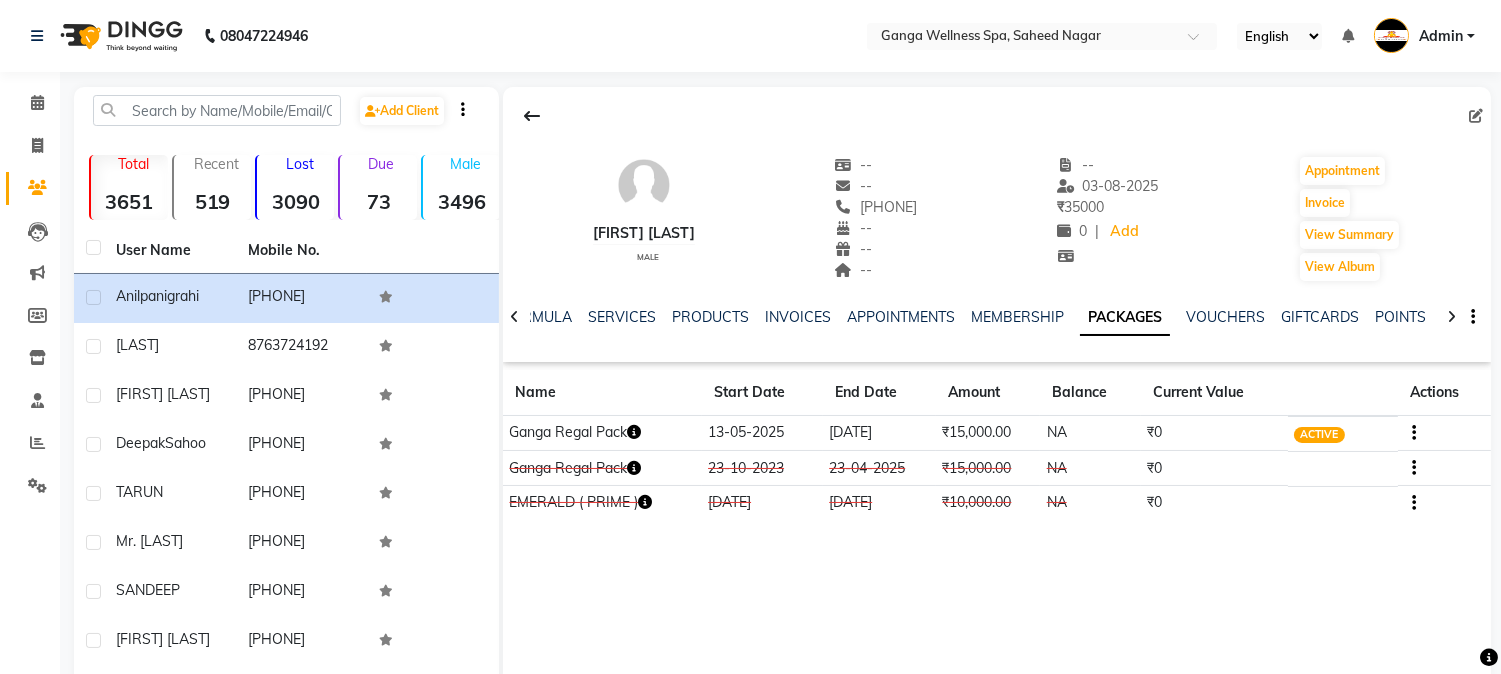 click 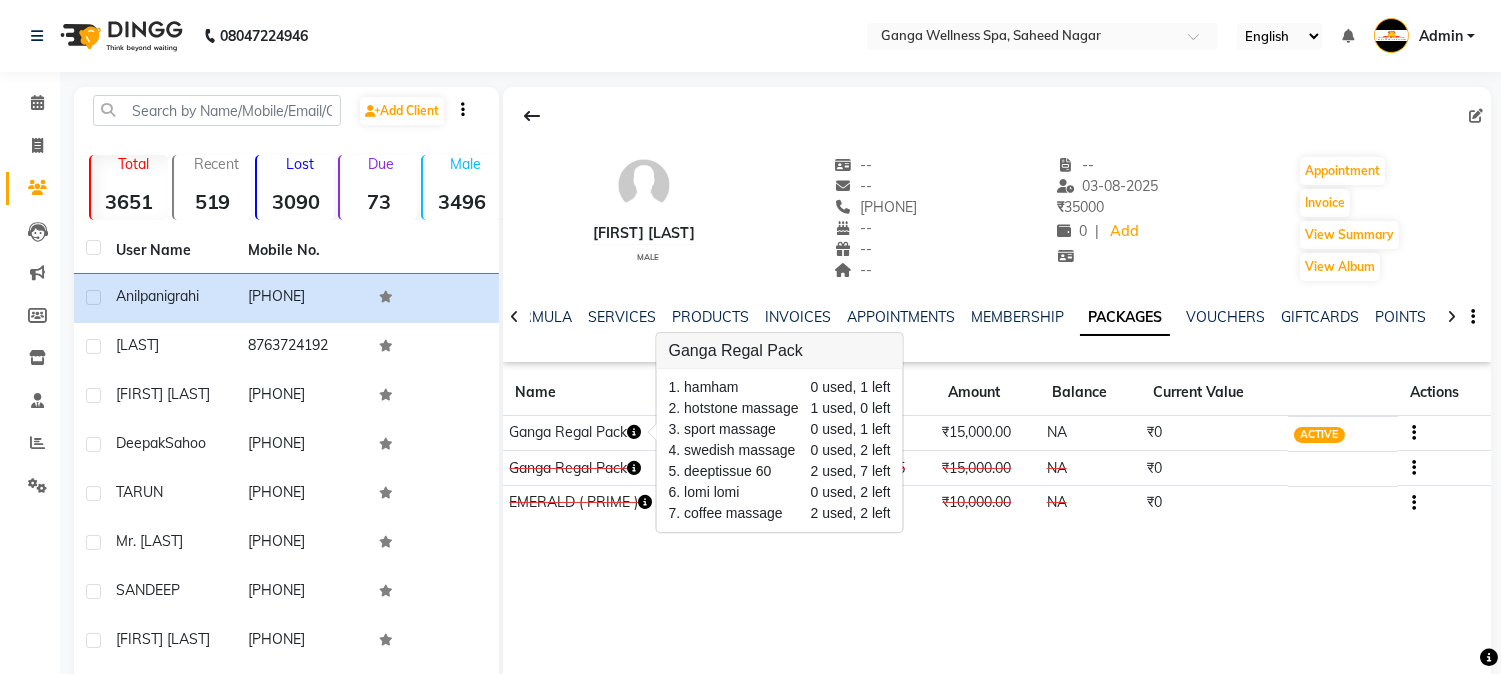 click on "Anil panigrahi   male  --   --   [PHONE]  --  --  --  -- [DATE] ₹    35000 0 |  Add   Appointment   Invoice  View Summary  View Album  NOTES FORMULA SERVICES PRODUCTS INVOICES APPOINTMENTS MEMBERSHIP PACKAGES VOUCHERS GIFTCARDS POINTS FORMS FAMILY CARDS WALLET Name Start Date End Date Amount Balance Current Value Actions  Ganga Regal Pack  13-05-2025 08-05-2026  ₹15,000.00   NA  ₹0 ACTIVE  Ganga Regal Pack  23-10-2023 23-04-2025  ₹15,000.00   NA  ₹0 CONSUMED  EMERALD ( PRIME )  18-12-2022 18-12-2023  ₹10,000.00   NA  ₹0 CONSUMED" 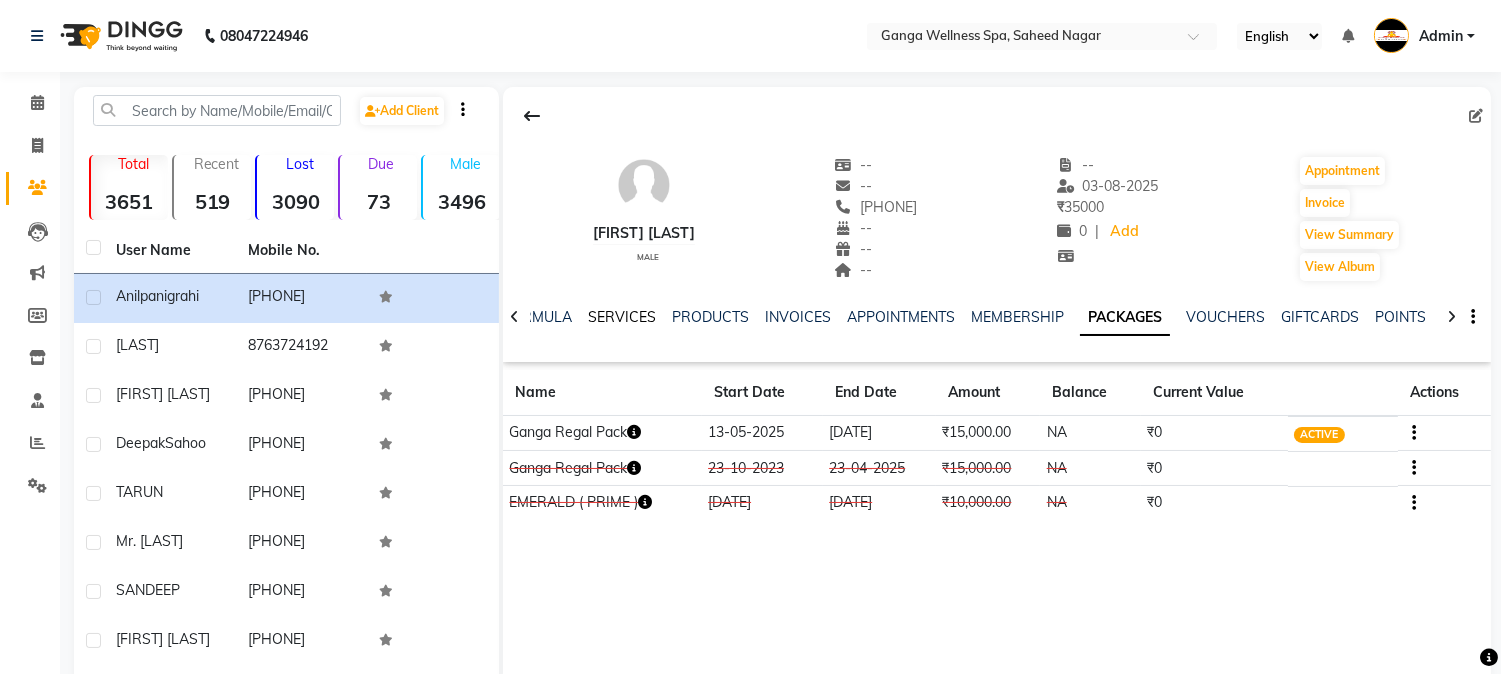 click on "SERVICES" 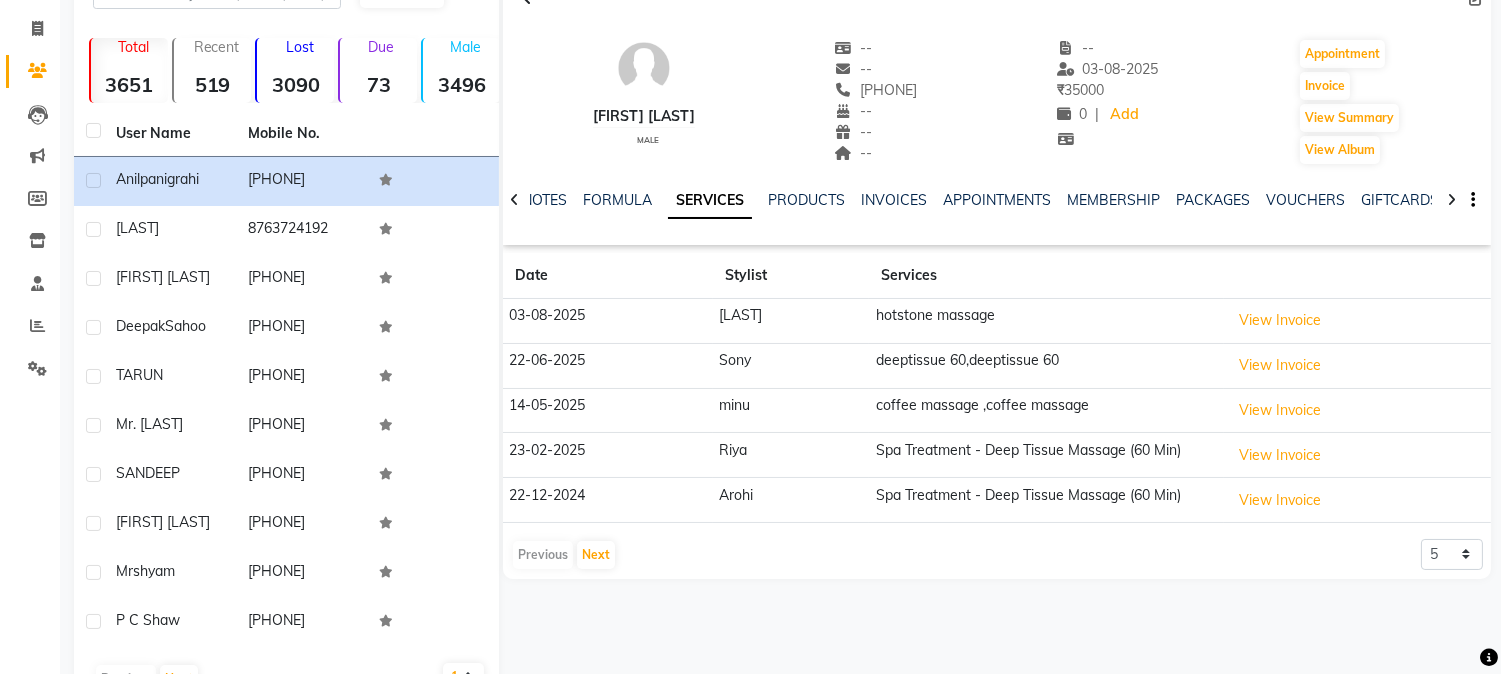scroll, scrollTop: 0, scrollLeft: 0, axis: both 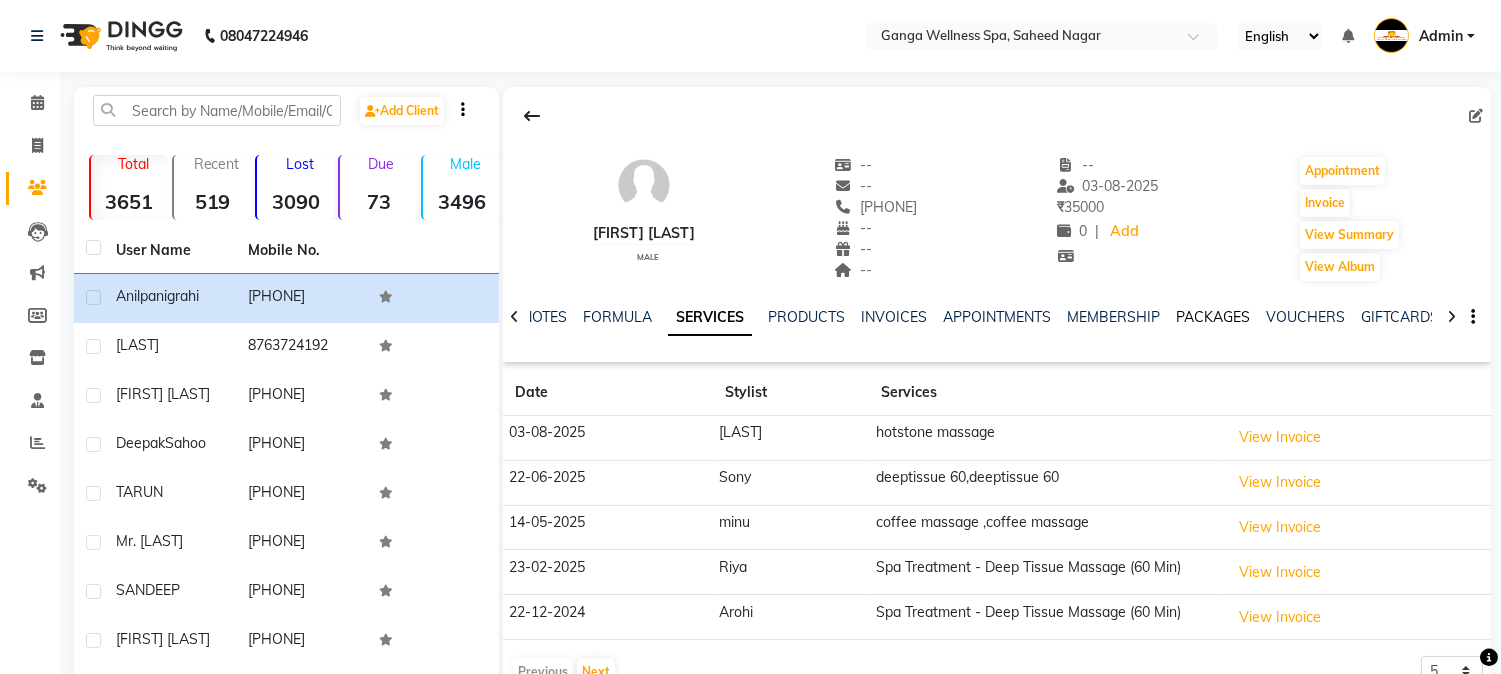 click on "PACKAGES" 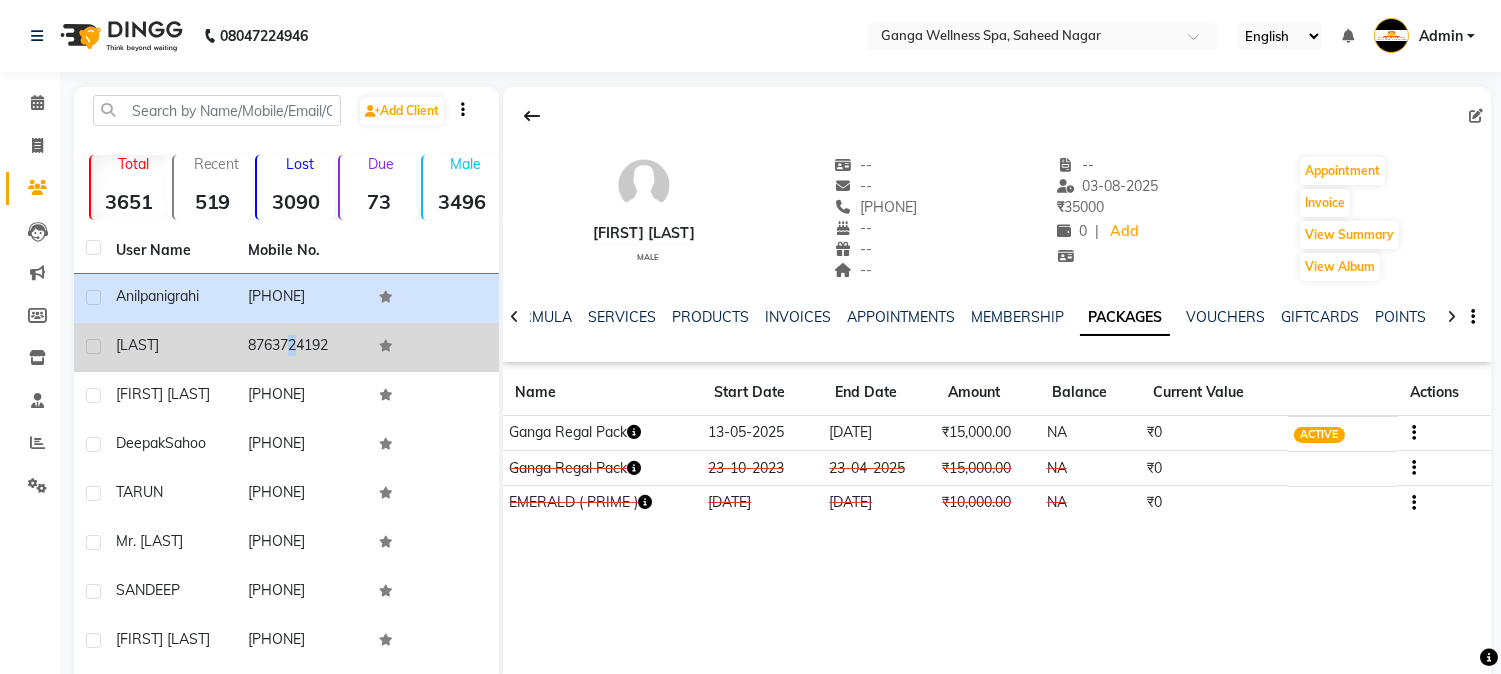 click on "8763724192" 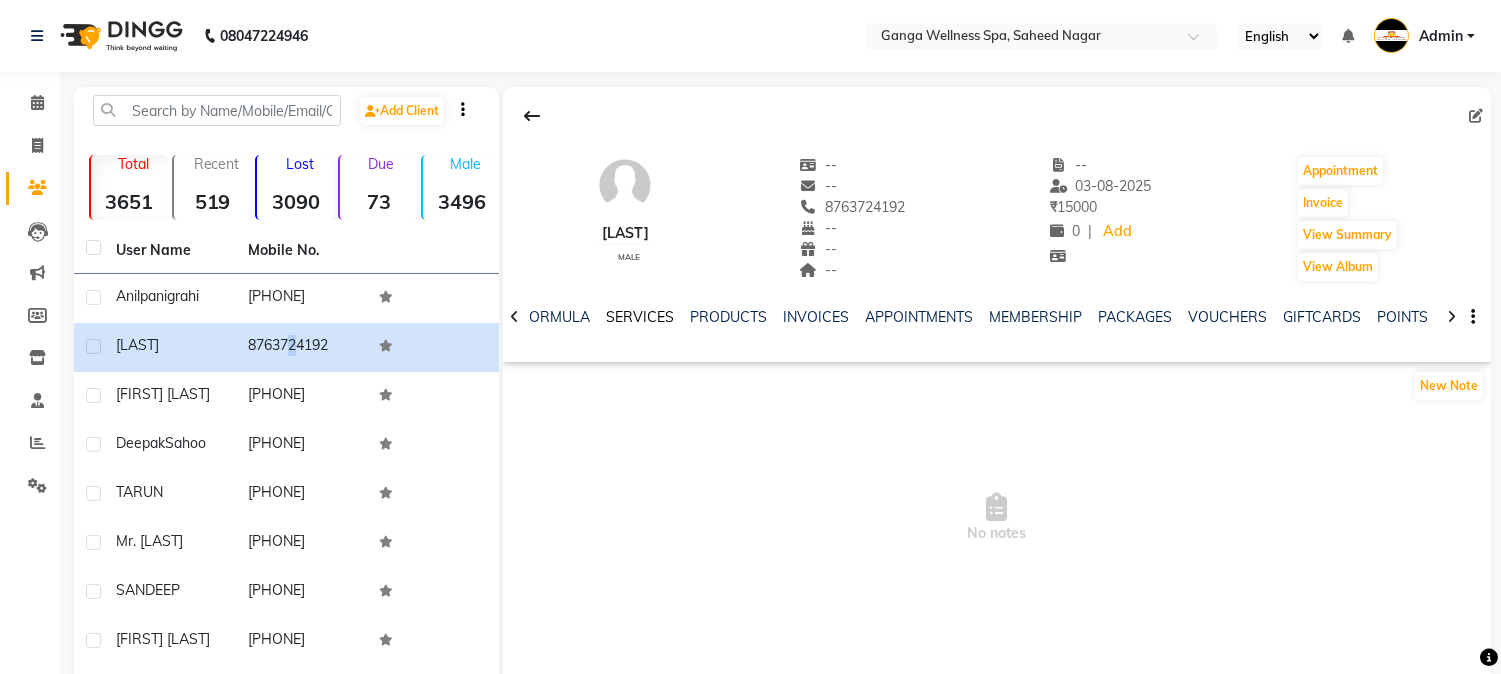 click on "SERVICES" 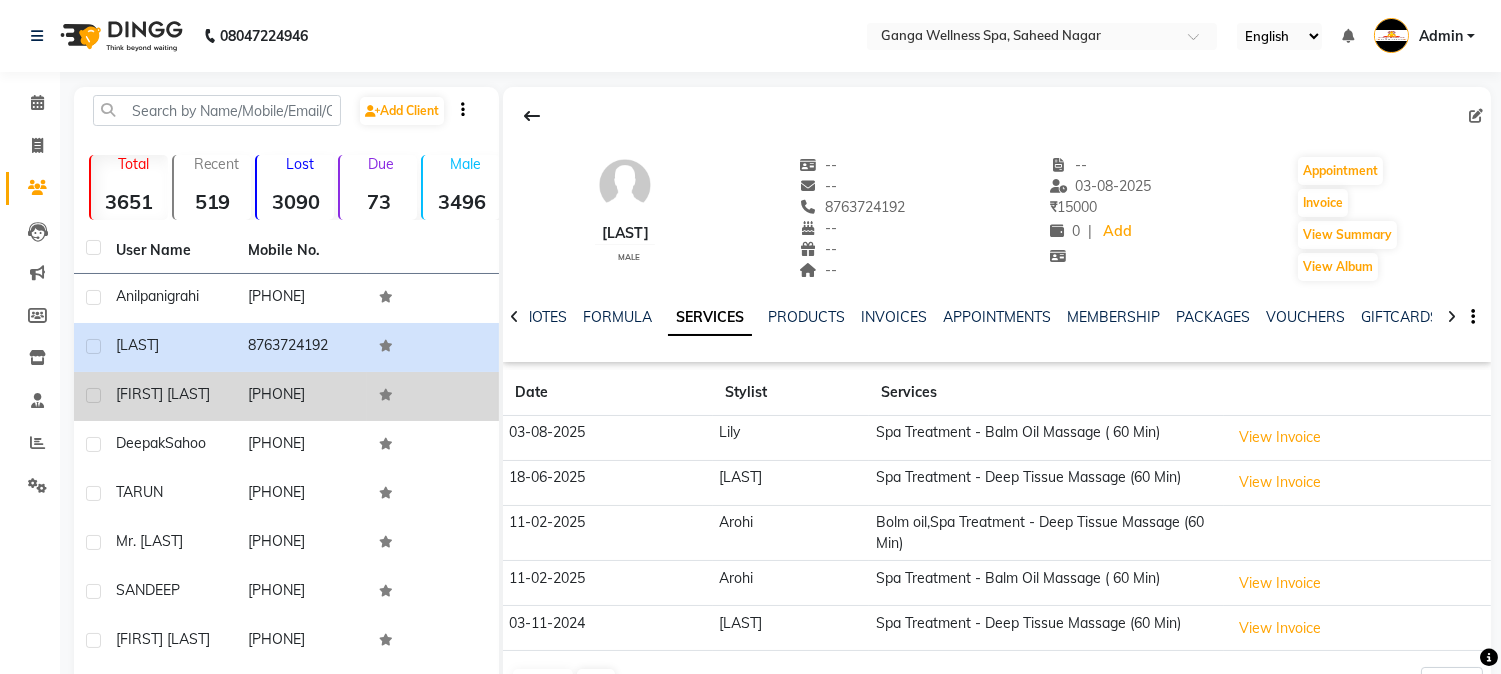 click on "[PHONE]" 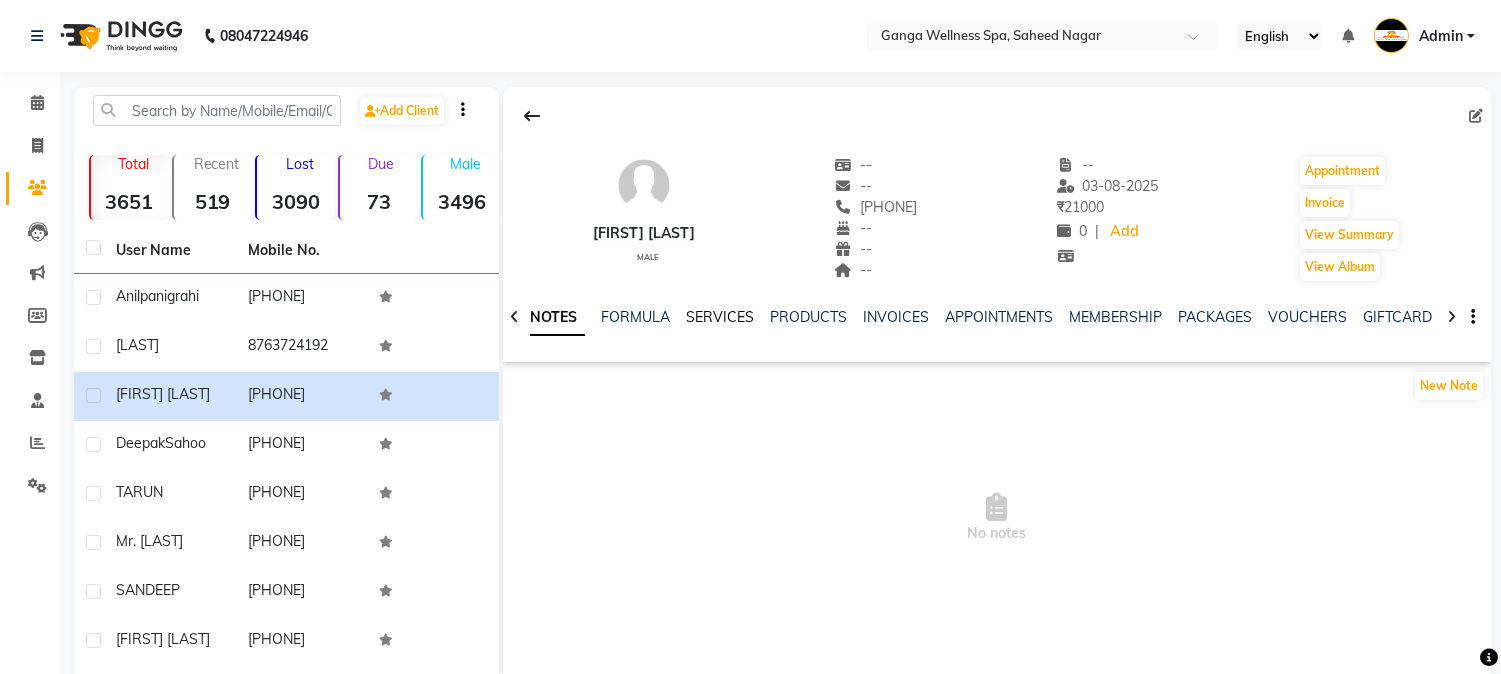 click on "SERVICES" 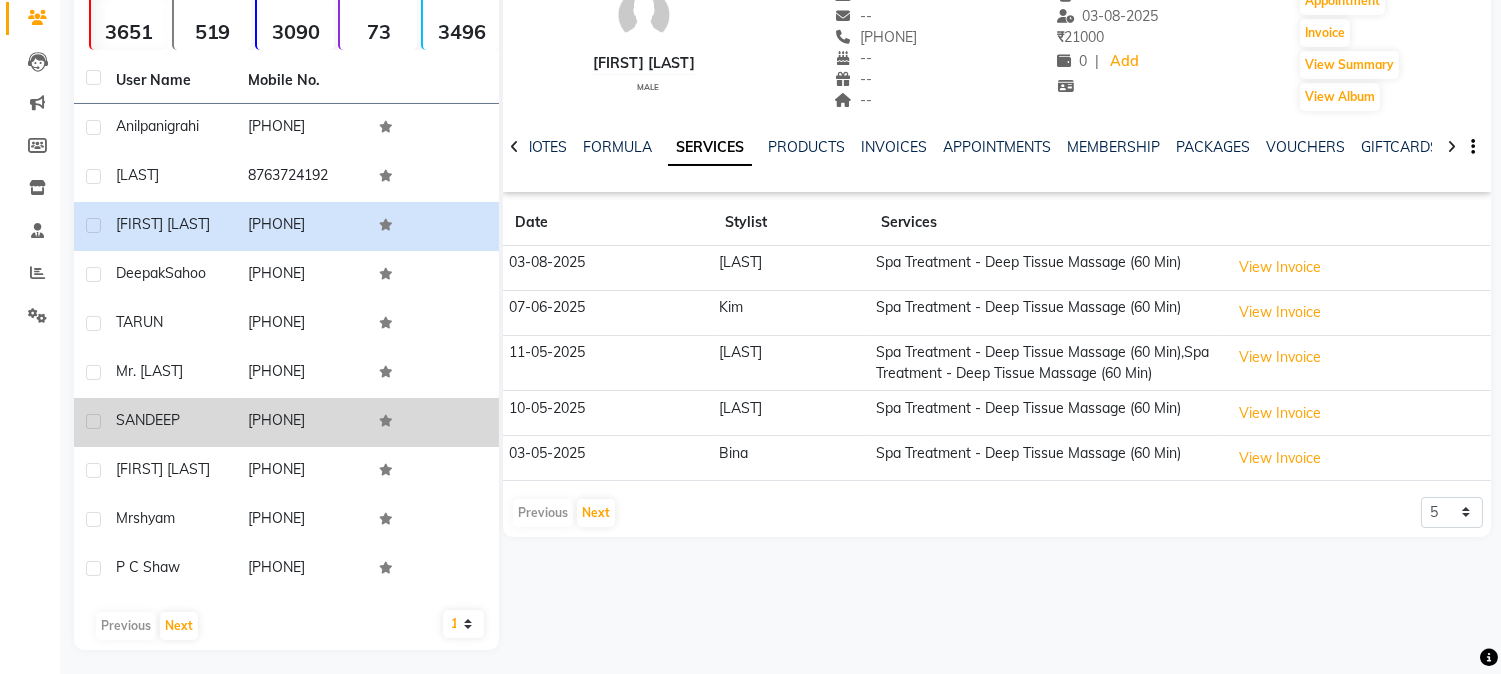 scroll, scrollTop: 175, scrollLeft: 0, axis: vertical 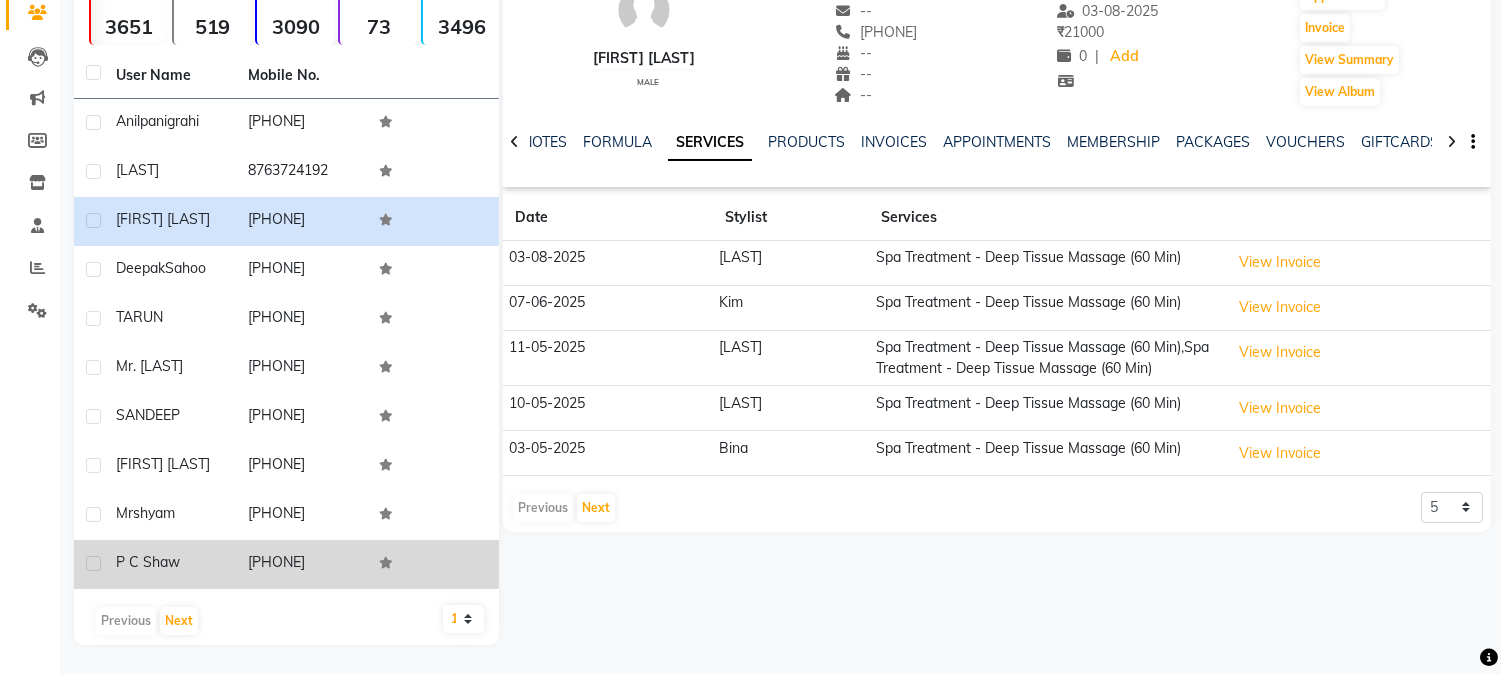 click on "[PHONE]" 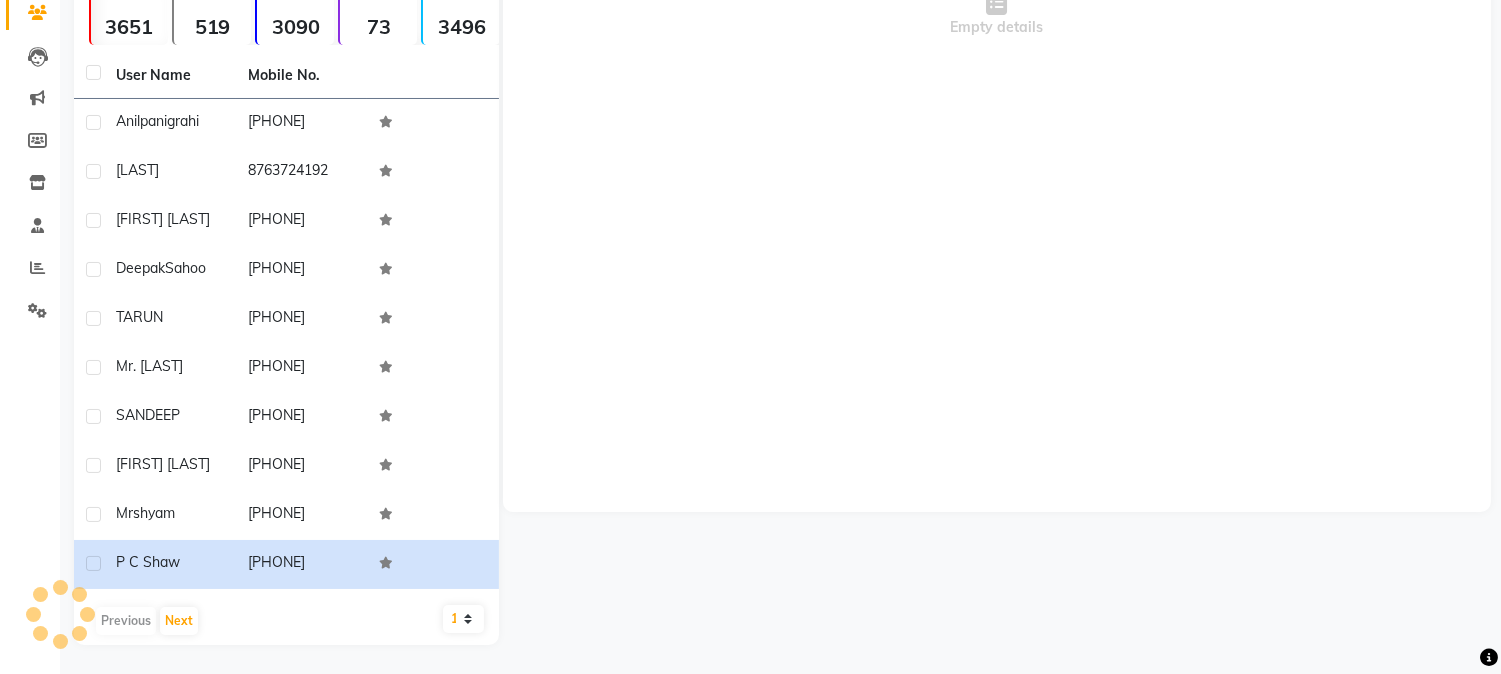 scroll, scrollTop: 0, scrollLeft: 0, axis: both 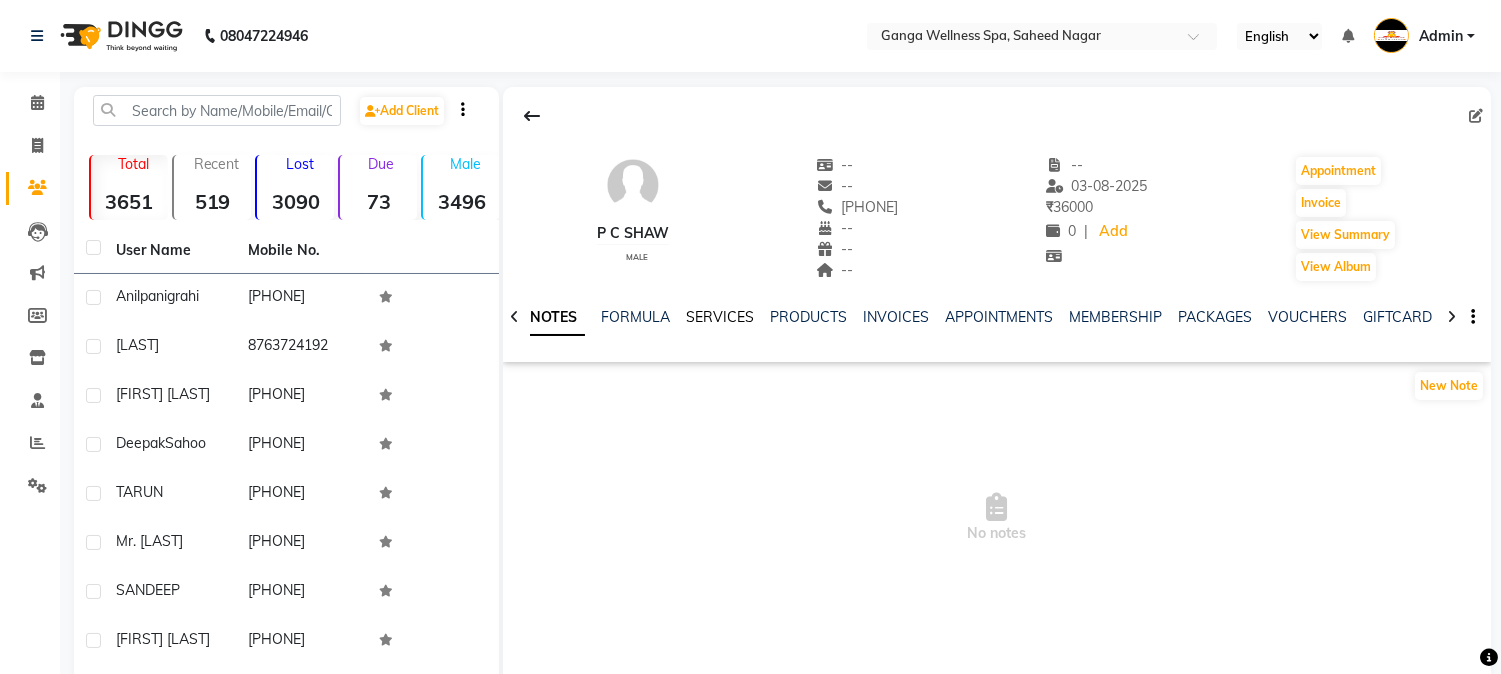 click on "SERVICES" 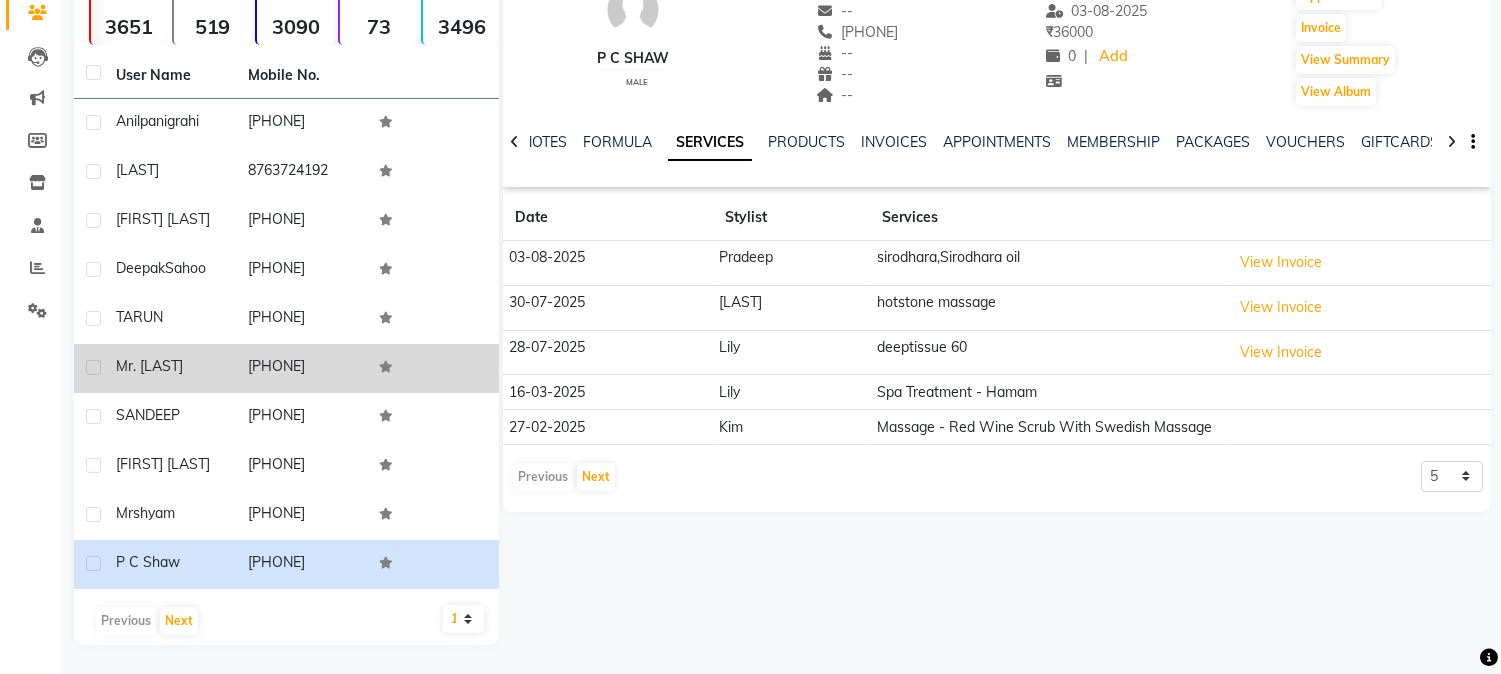 scroll, scrollTop: 0, scrollLeft: 0, axis: both 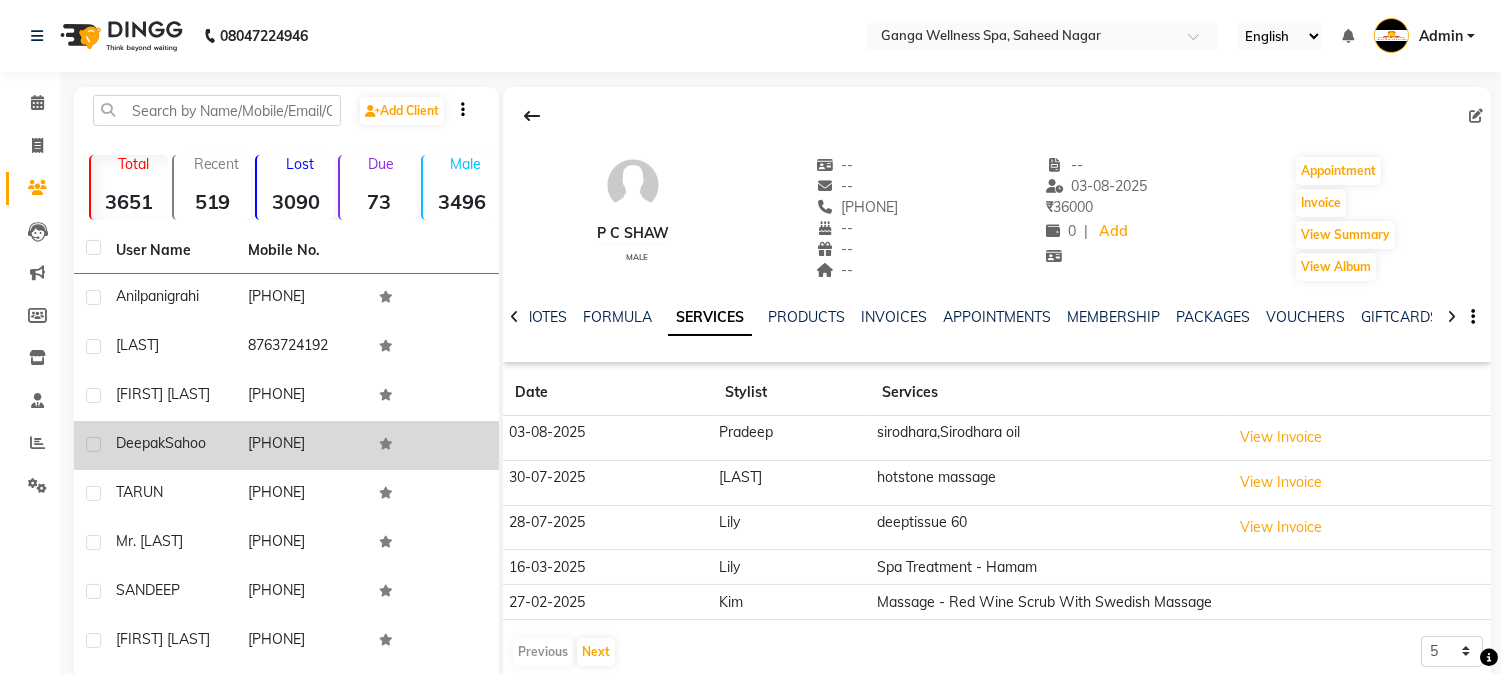 click on "[PHONE]" 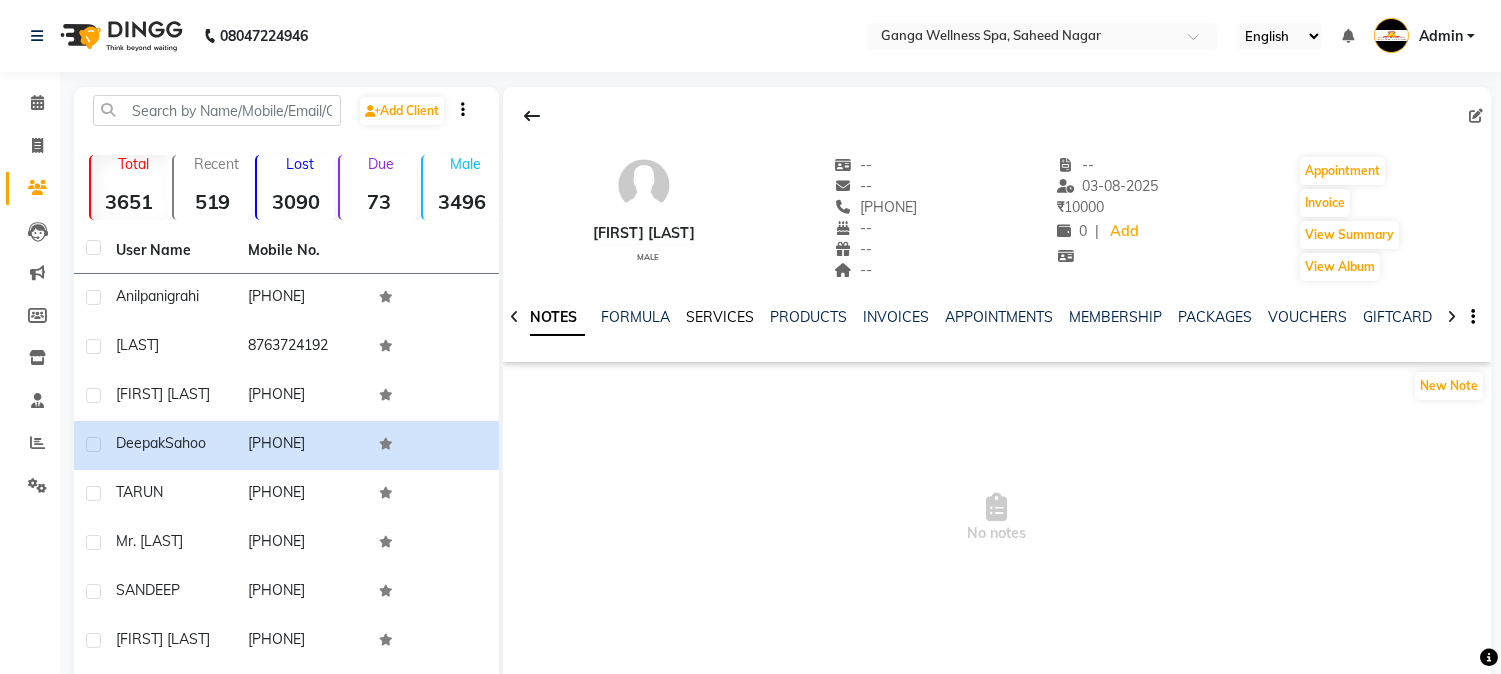 click on "SERVICES" 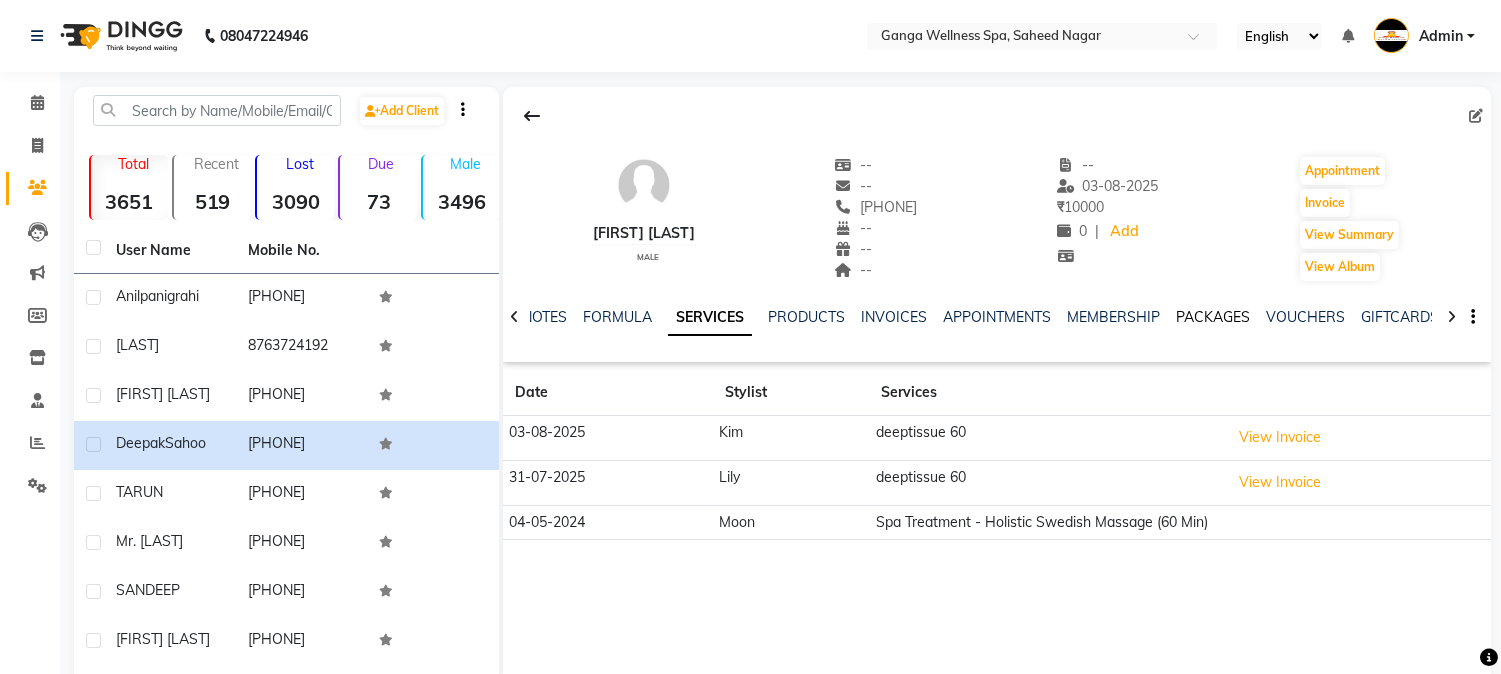click on "PACKAGES" 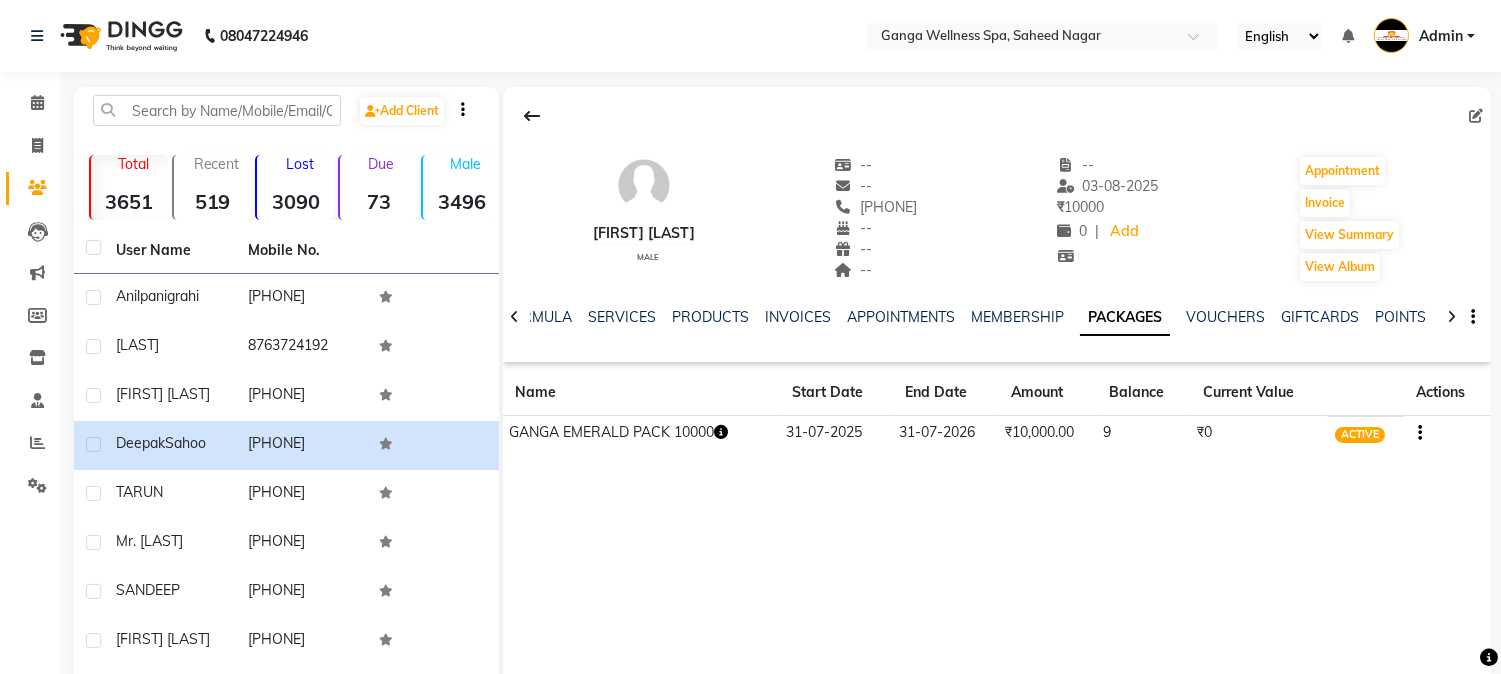 click 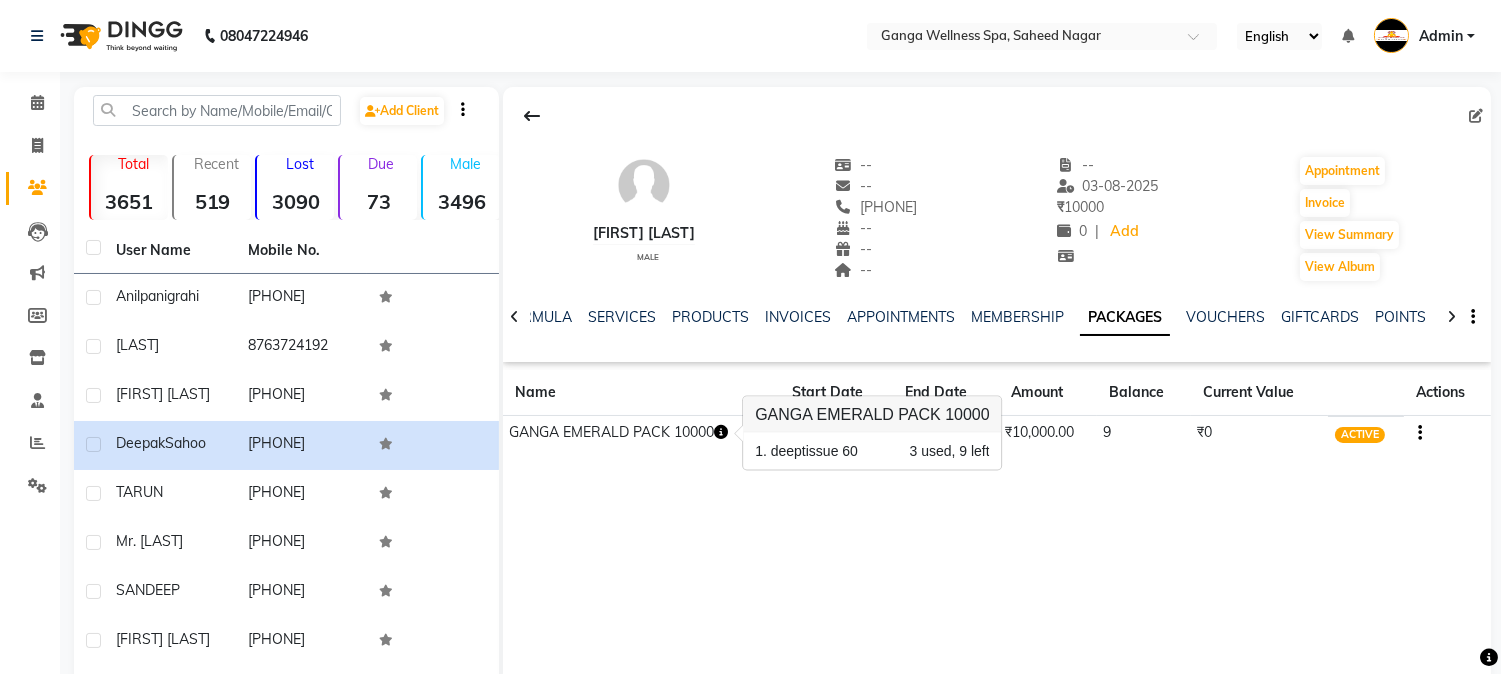 click on "deepak Sahoo   male  --   --   9337282813  --  --  --  -- 03-08-2025 ₹    10000 0 |  Add   Appointment   Invoice  View Summary  View Album  NOTES FORMULA SERVICES PRODUCTS INVOICES APPOINTMENTS MEMBERSHIP PACKAGES VOUCHERS GIFTCARDS POINTS FORMS FAMILY CARDS WALLET Name Start Date End Date Amount Balance Current Value Actions  GANGA EMERALD PACK 10000  31-07-2025 31-07-2026  ₹10,000.00   9  ₹0 ACTIVE" 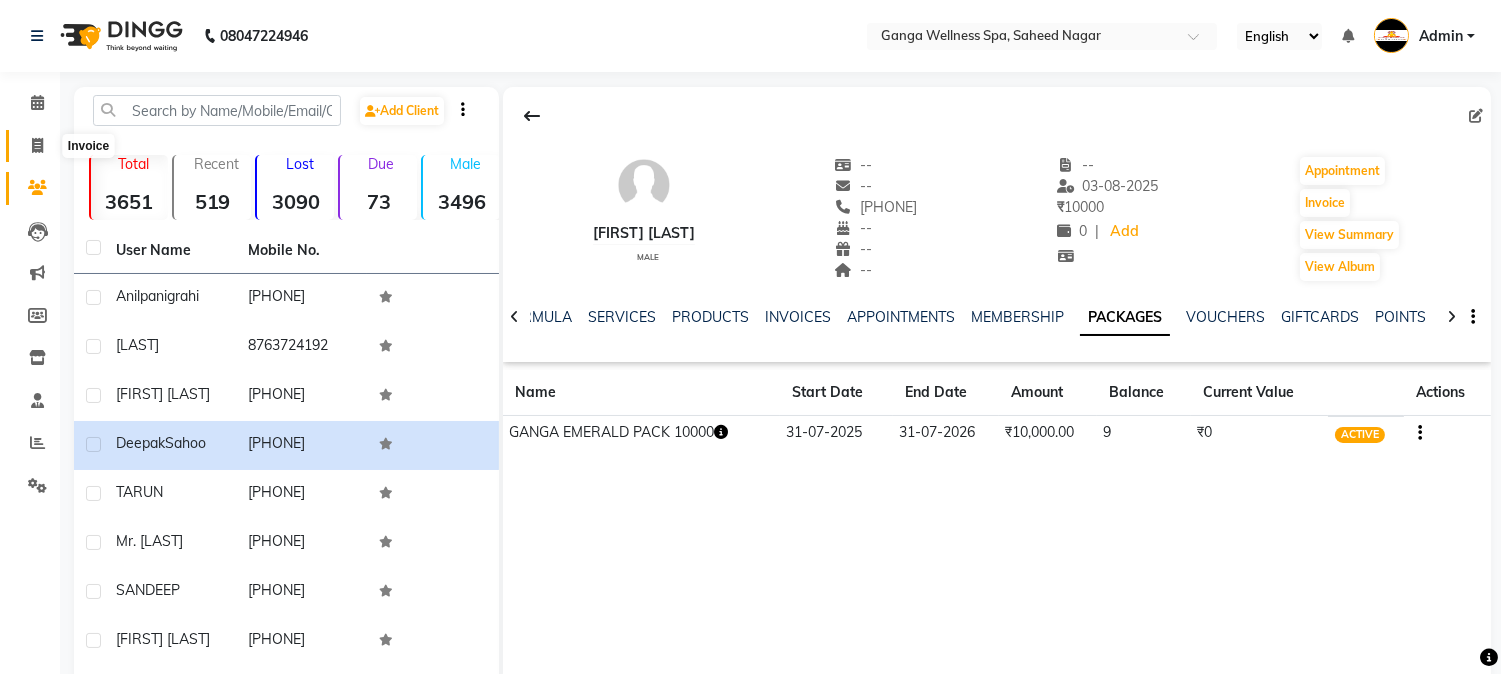 click 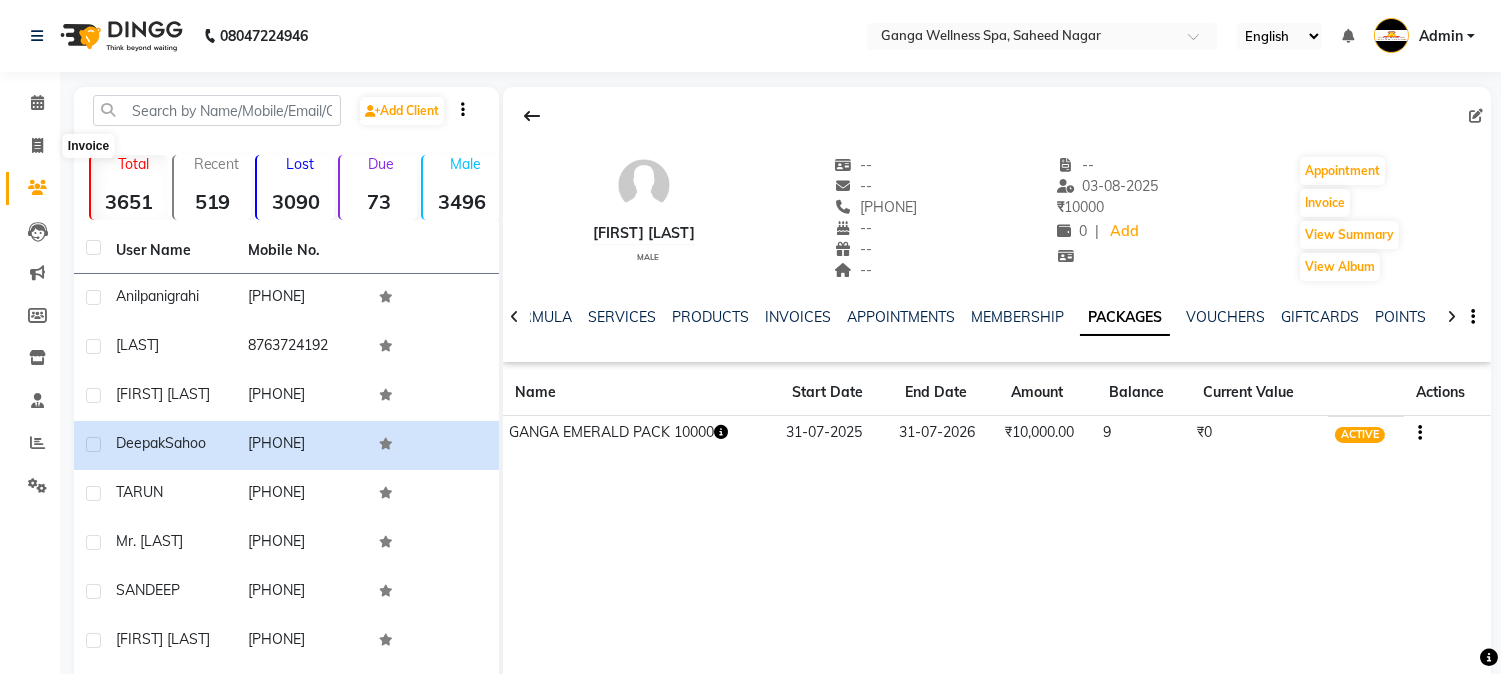 select on "service" 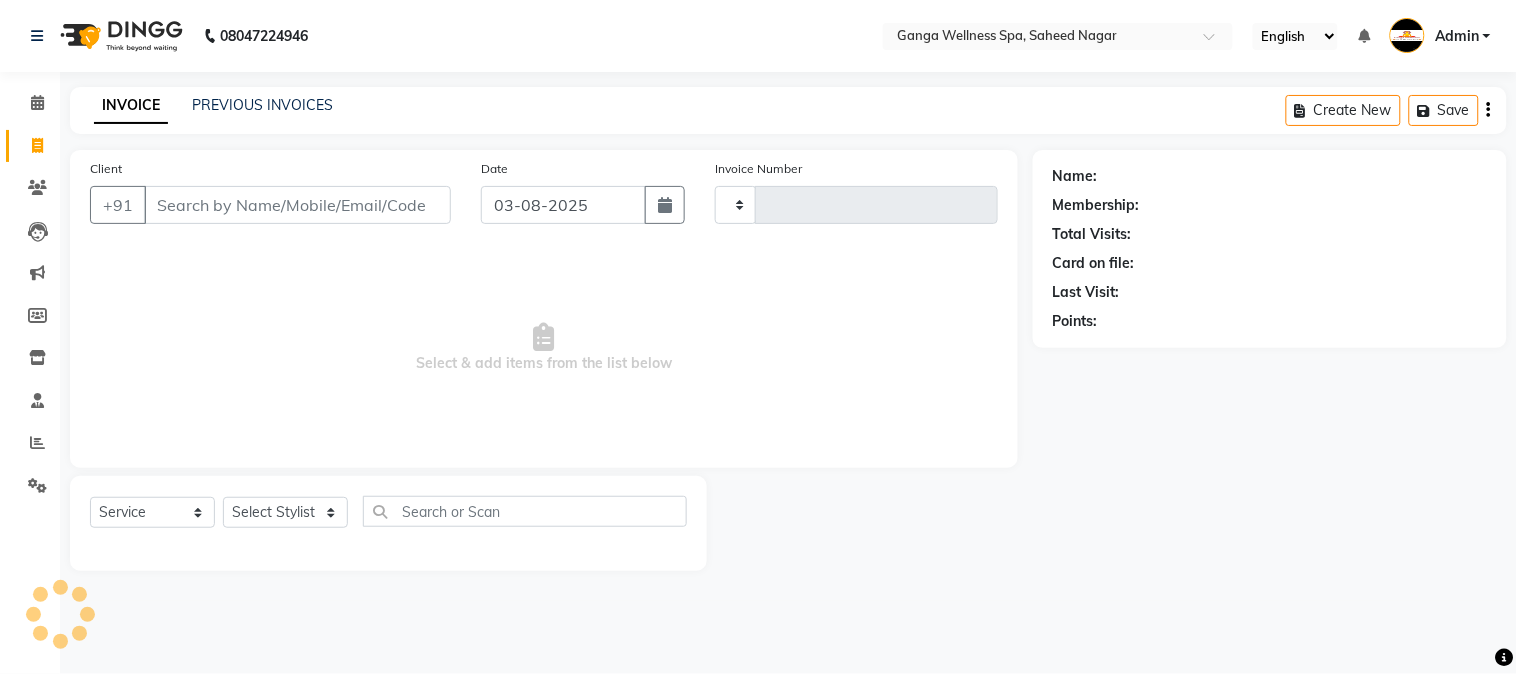 type on "2320" 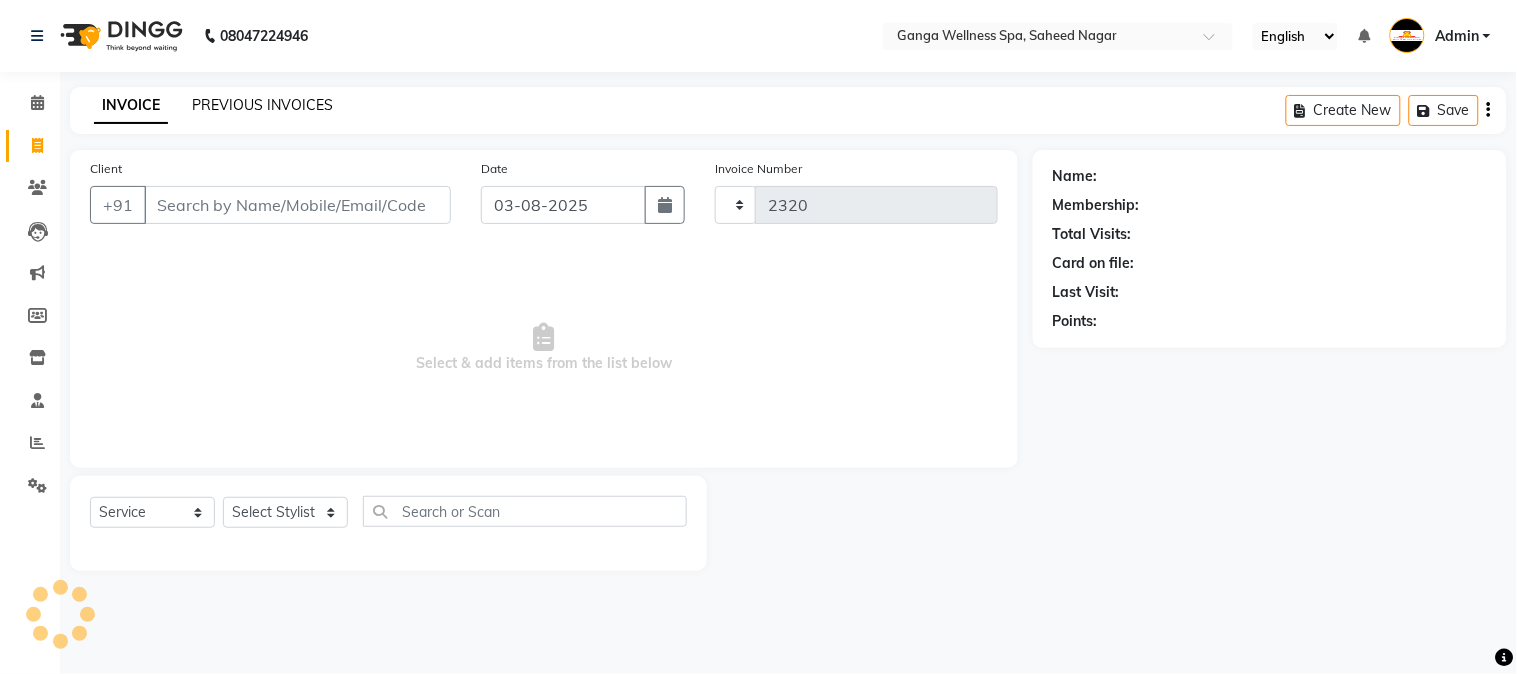 select on "762" 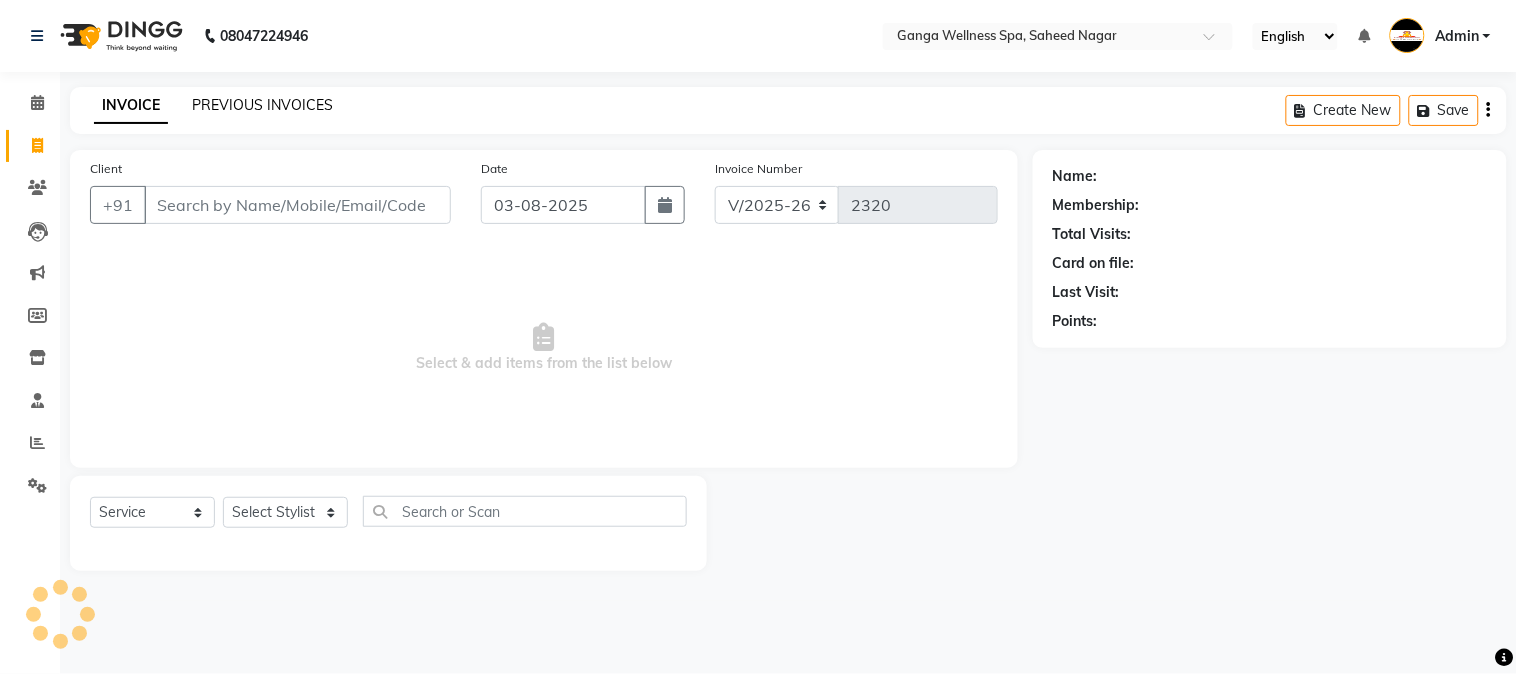 click on "PREVIOUS INVOICES" 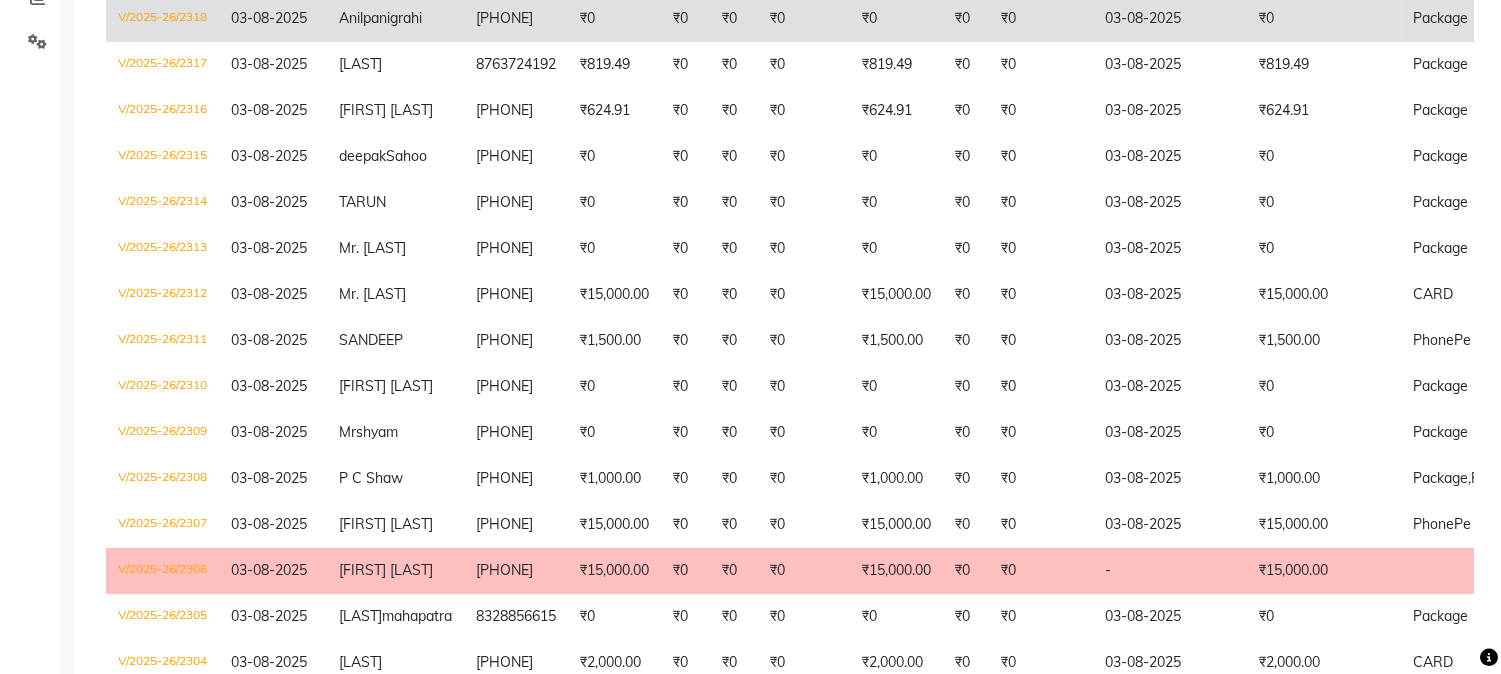 scroll, scrollTop: 0, scrollLeft: 0, axis: both 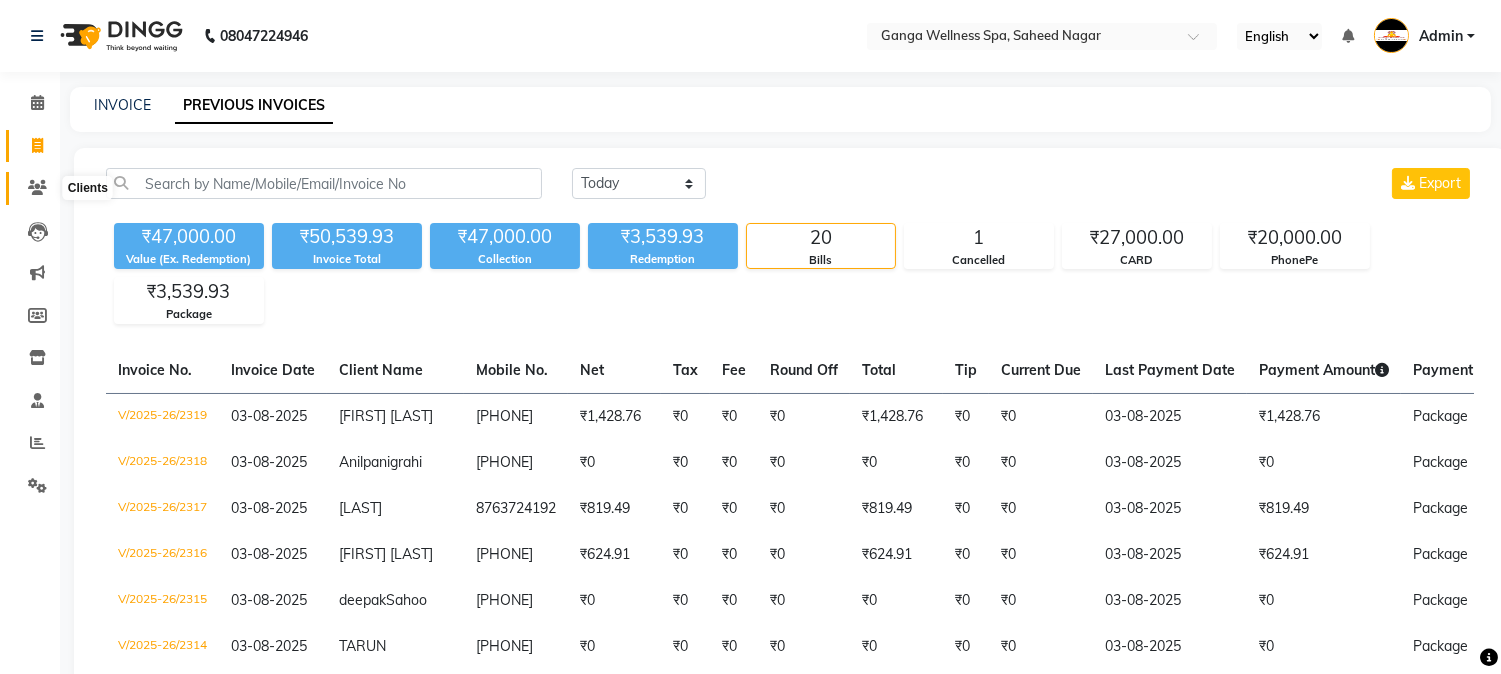 click 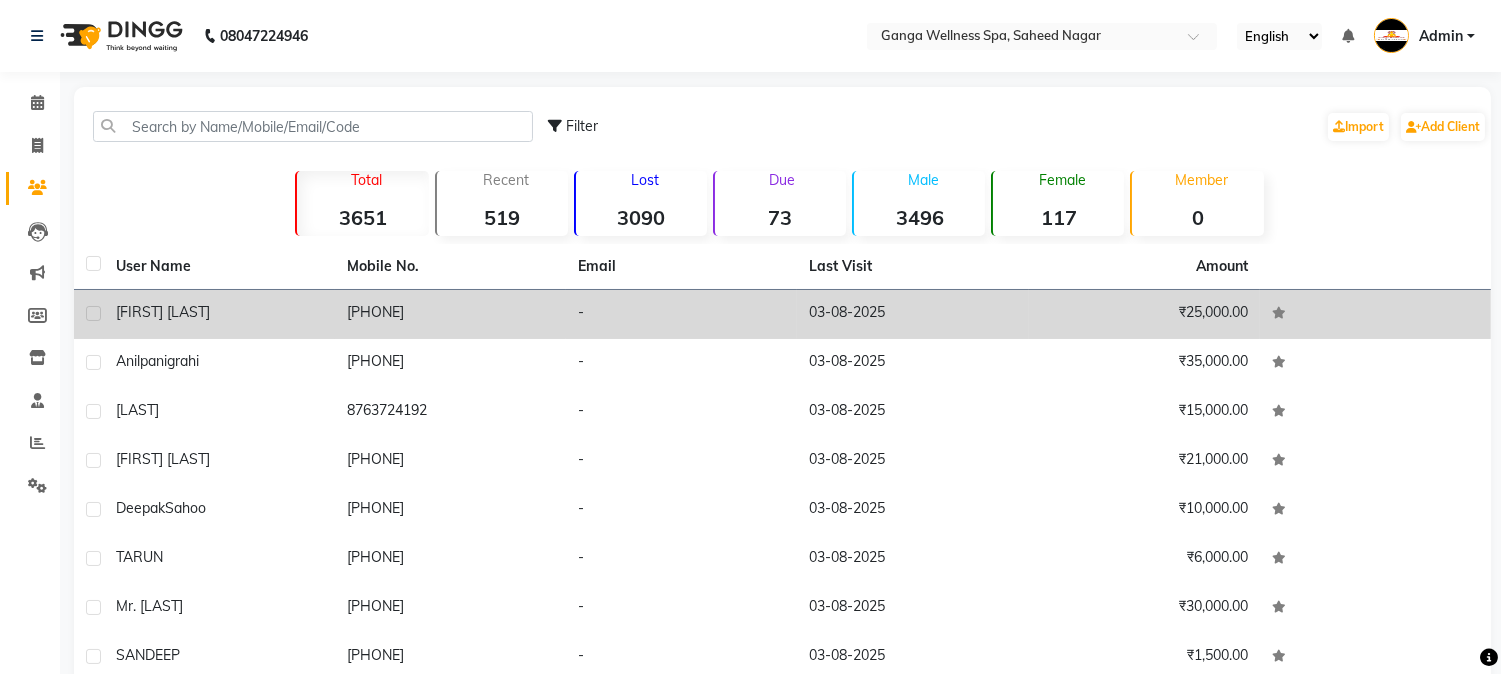 click on "[PHONE]" 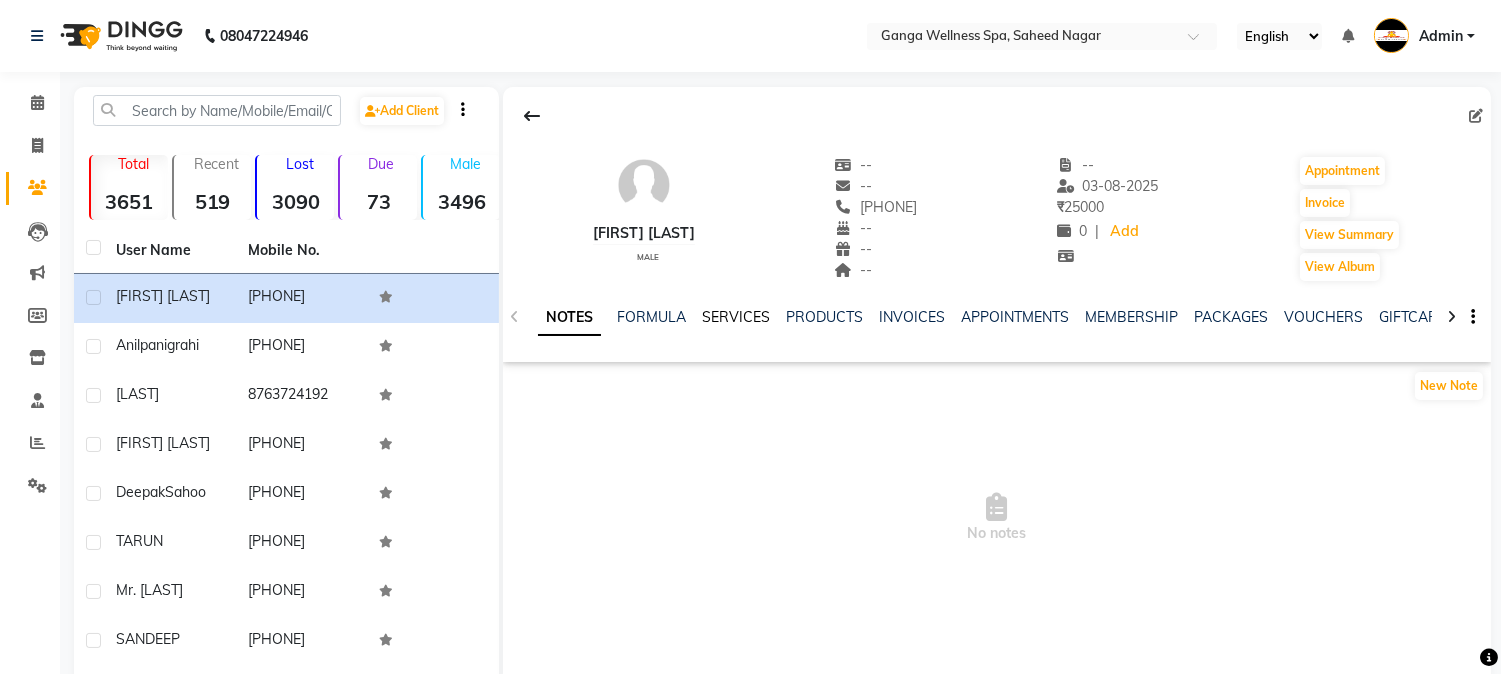 click on "SERVICES" 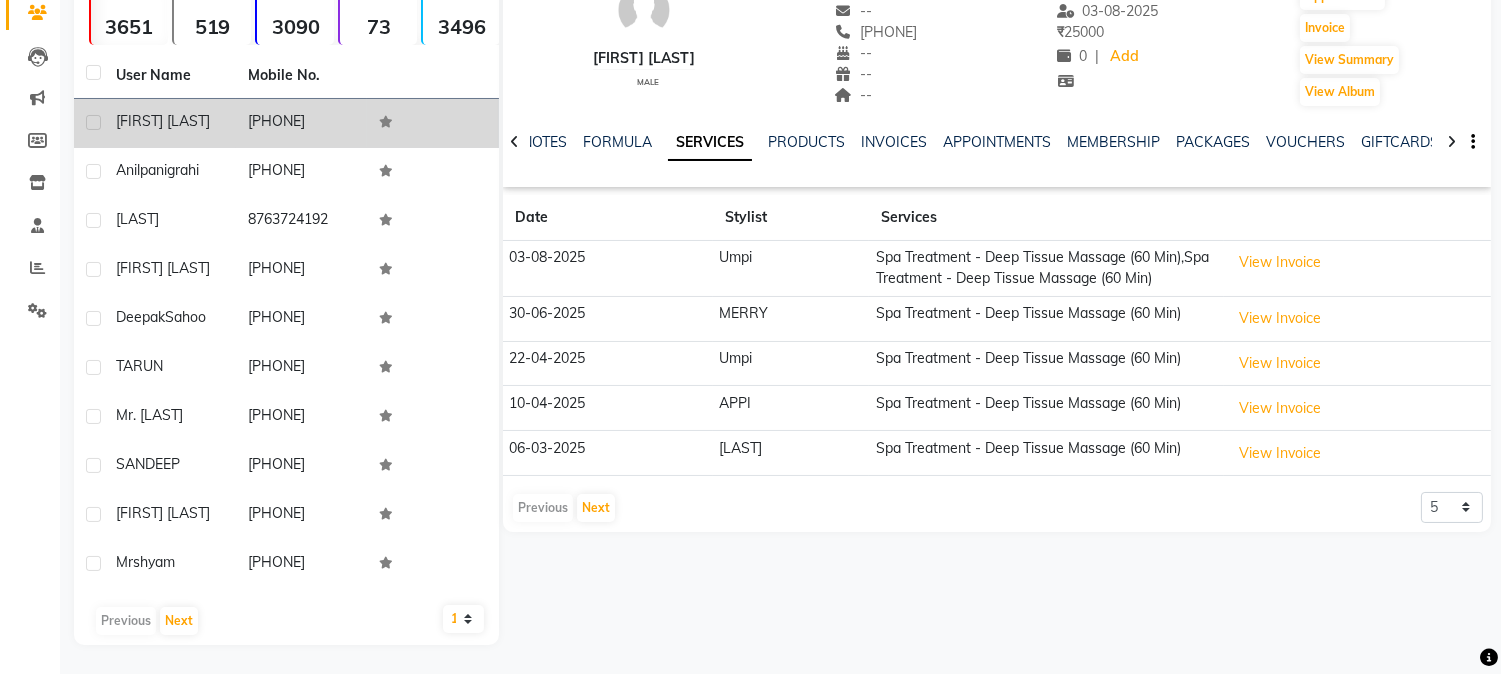 scroll, scrollTop: 0, scrollLeft: 0, axis: both 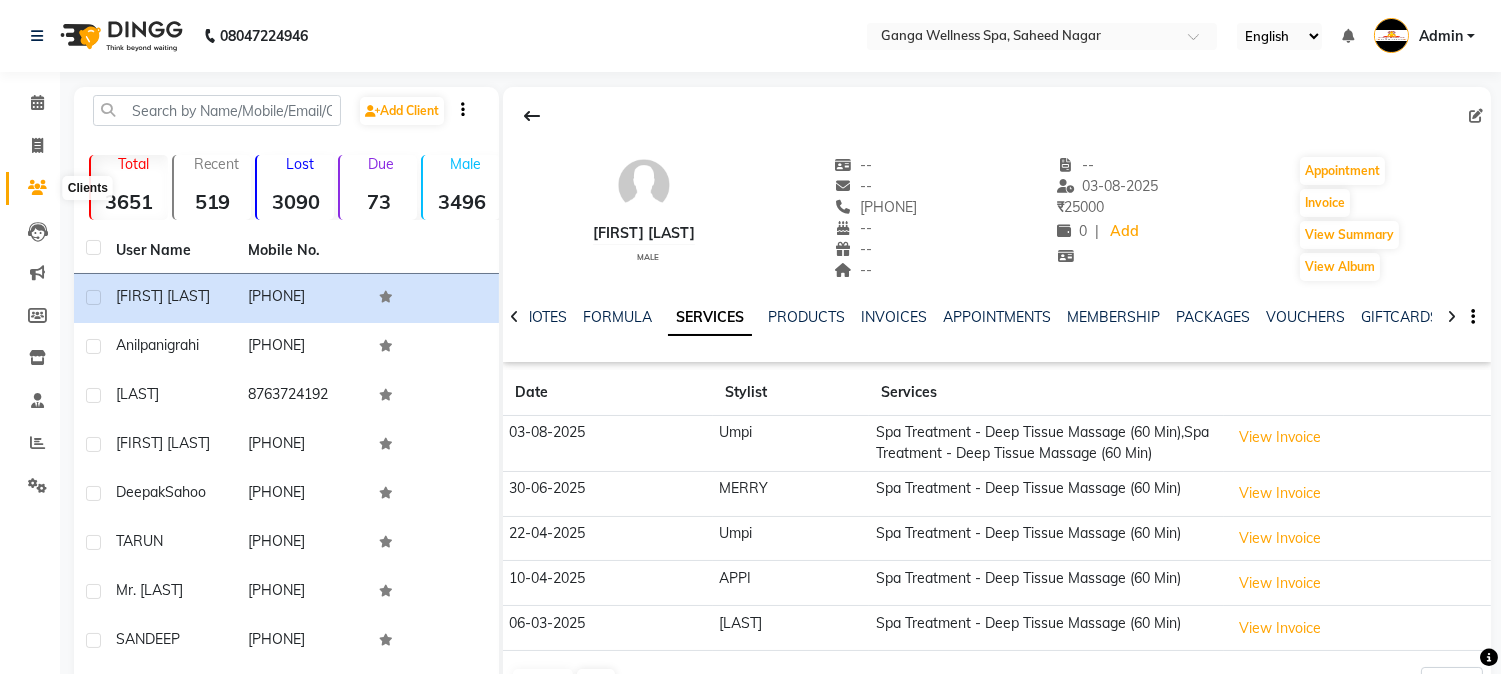 click 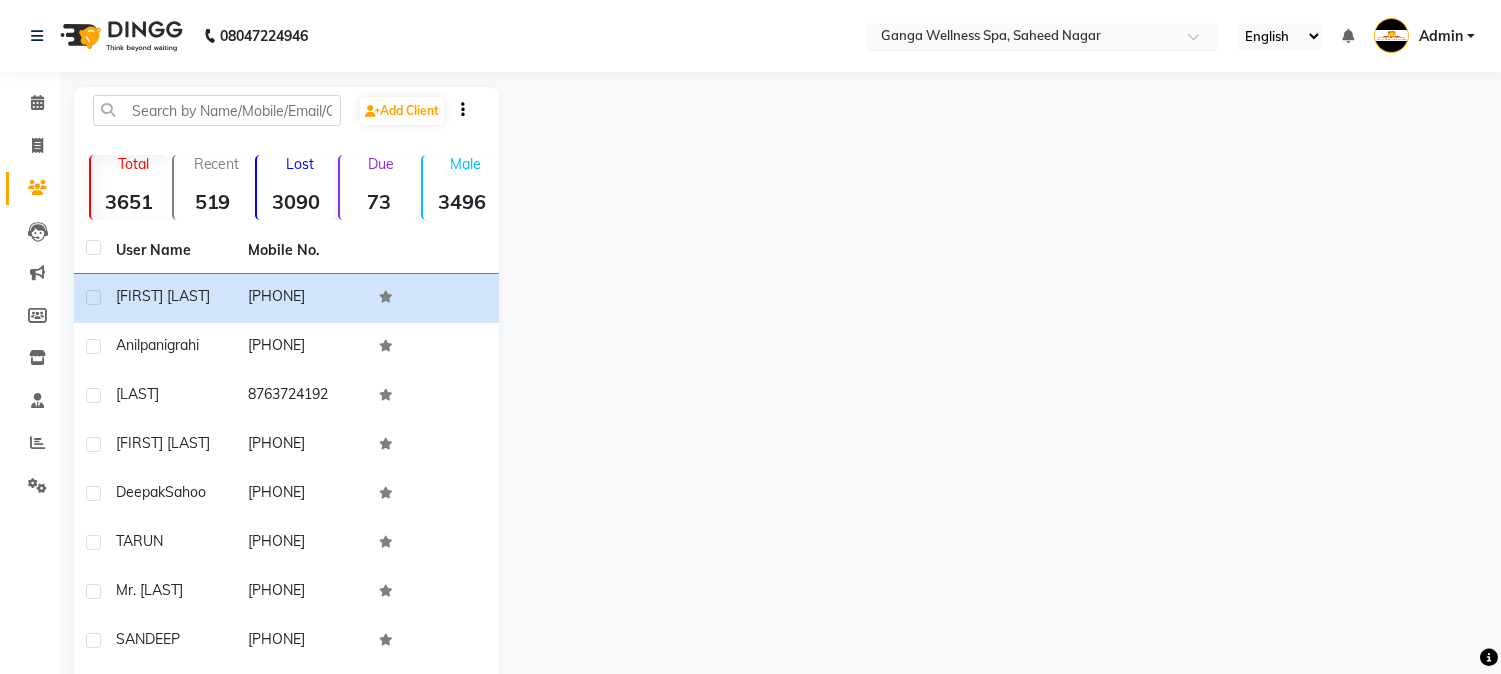 click at bounding box center (1022, 38) 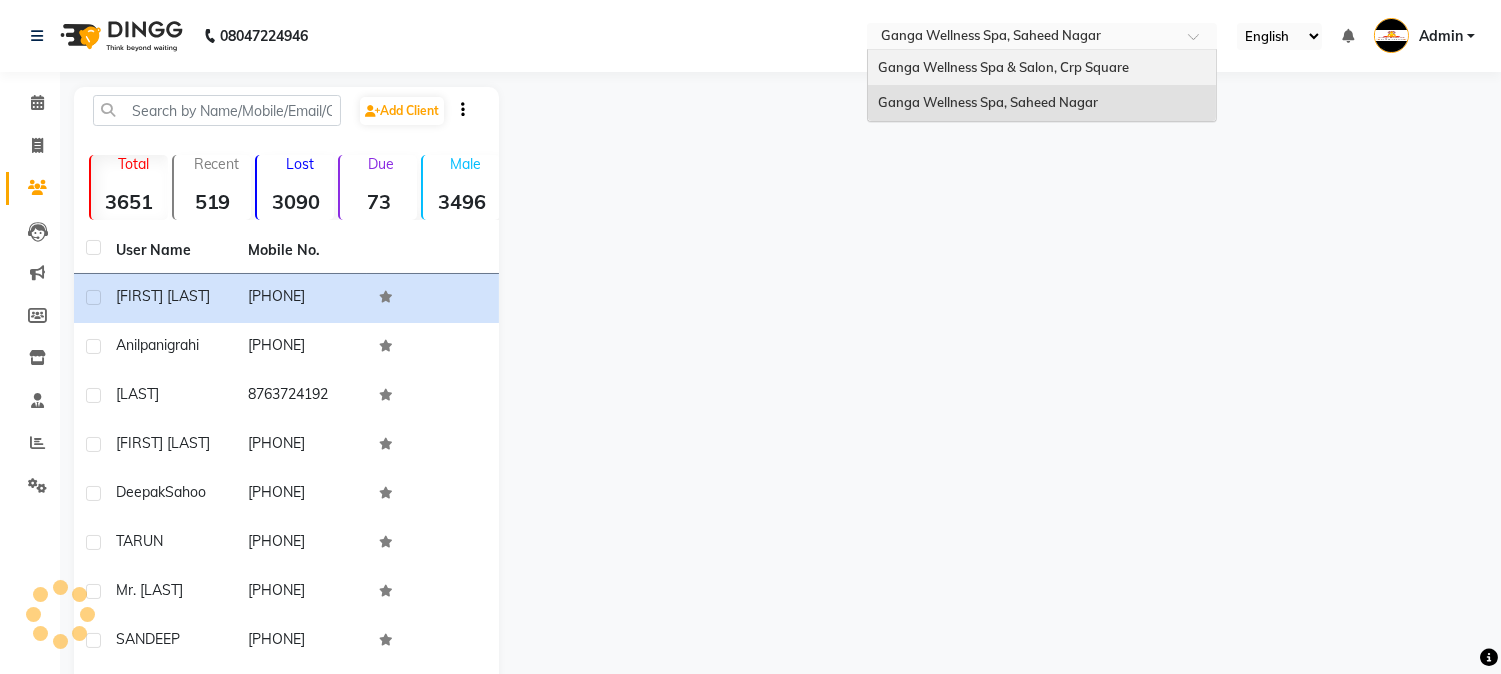 click on "Ganga Wellness Spa & Salon, Crp Square" at bounding box center [1042, 68] 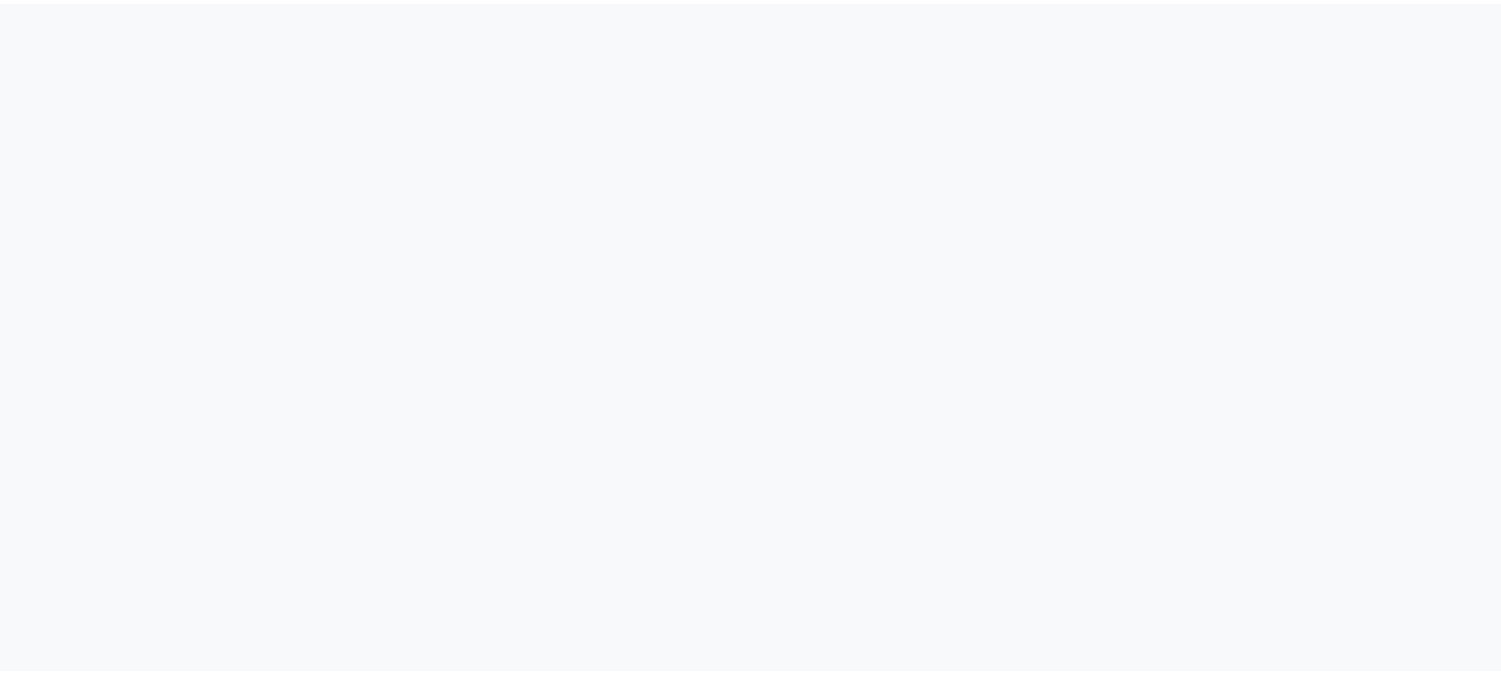 scroll, scrollTop: 0, scrollLeft: 0, axis: both 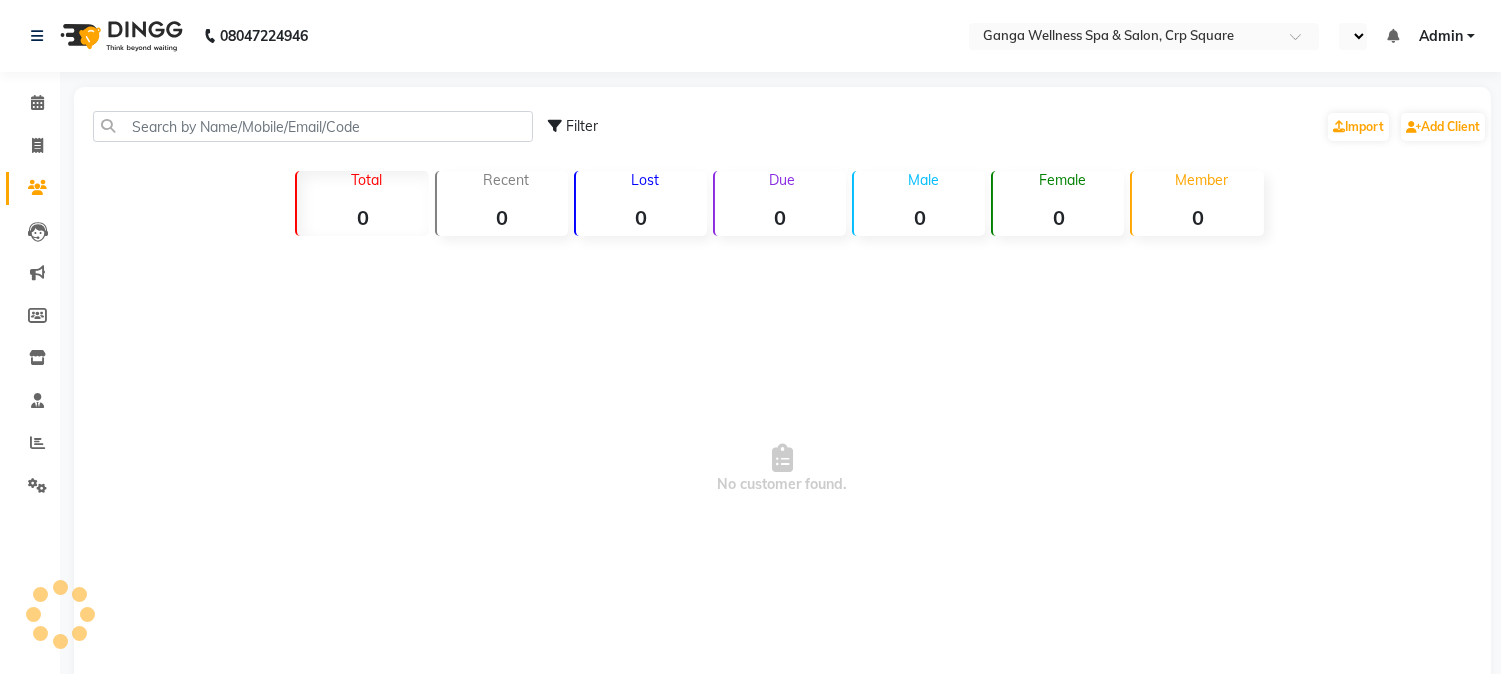 select on "en" 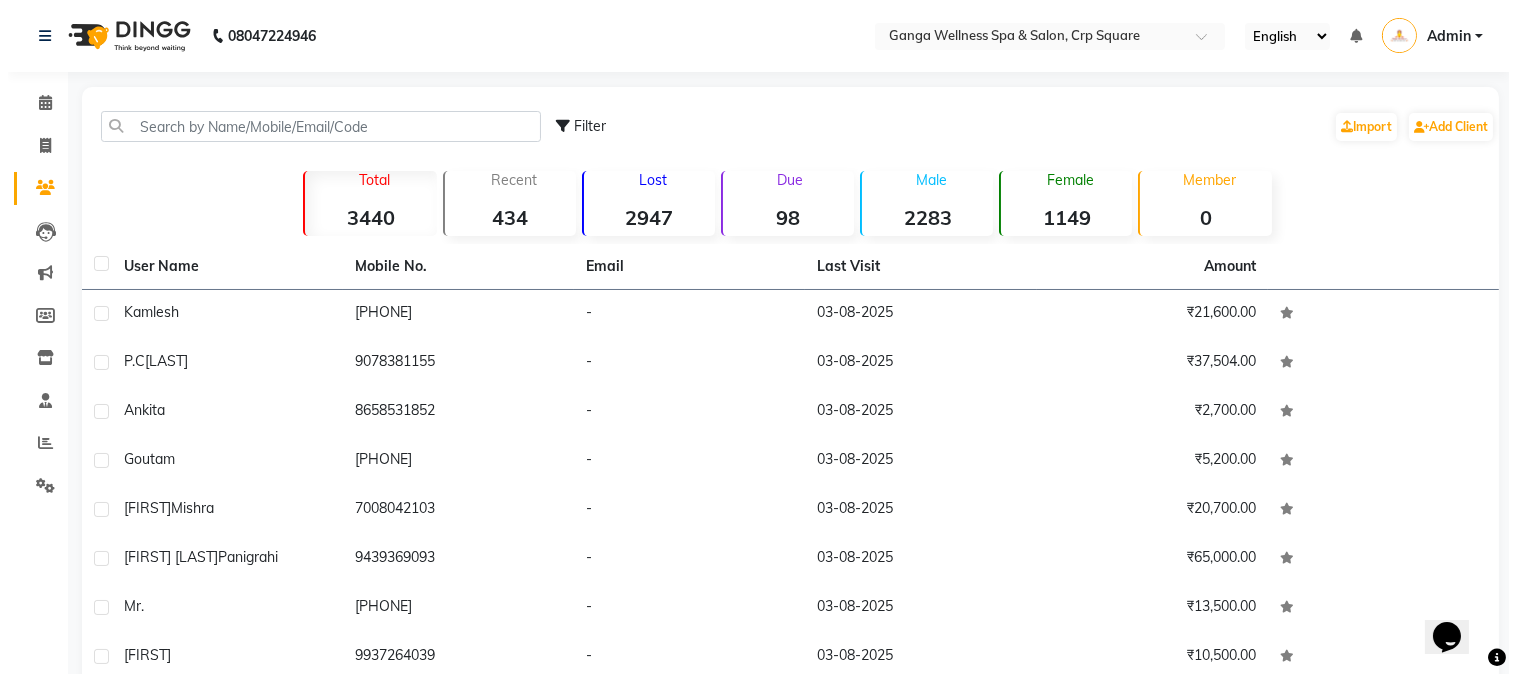 scroll, scrollTop: 0, scrollLeft: 0, axis: both 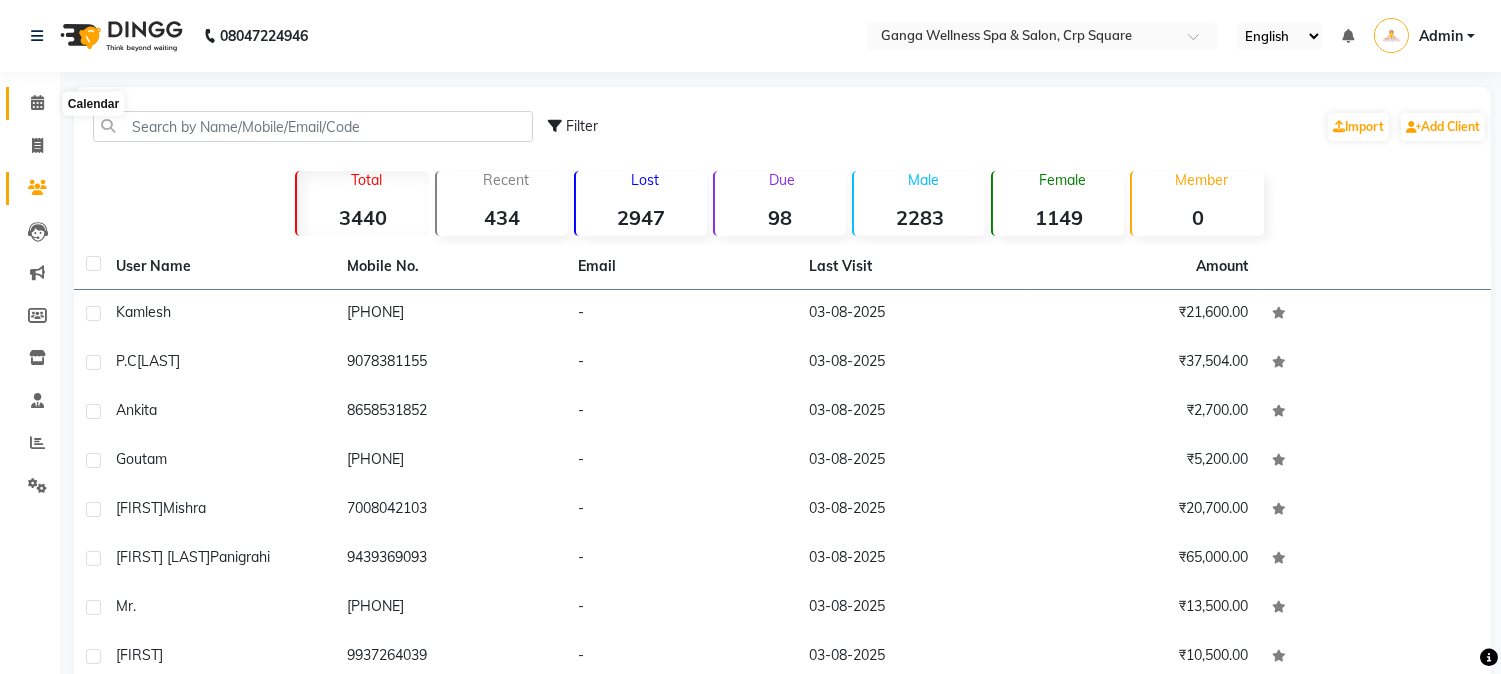 click 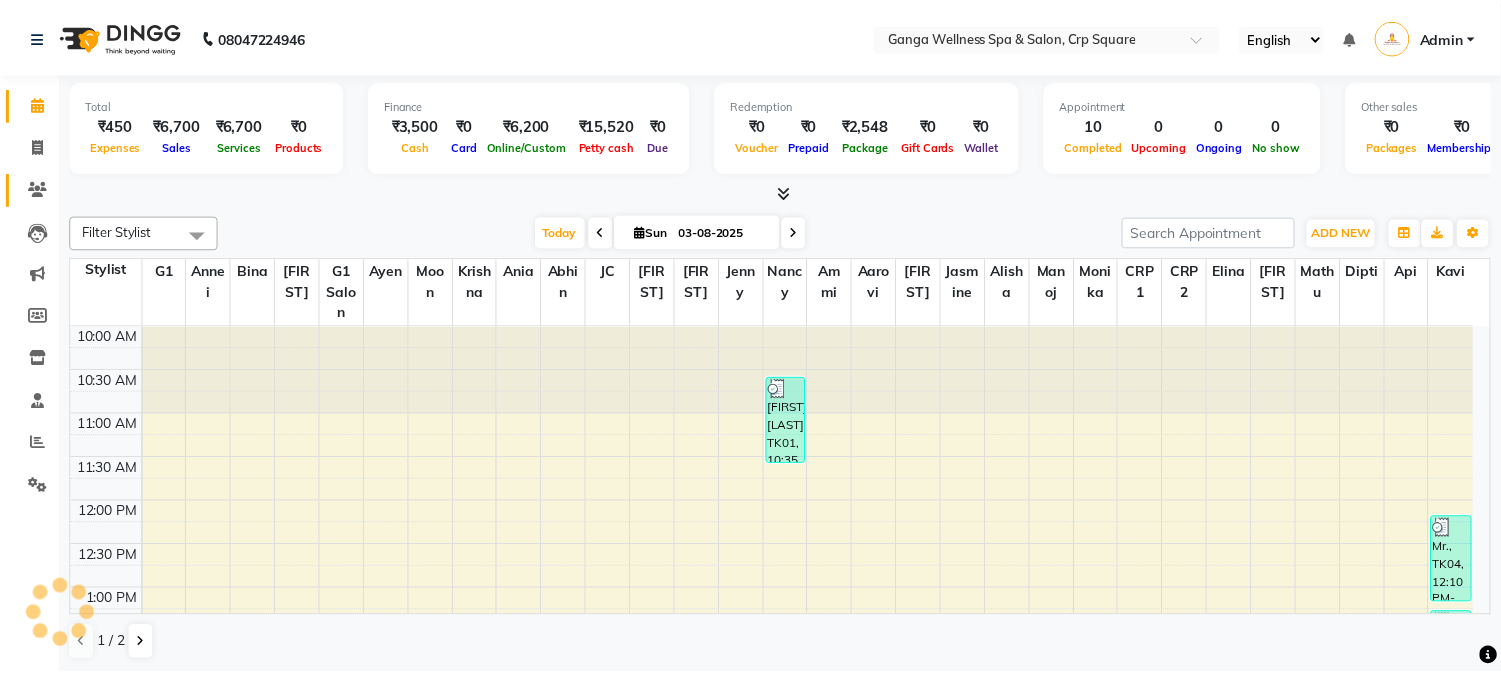 scroll, scrollTop: 707, scrollLeft: 0, axis: vertical 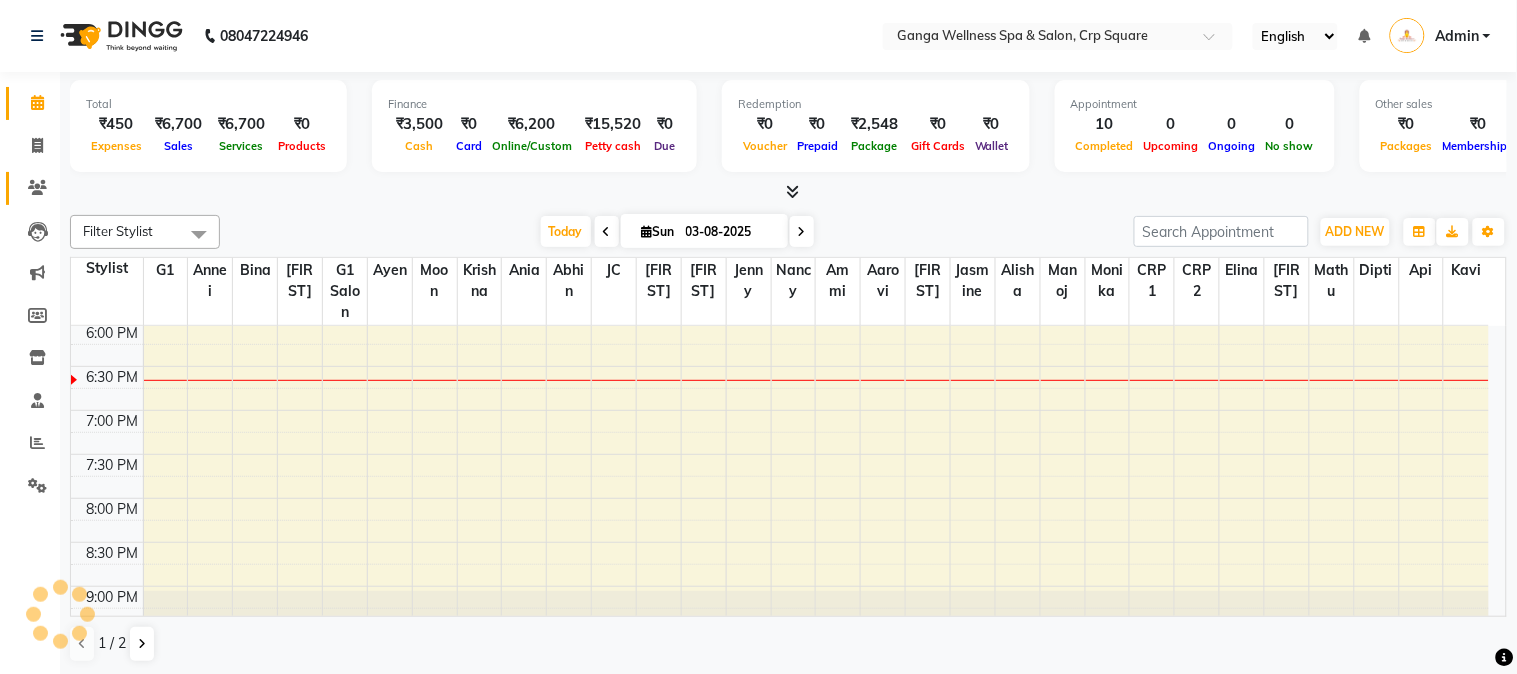 click on "Clients" 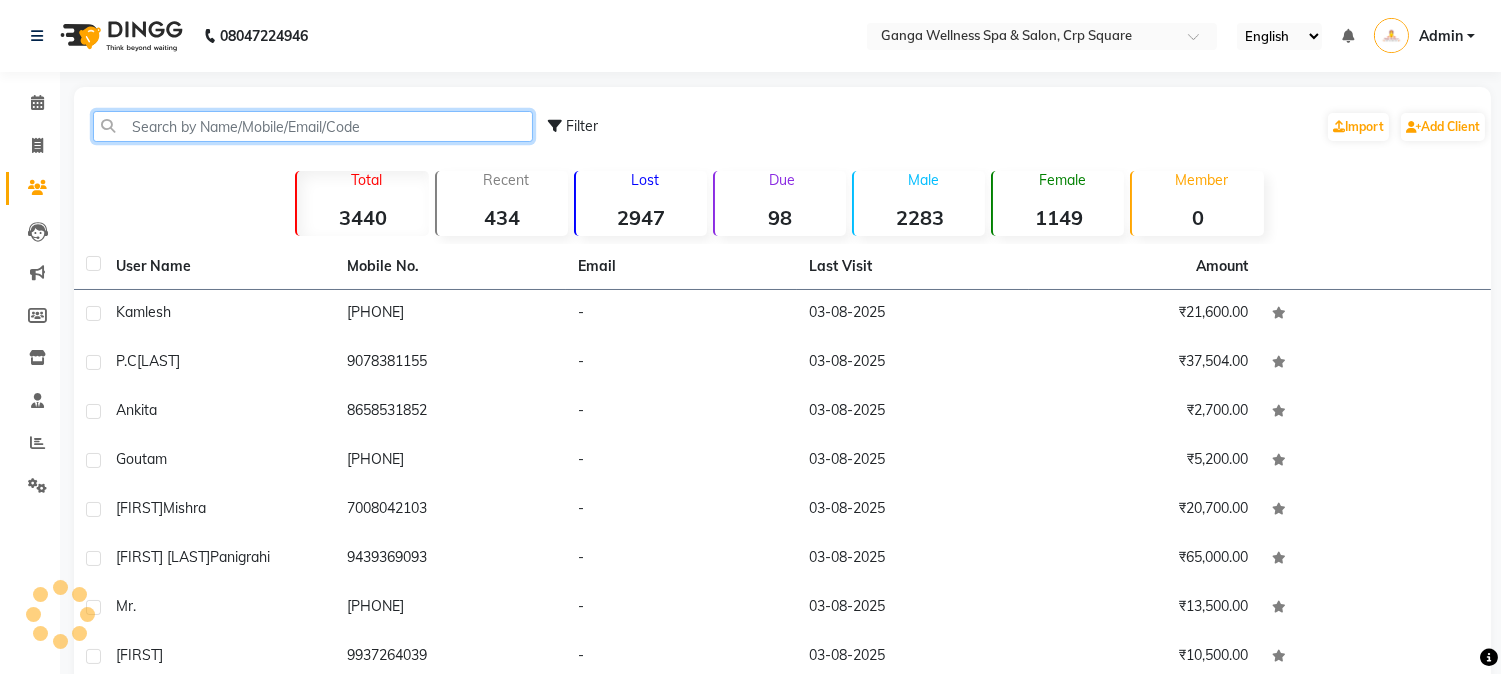 click 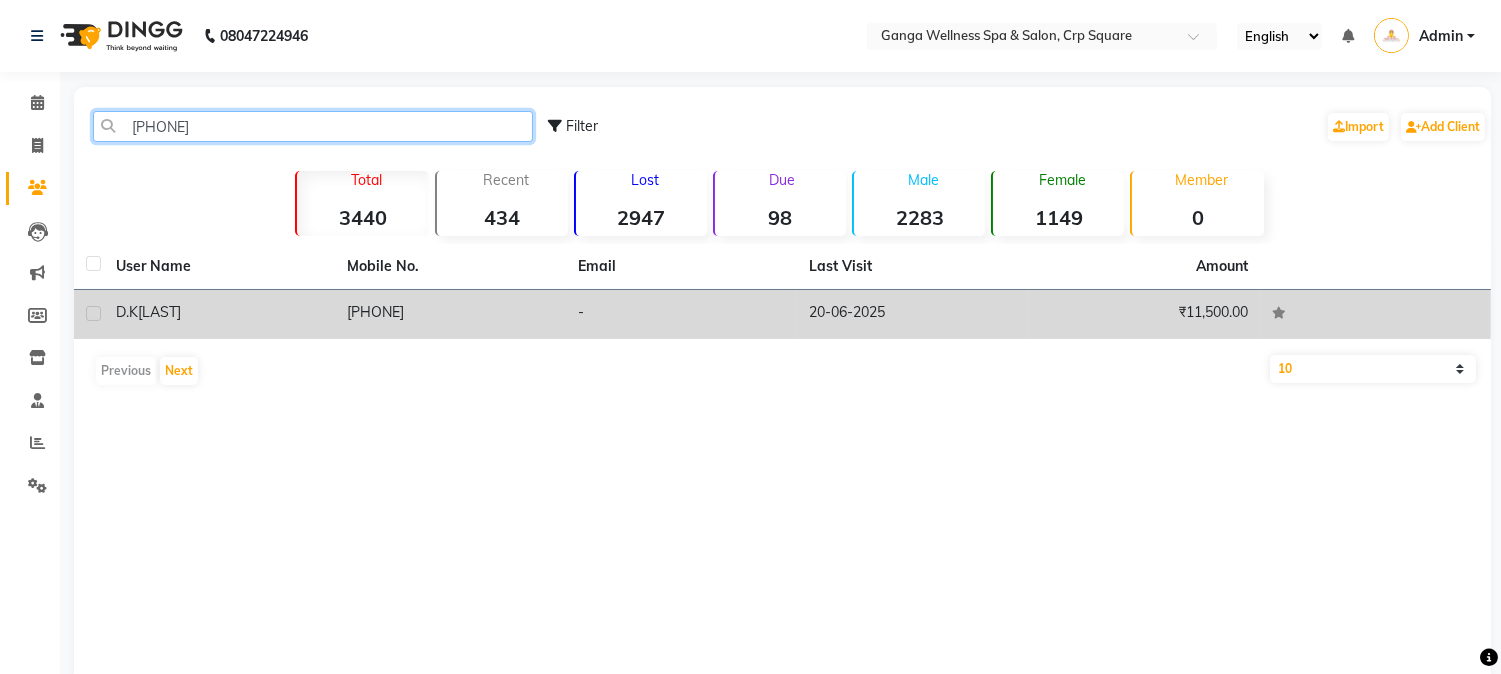 type on "9437278" 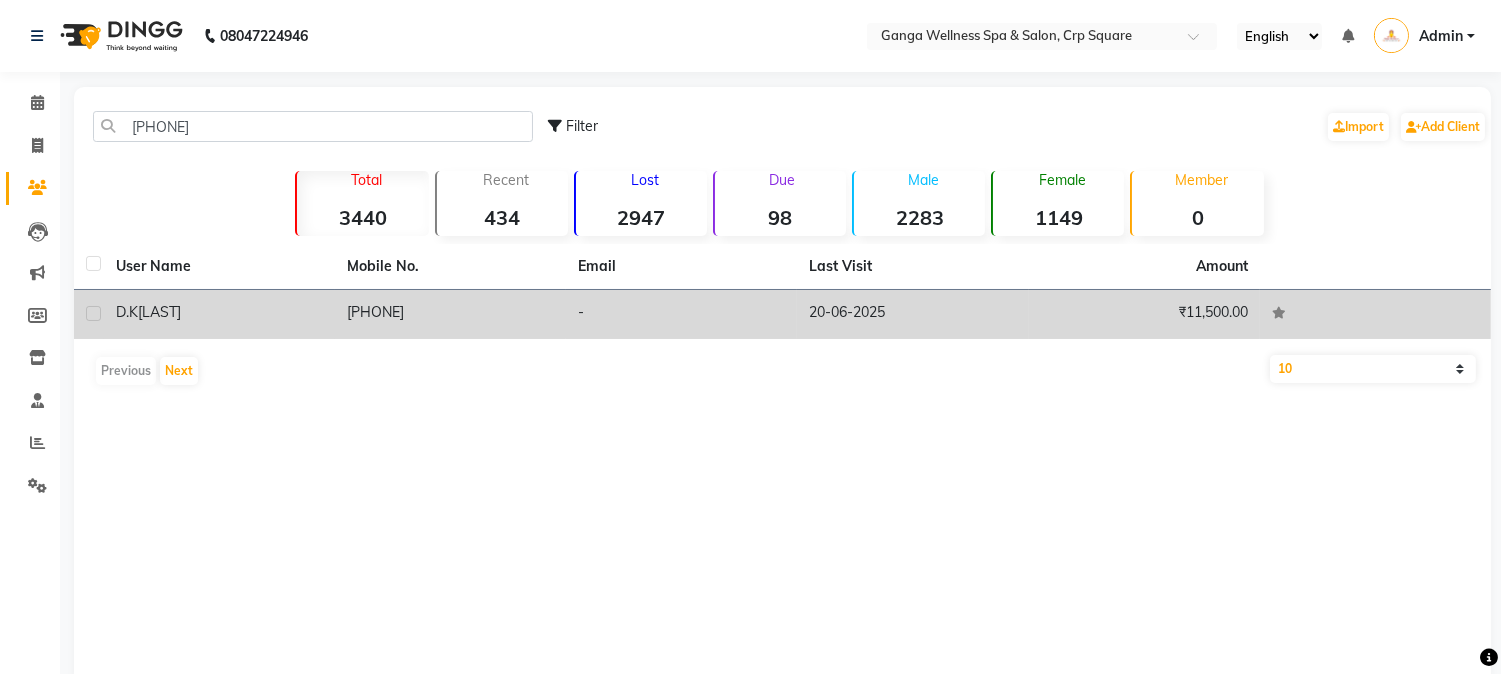 click on "9437278645" 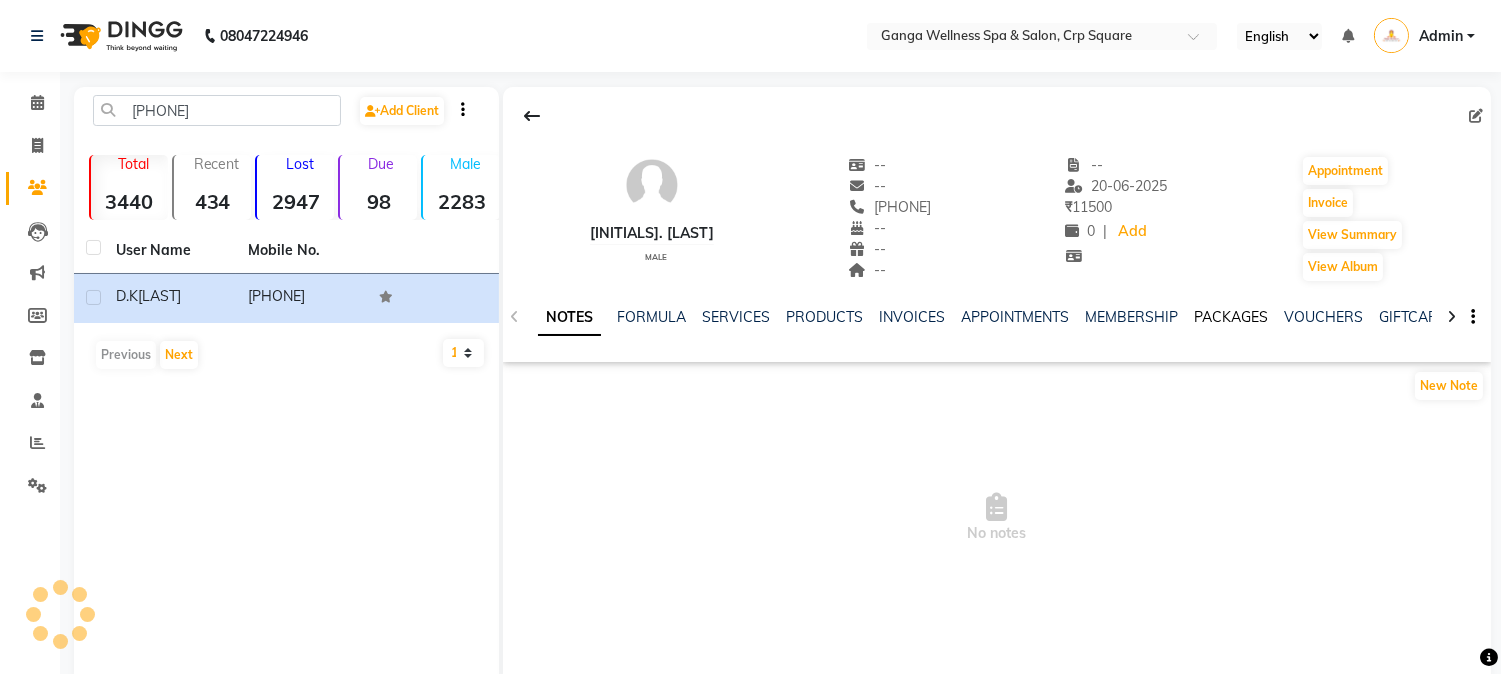 click on "PACKAGES" 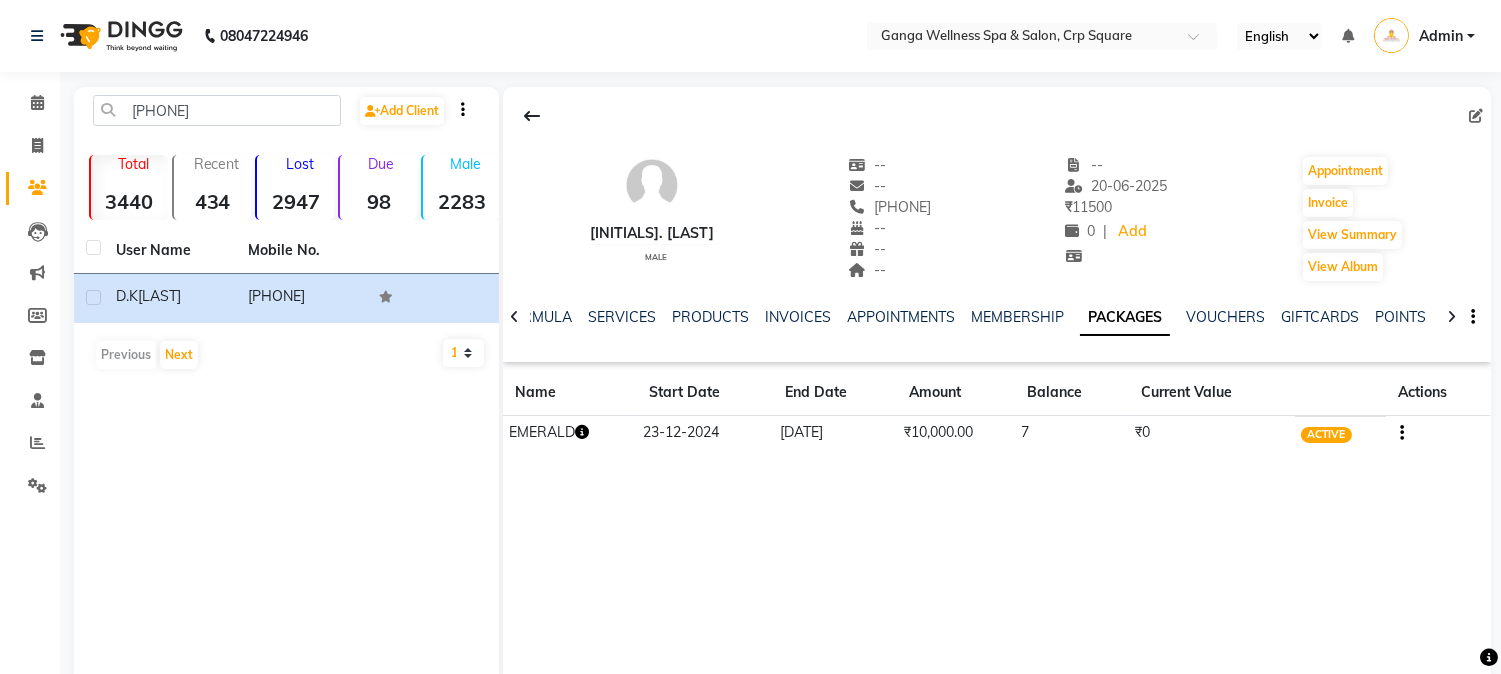 click 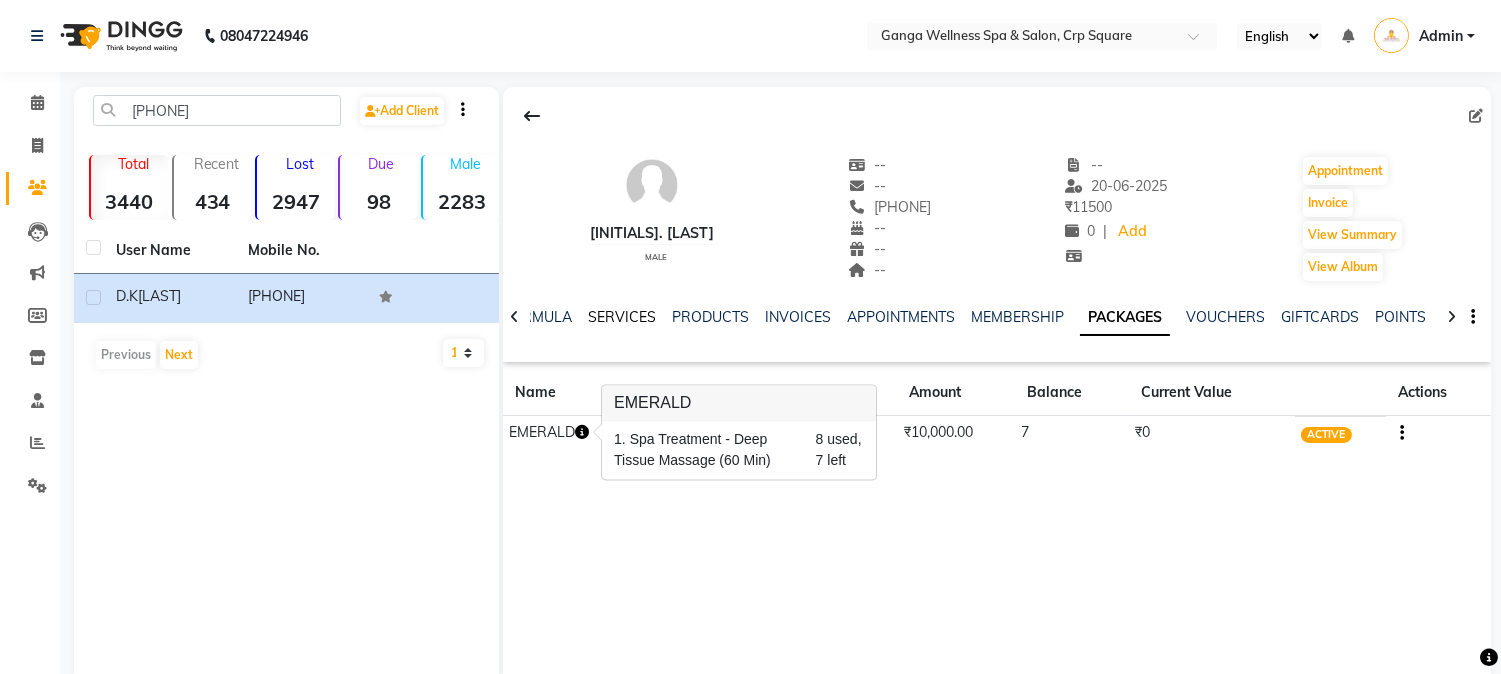 click on "SERVICES" 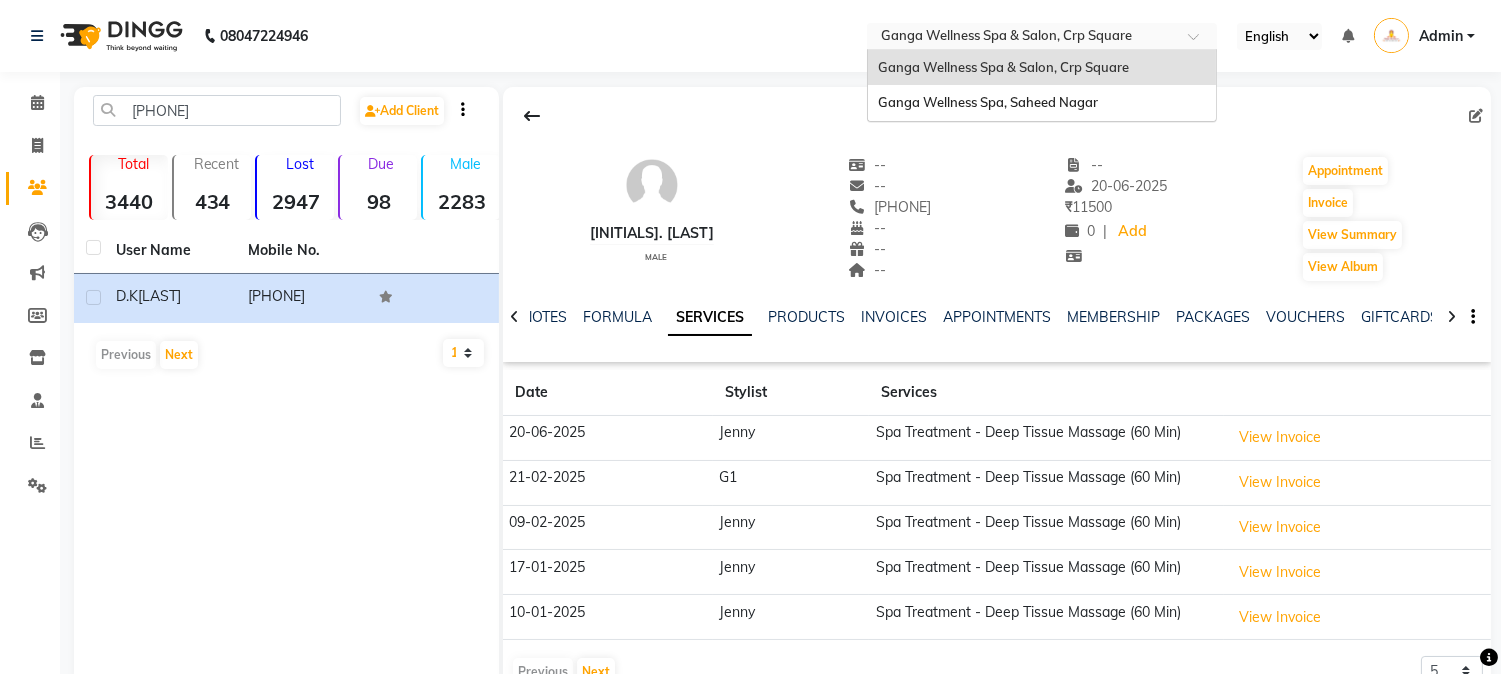 click at bounding box center [1022, 38] 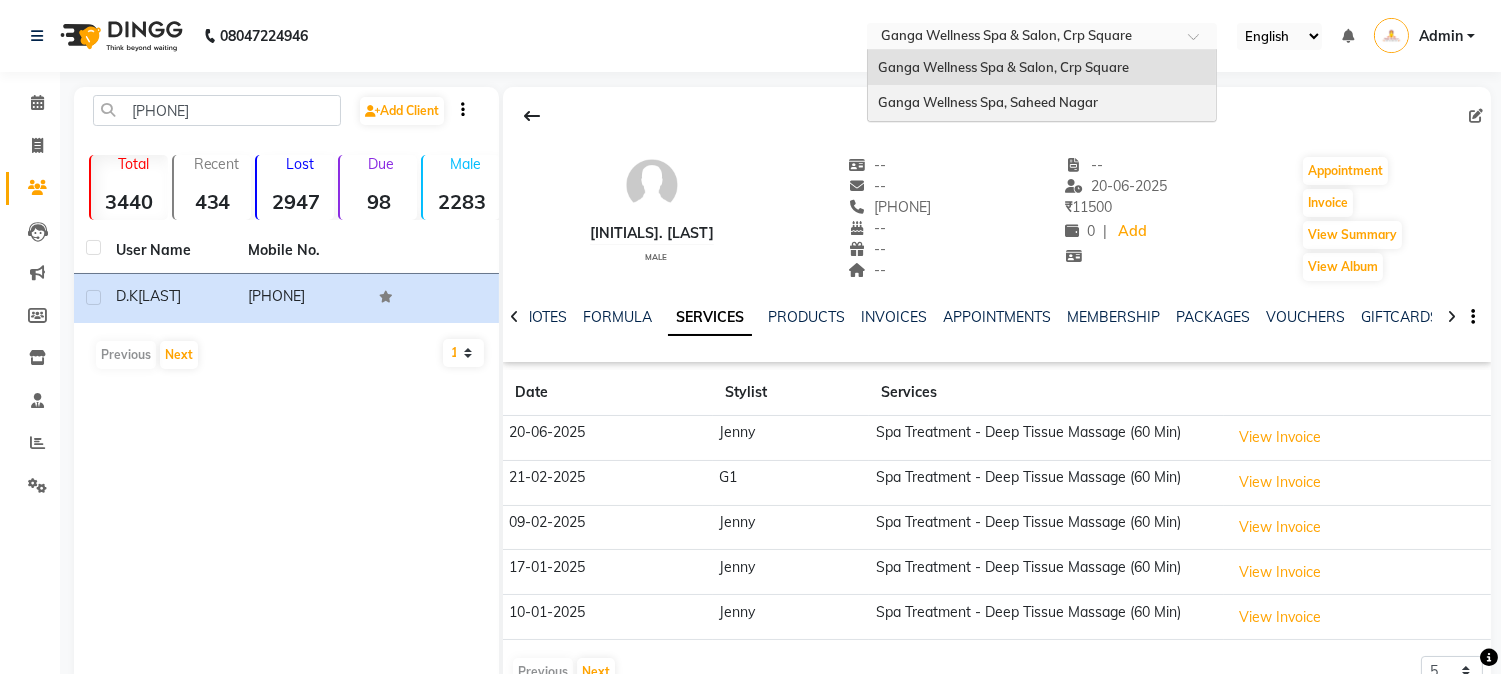 click on "Ganga Wellness Spa, Saheed Nagar" at bounding box center [1042, 103] 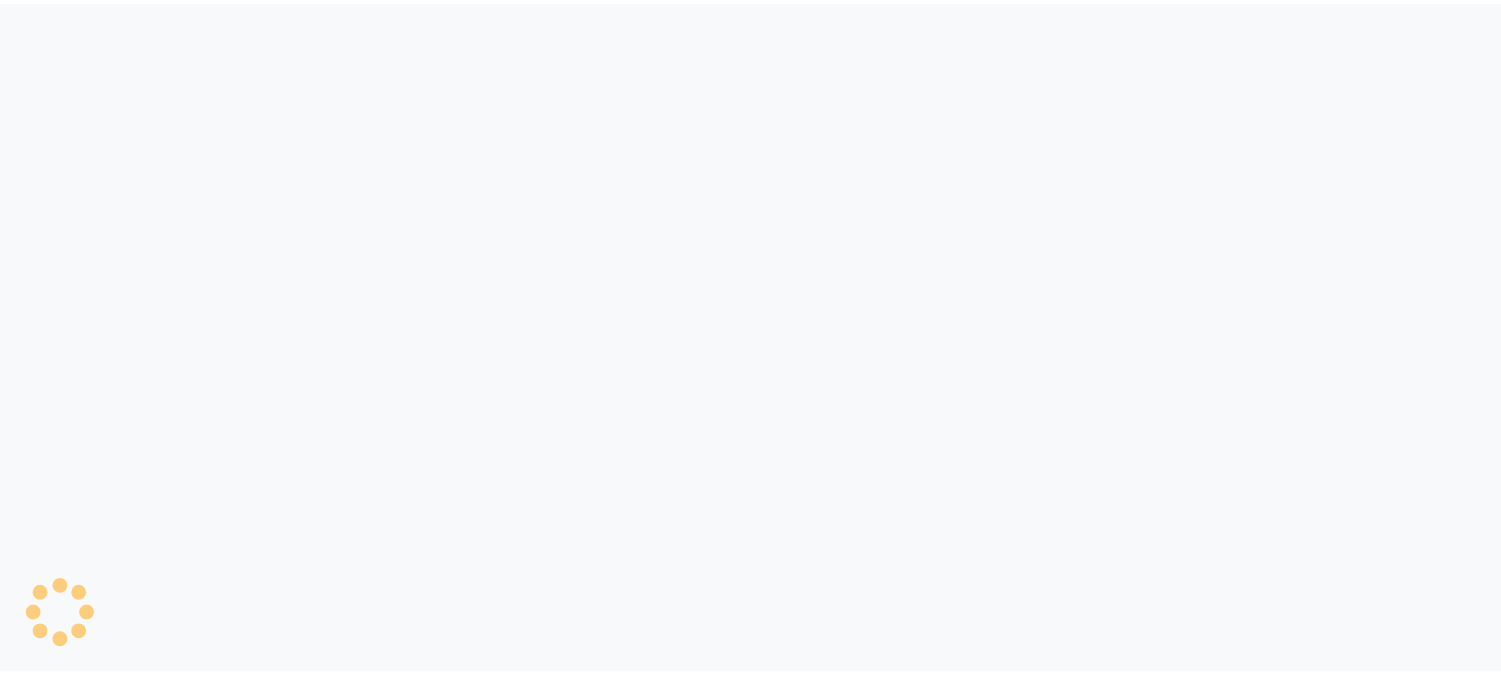 scroll, scrollTop: 0, scrollLeft: 0, axis: both 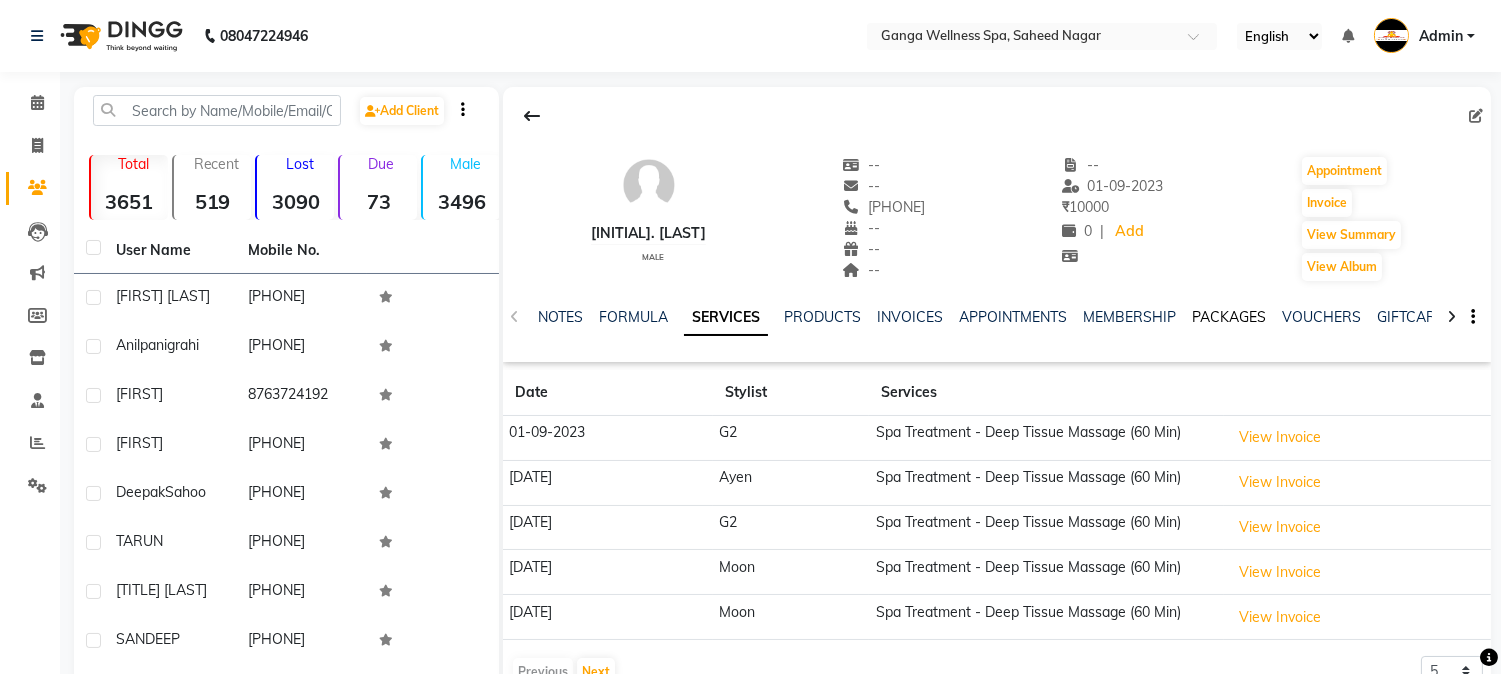 click on "PACKAGES" 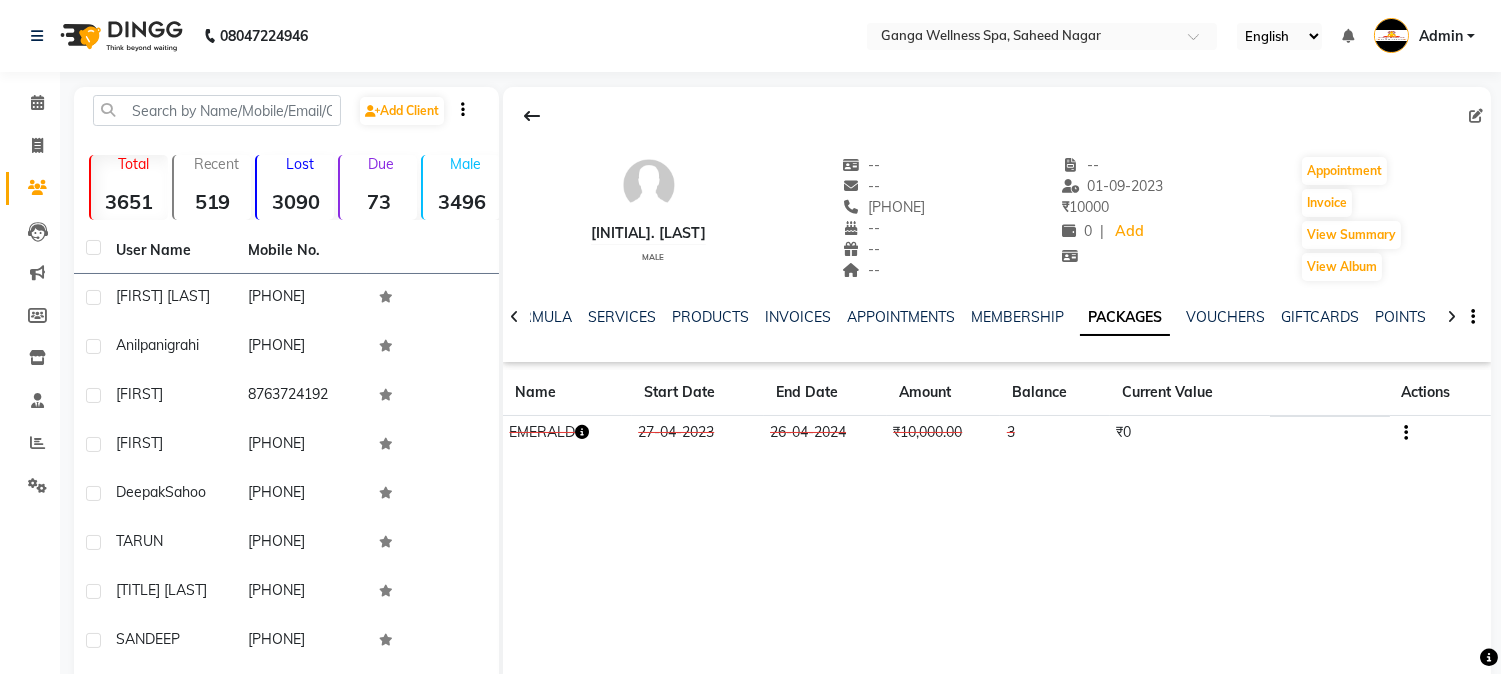click on "NOTES FORMULA SERVICES PRODUCTS INVOICES APPOINTMENTS MEMBERSHIP PACKAGES VOUCHERS GIFTCARDS POINTS FORMS FAMILY CARDS WALLET" 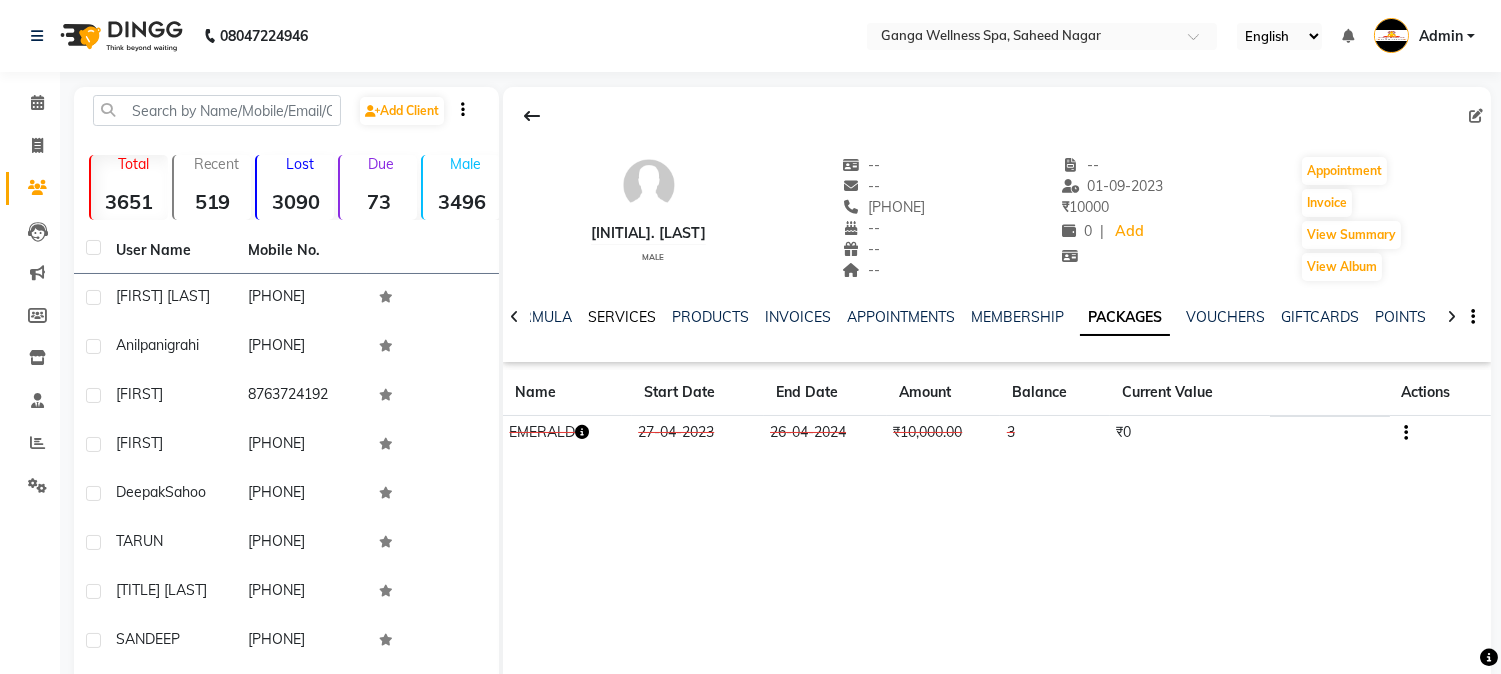 click on "SERVICES" 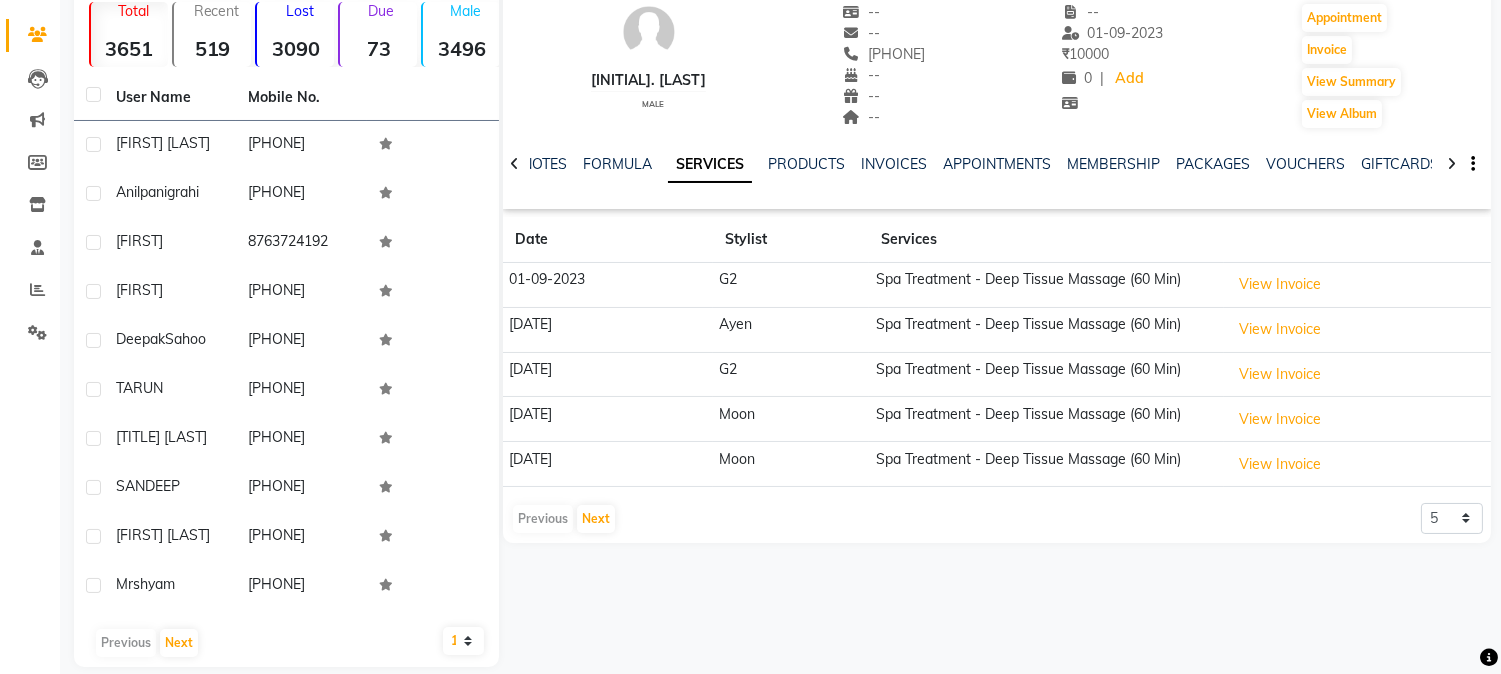 scroll, scrollTop: 175, scrollLeft: 0, axis: vertical 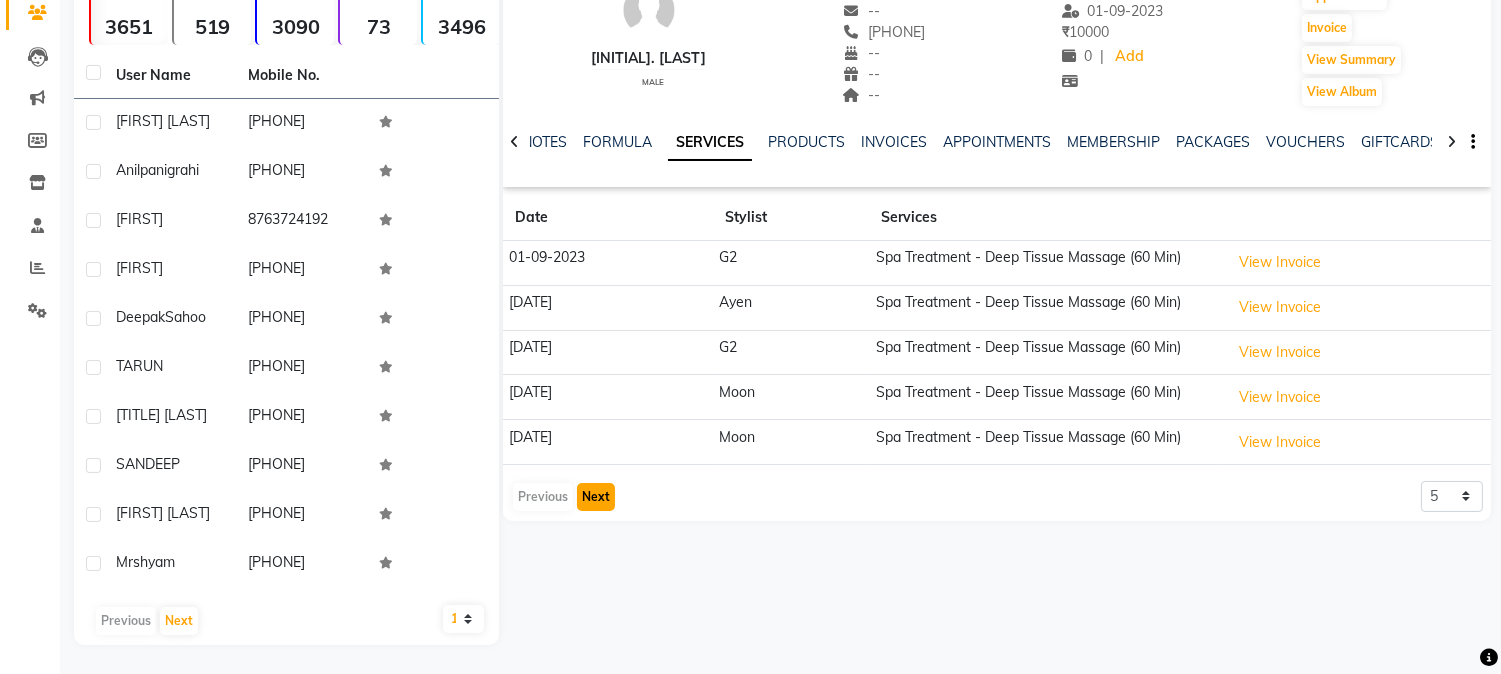 click on "Next" 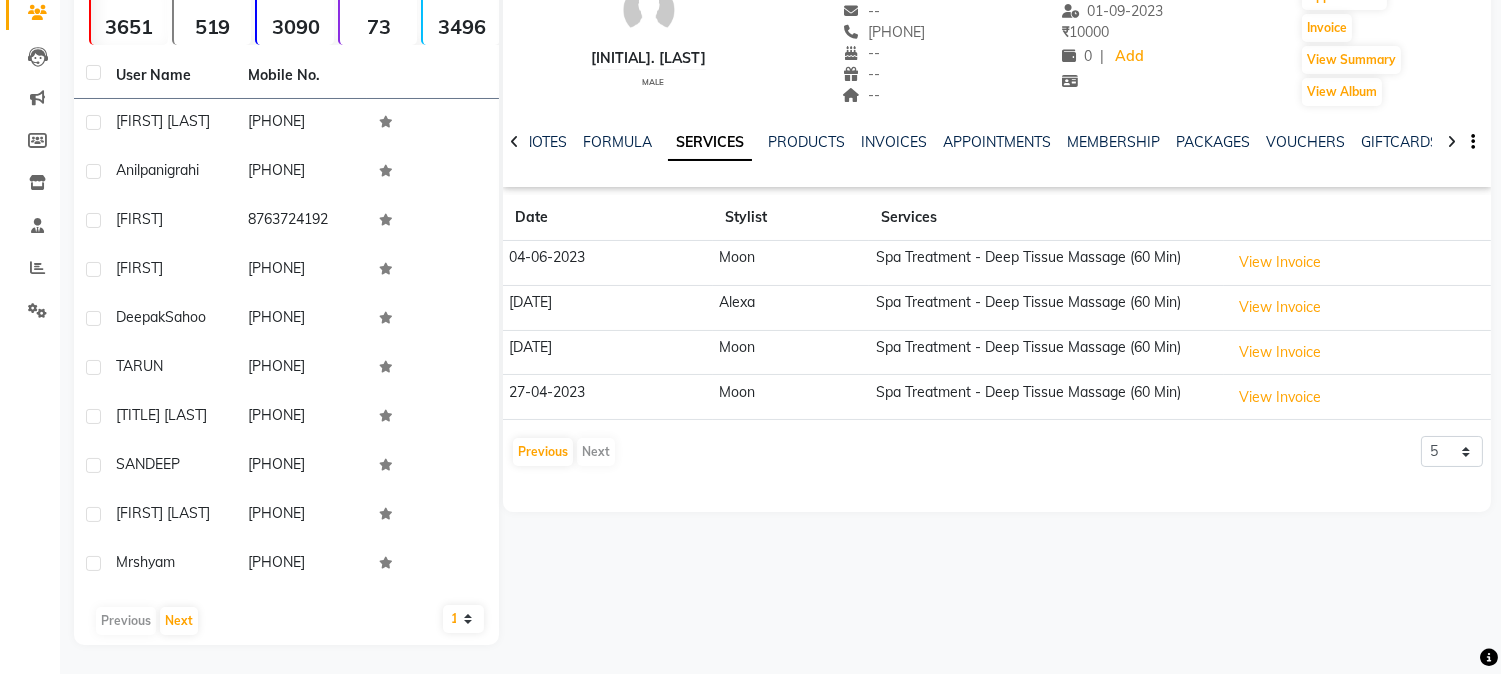 click on "Previous   Next" 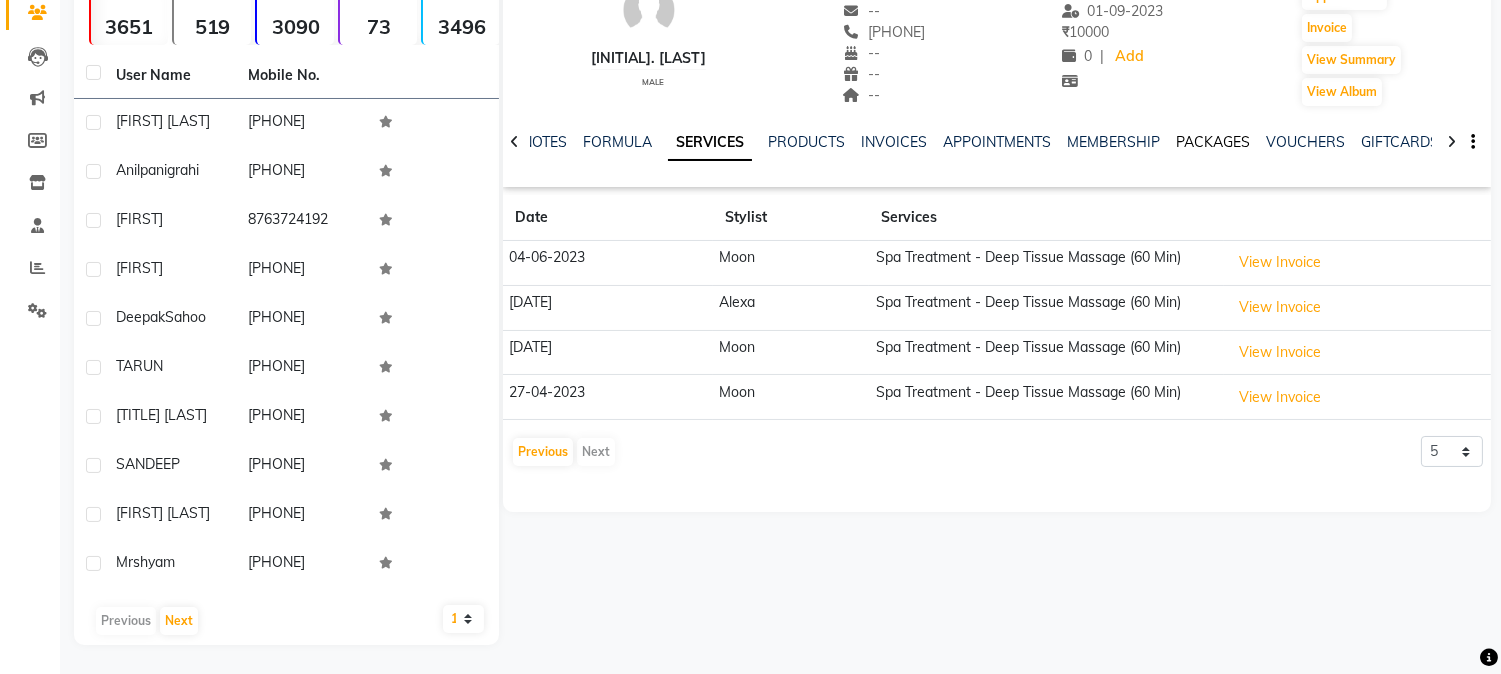 click on "PACKAGES" 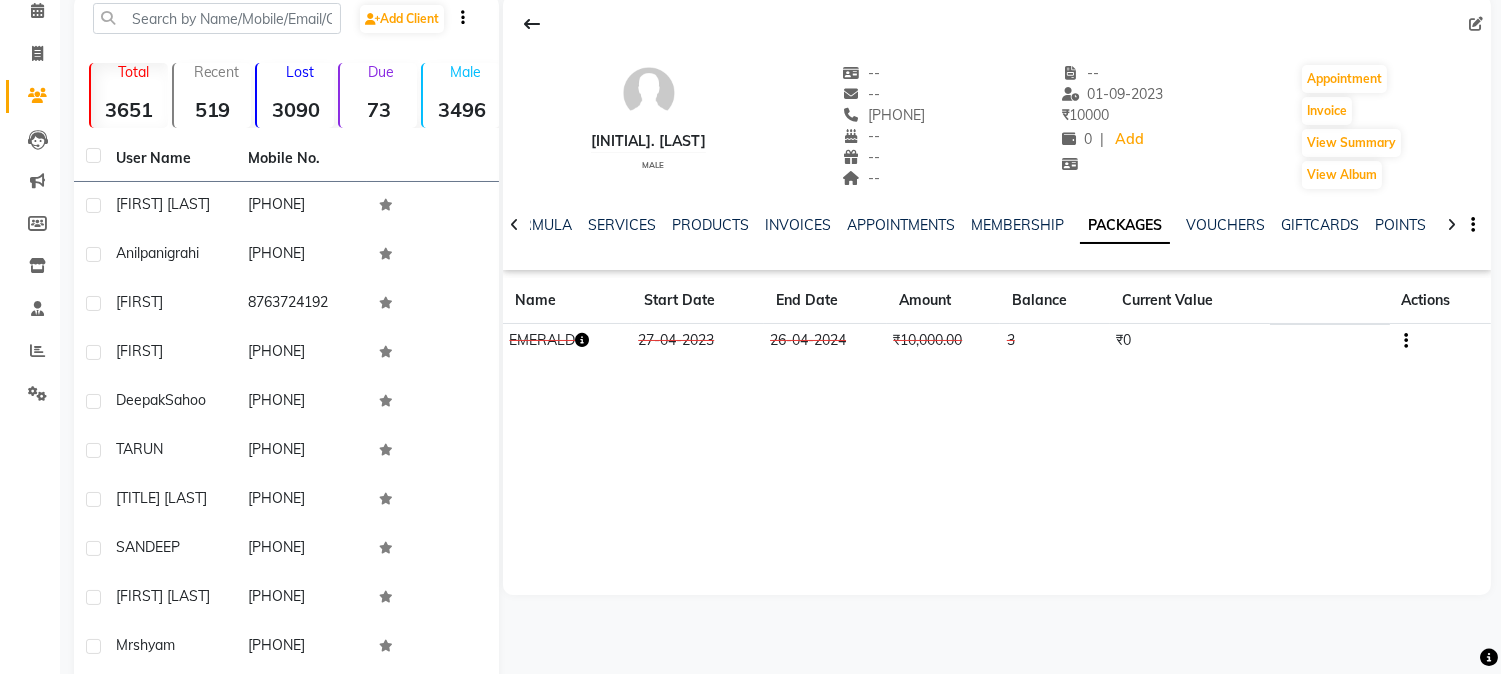 scroll, scrollTop: 0, scrollLeft: 0, axis: both 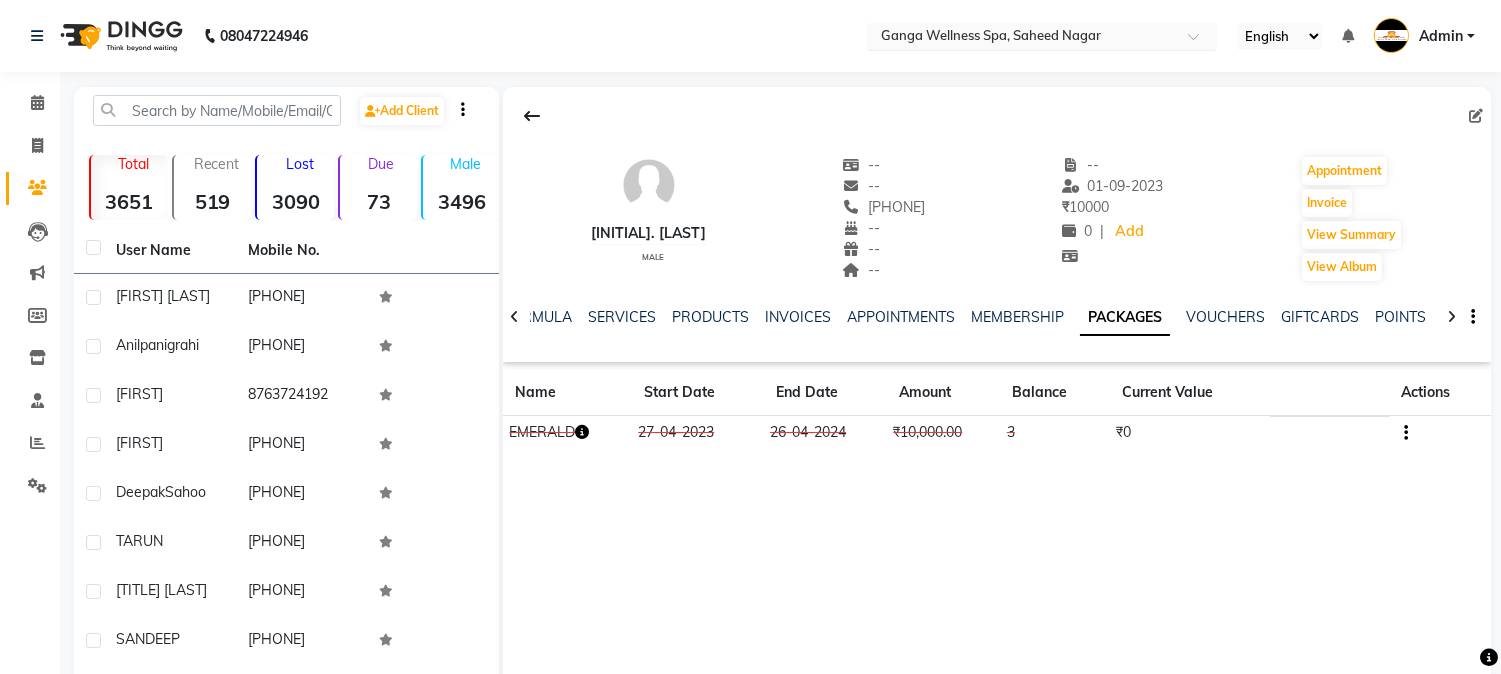 click at bounding box center [1022, 38] 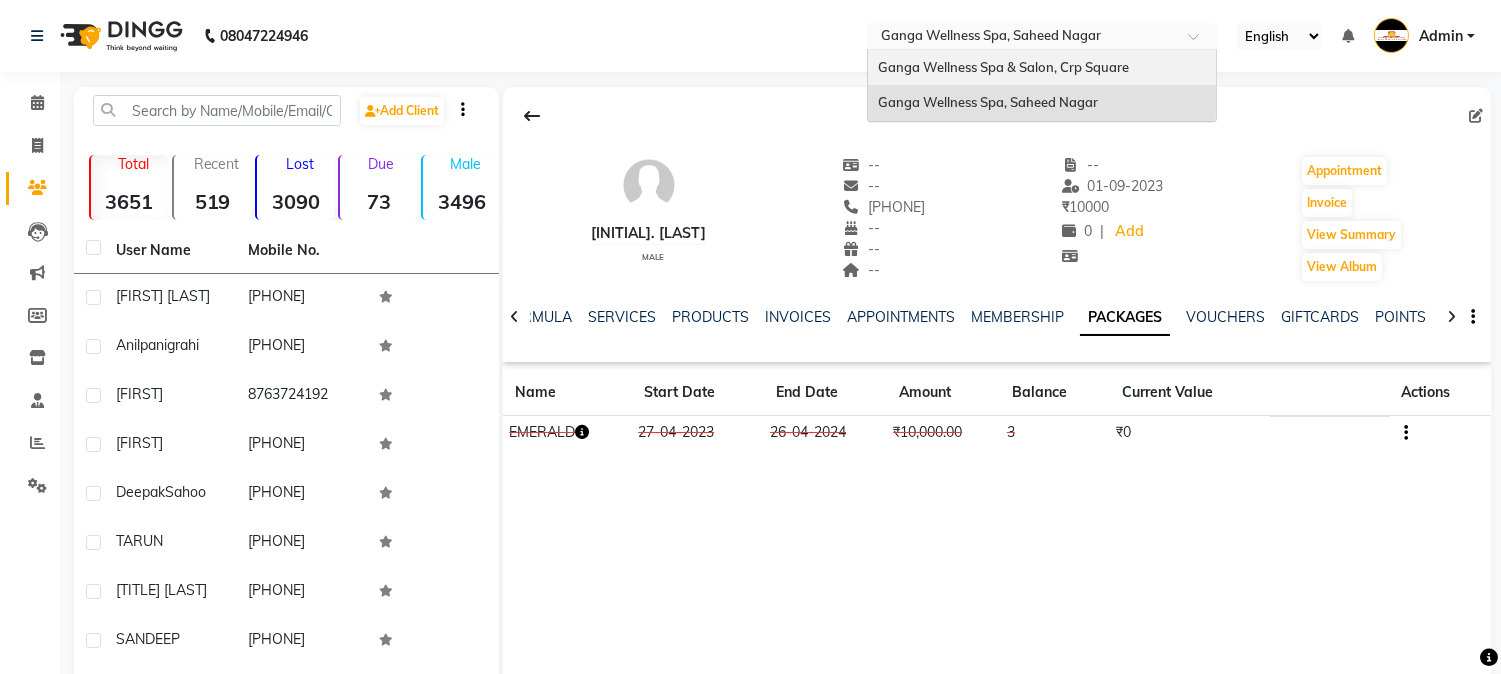 click on "Ganga Wellness Spa & Salon, Crp Square" at bounding box center [1003, 67] 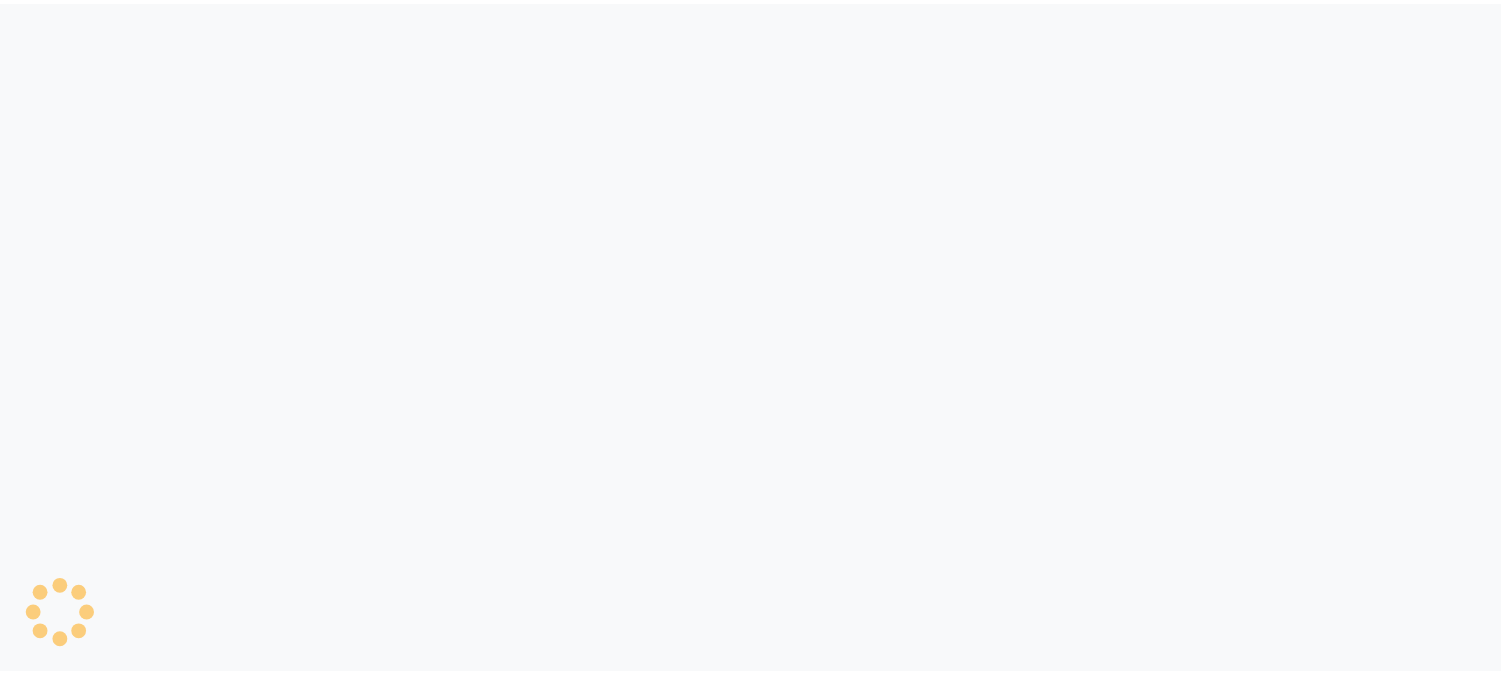 scroll, scrollTop: 0, scrollLeft: 0, axis: both 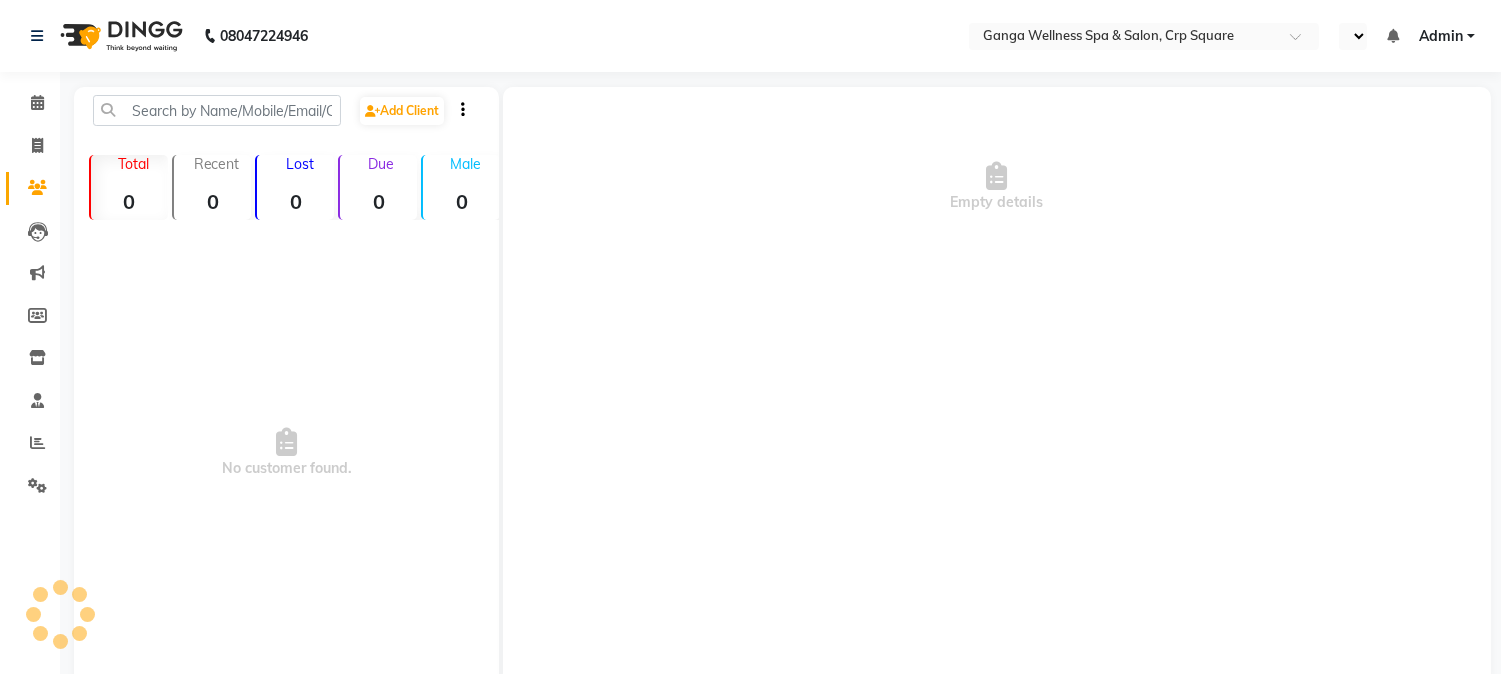 select on "en" 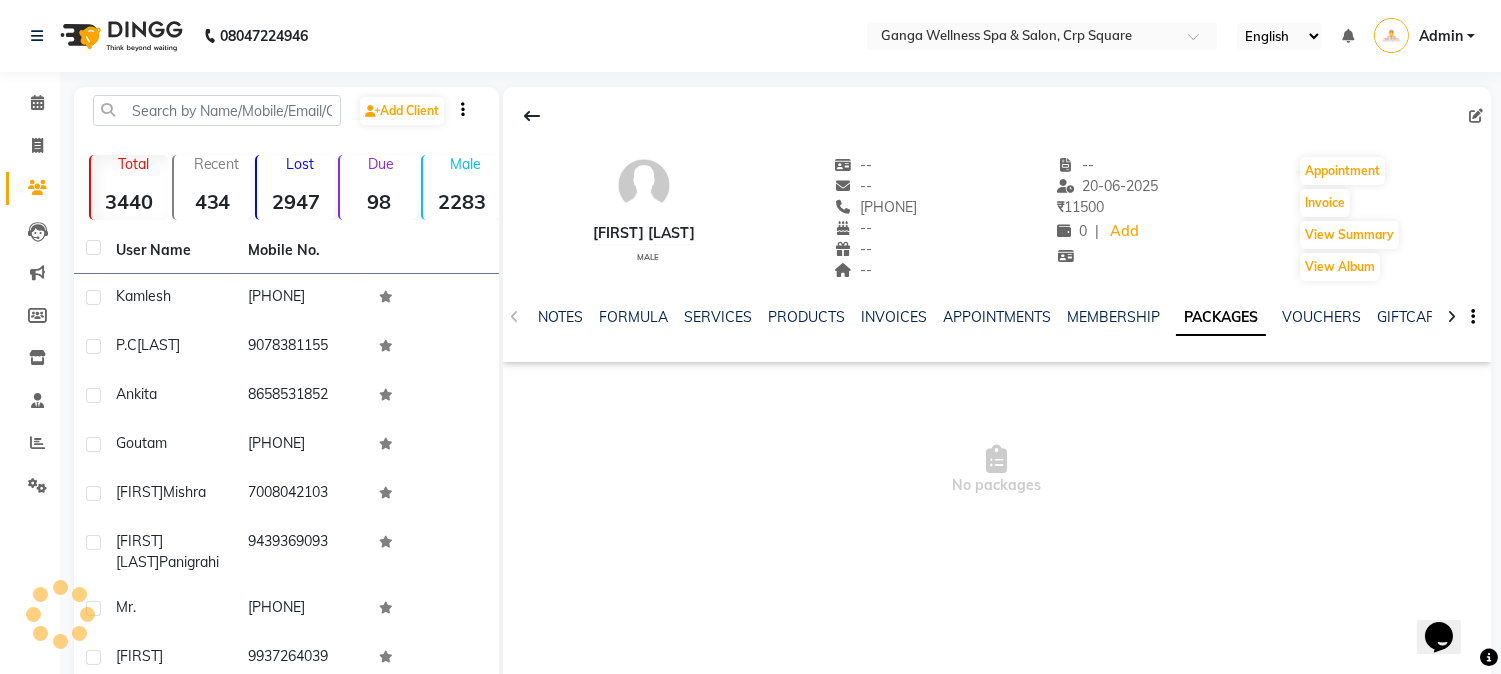 scroll, scrollTop: 0, scrollLeft: 0, axis: both 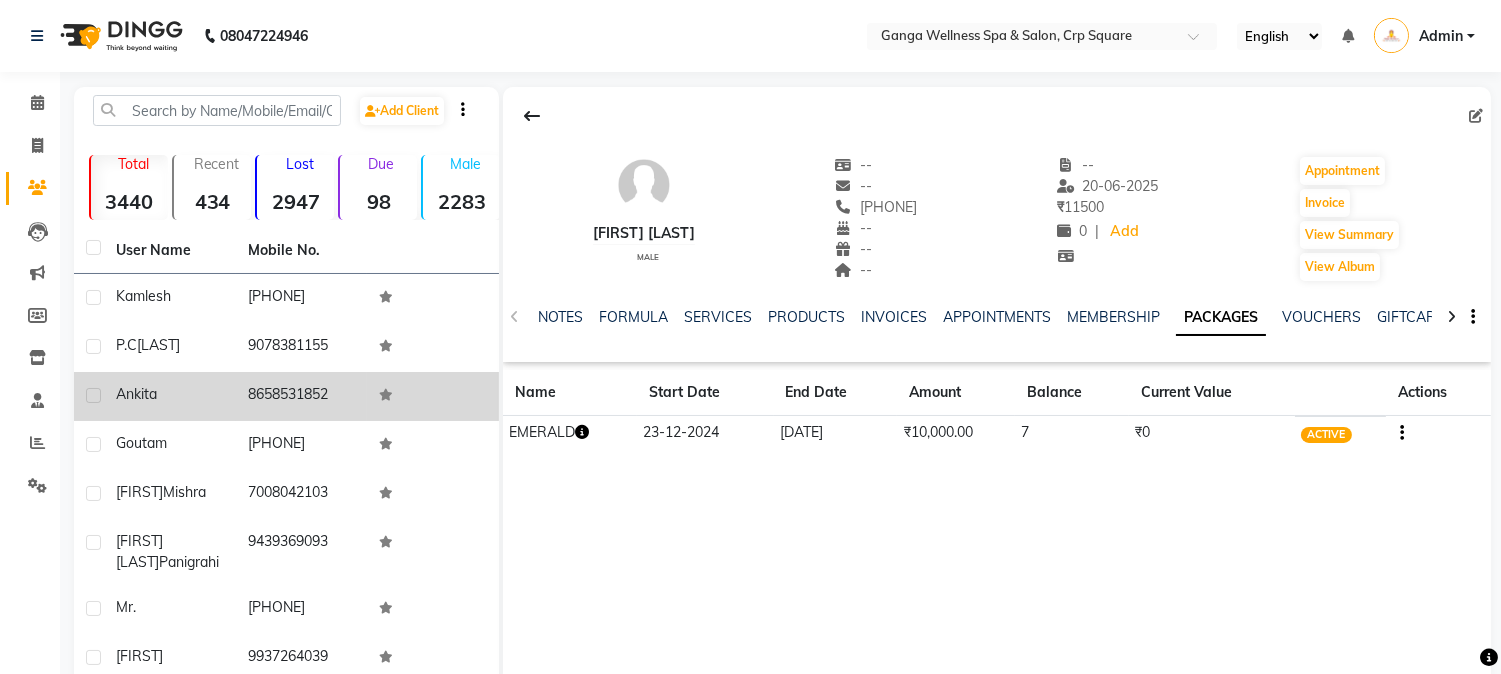 drag, startPoint x: 261, startPoint y: 607, endPoint x: 193, endPoint y: 410, distance: 208.40585 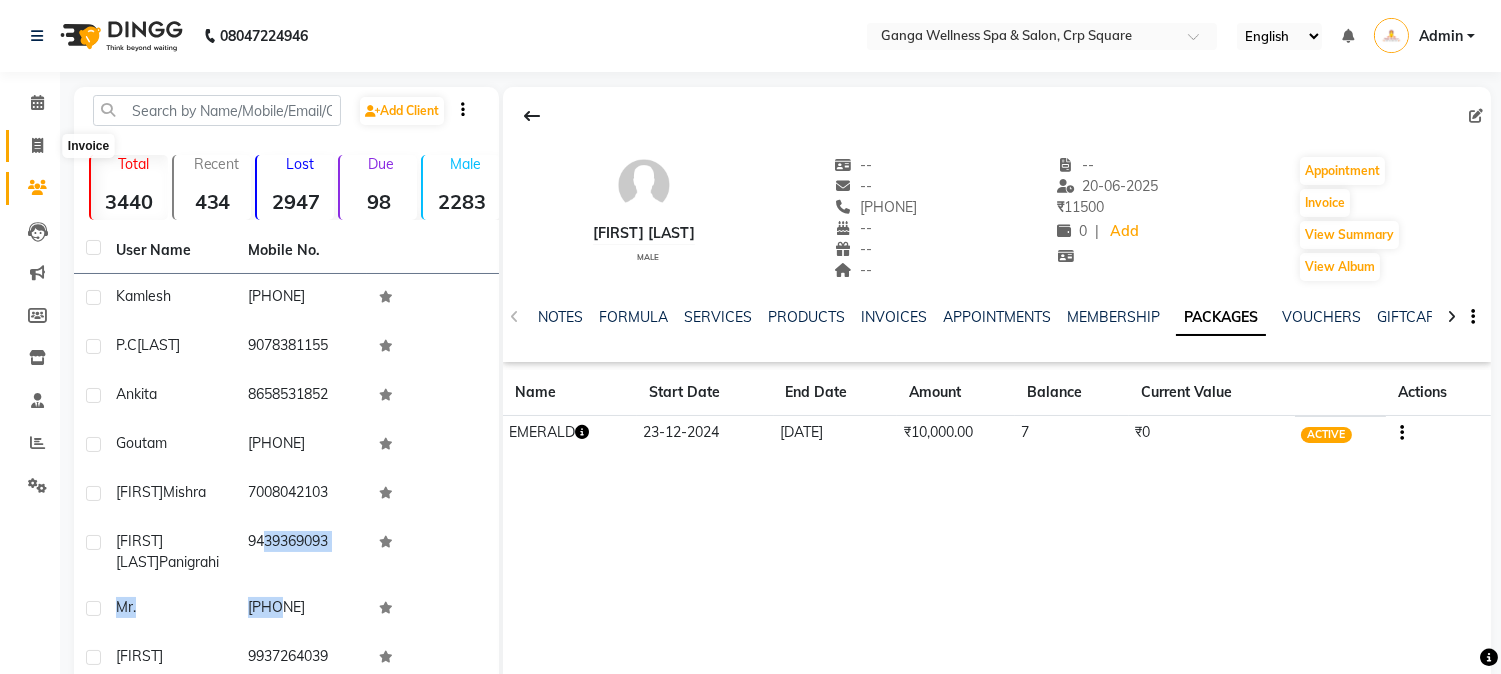 click 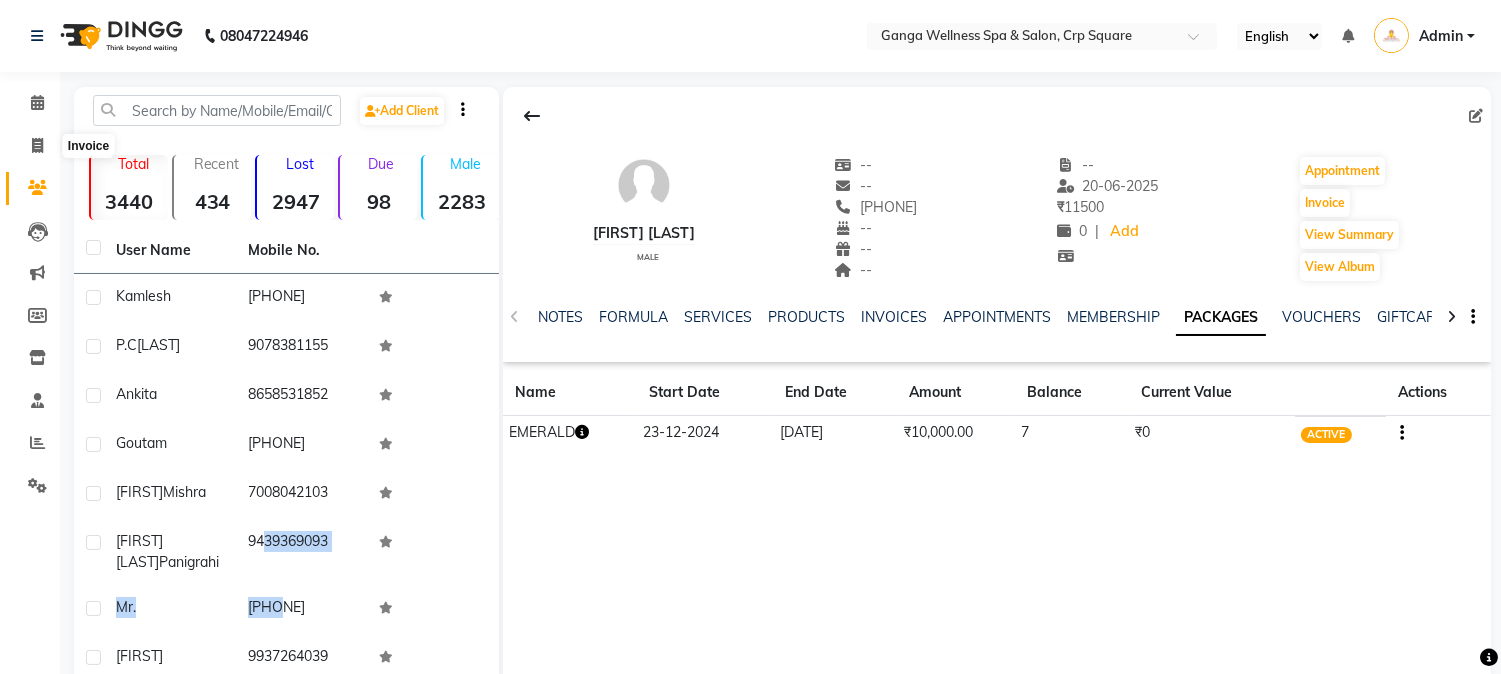 select on "service" 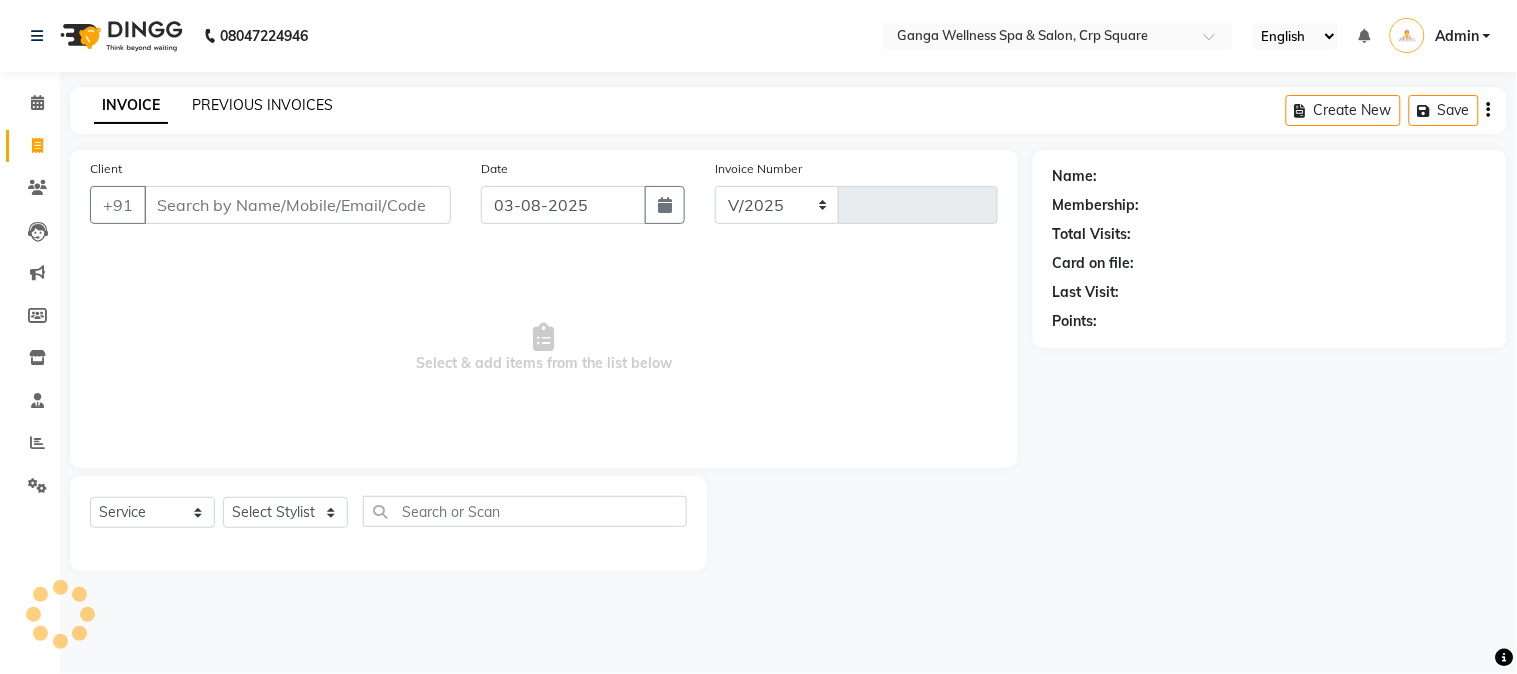 select on "715" 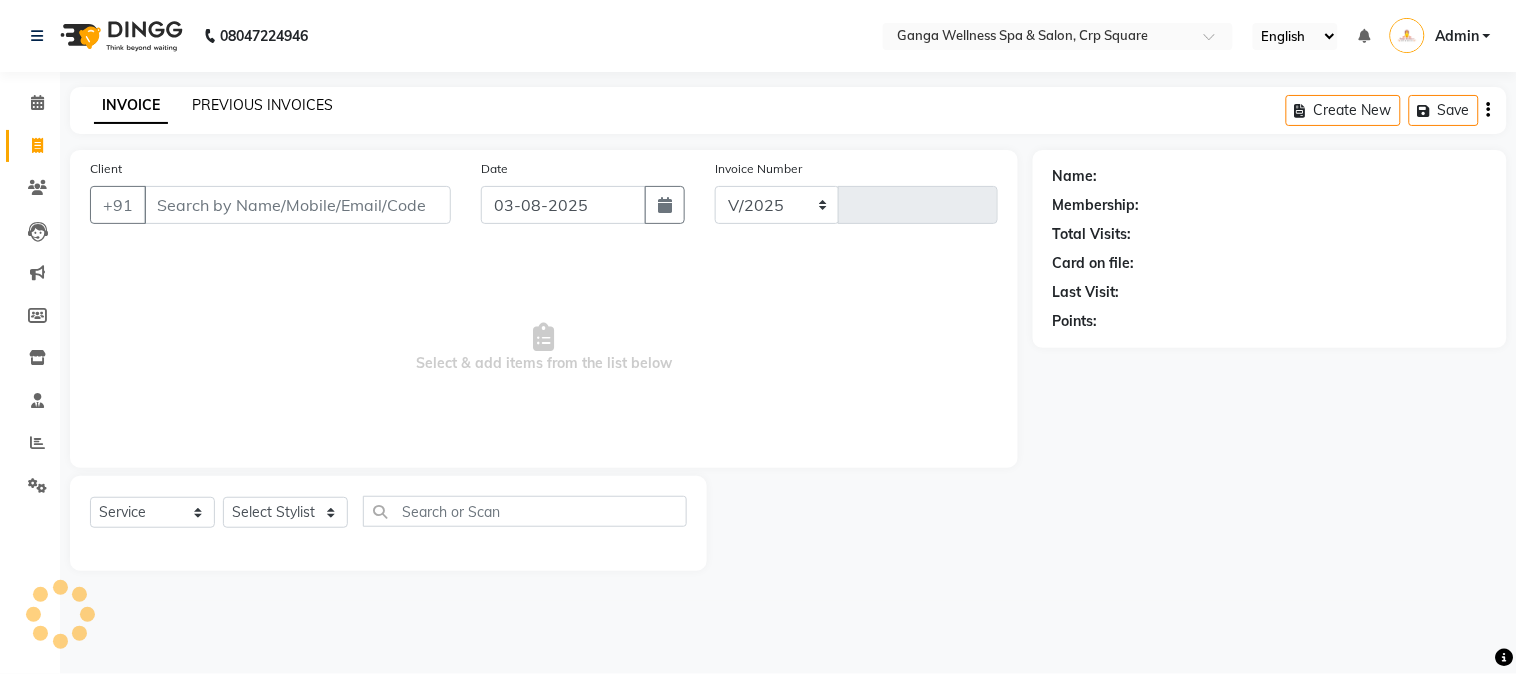 type on "1917" 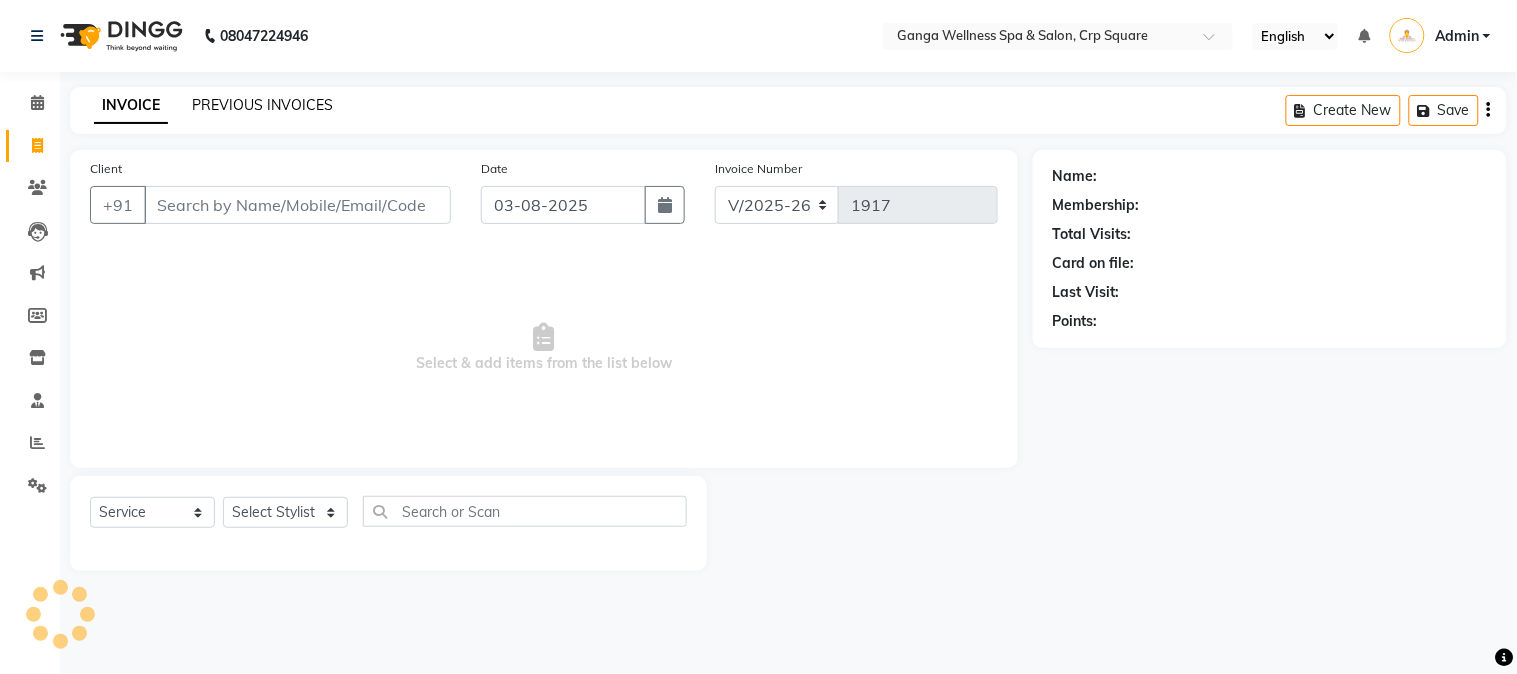 click on "PREVIOUS INVOICES" 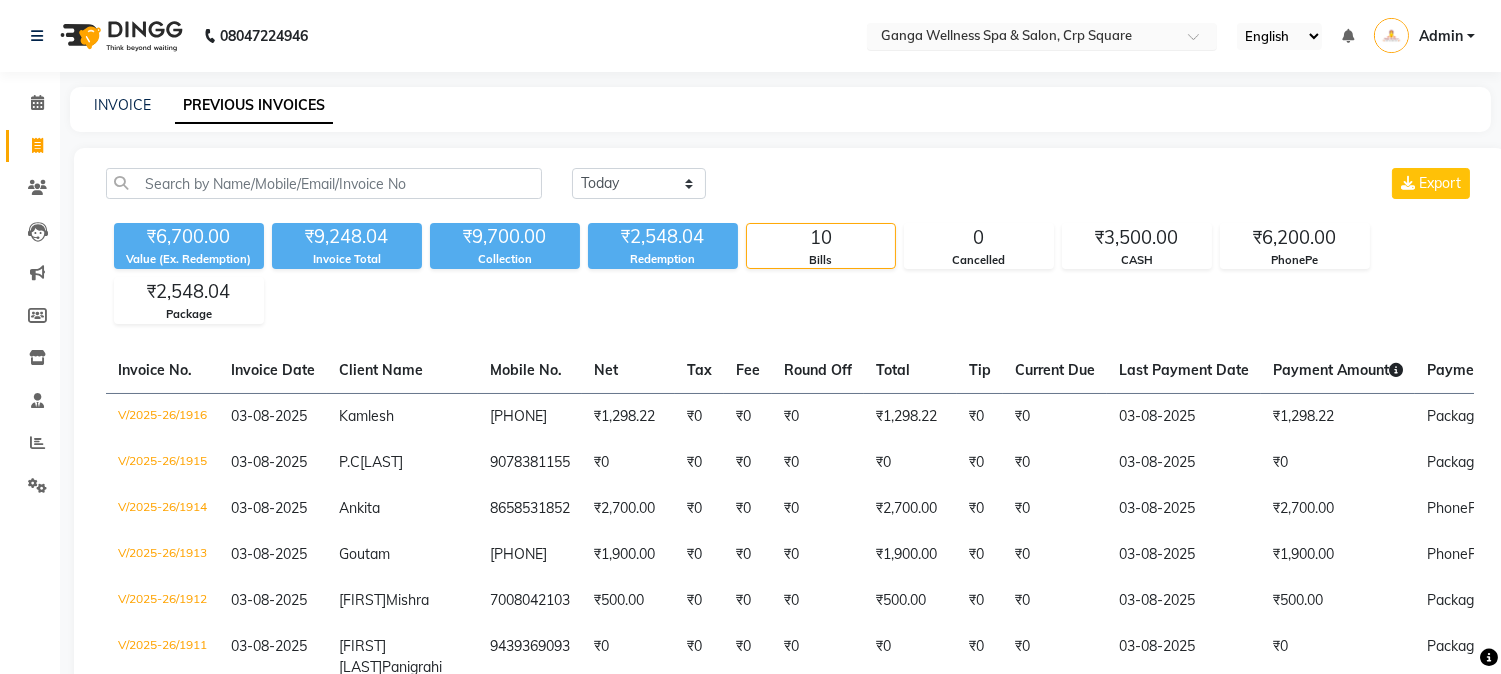 click at bounding box center [1022, 38] 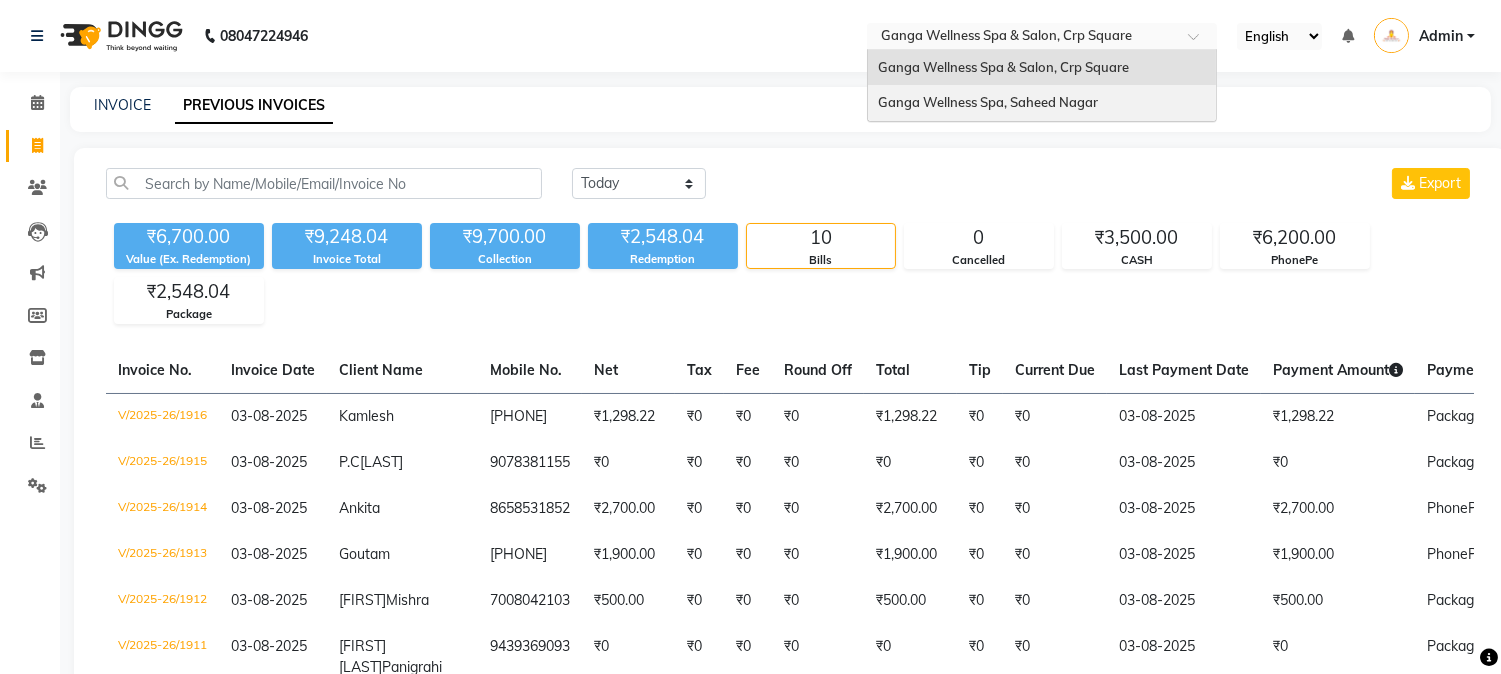 click on "Ganga Wellness Spa, Saheed Nagar" at bounding box center [988, 102] 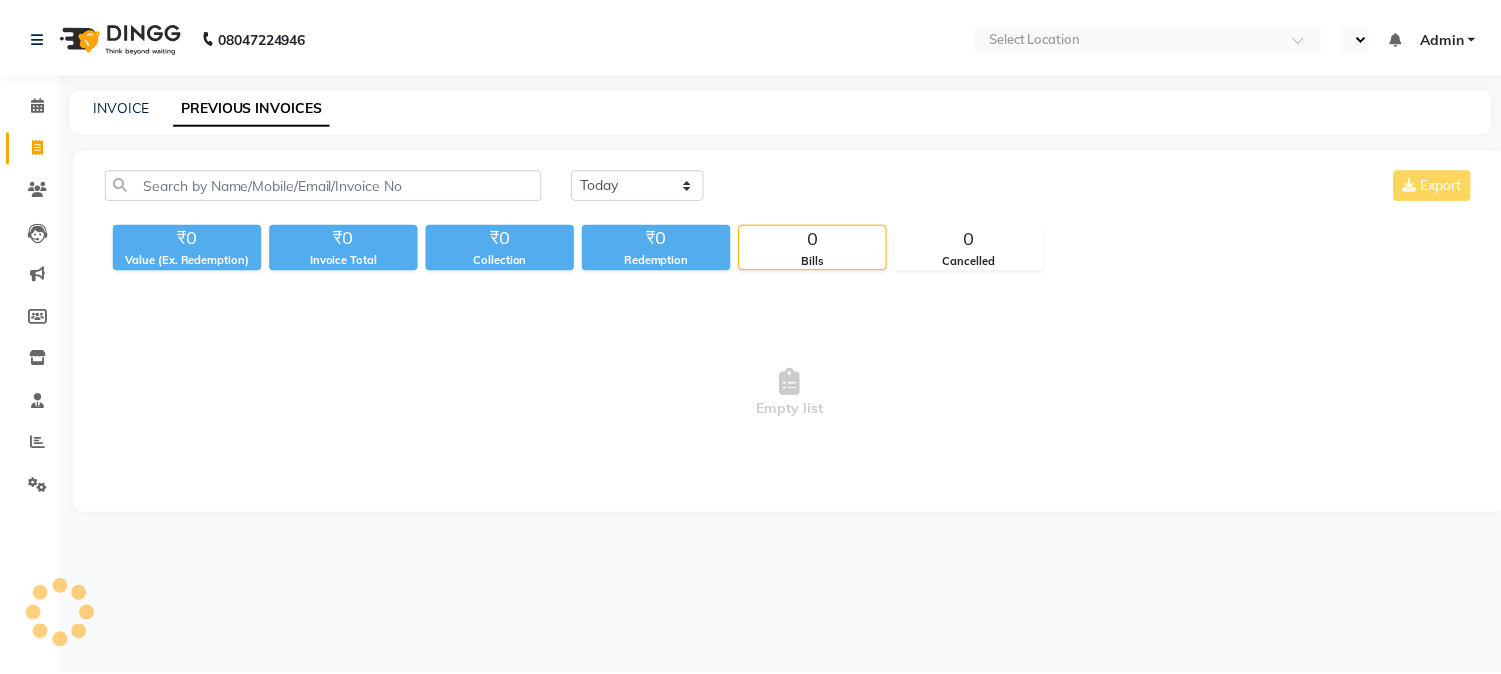 scroll, scrollTop: 0, scrollLeft: 0, axis: both 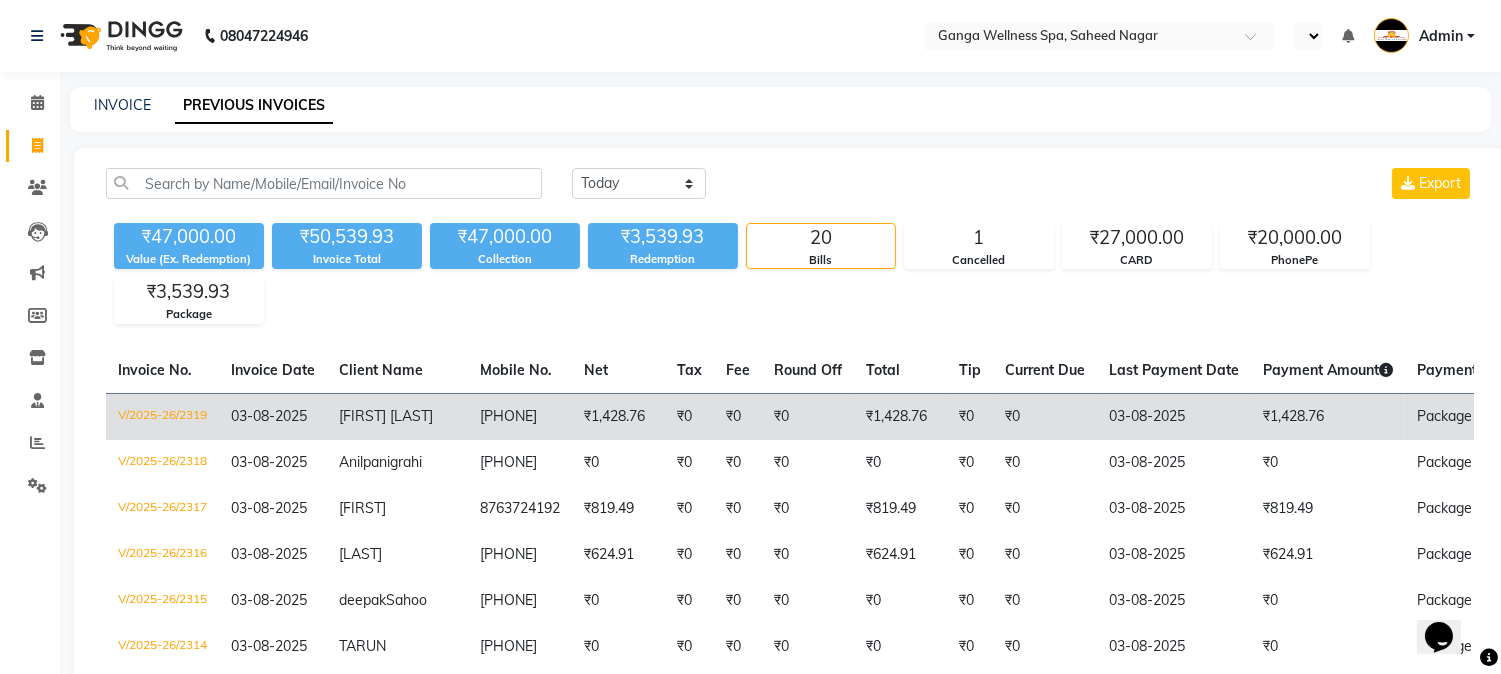 select on "en" 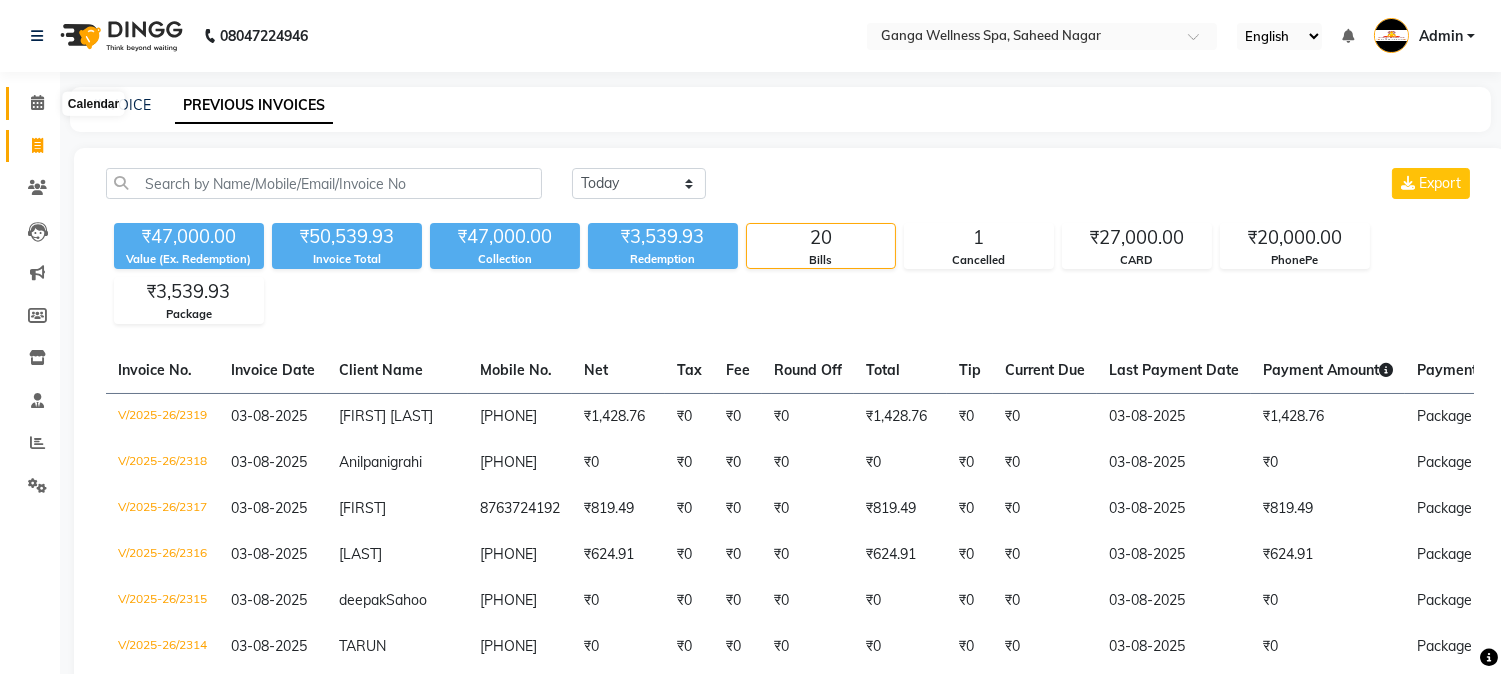 click 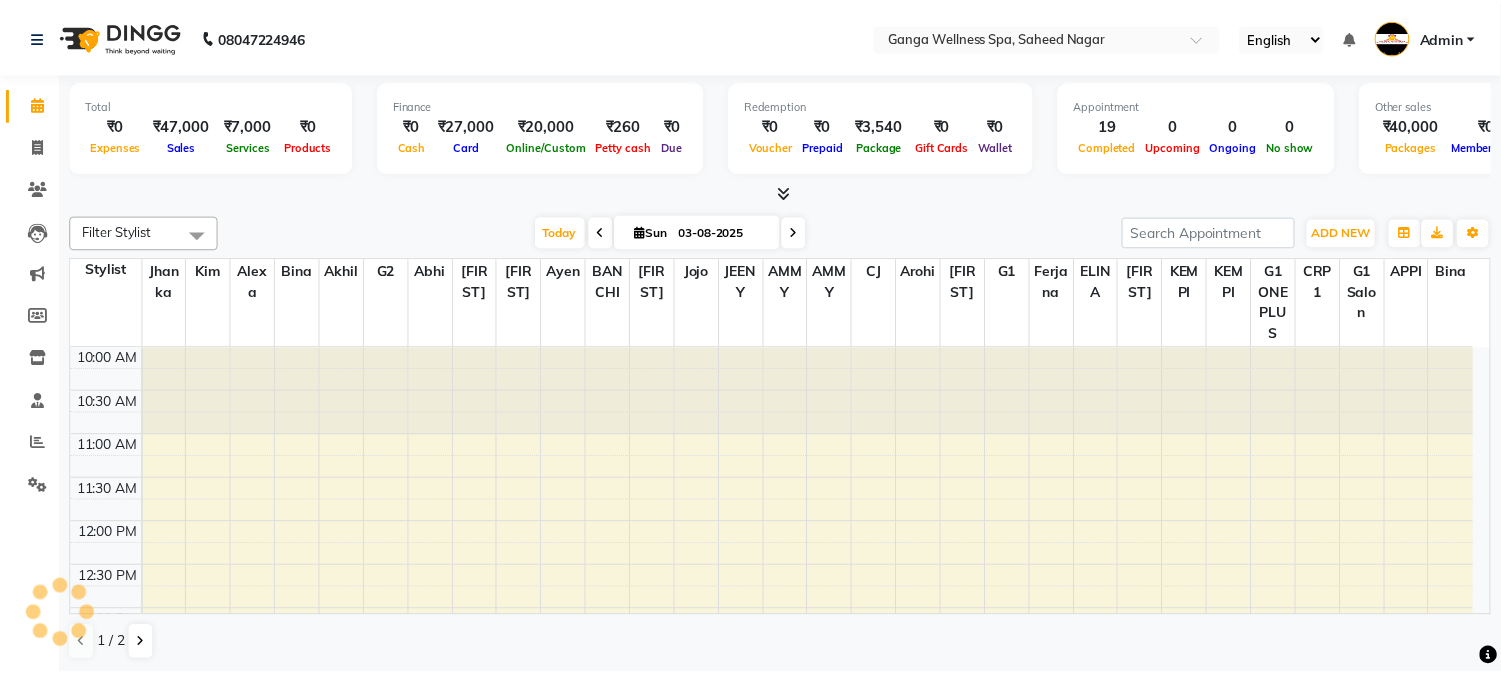 scroll, scrollTop: 0, scrollLeft: 0, axis: both 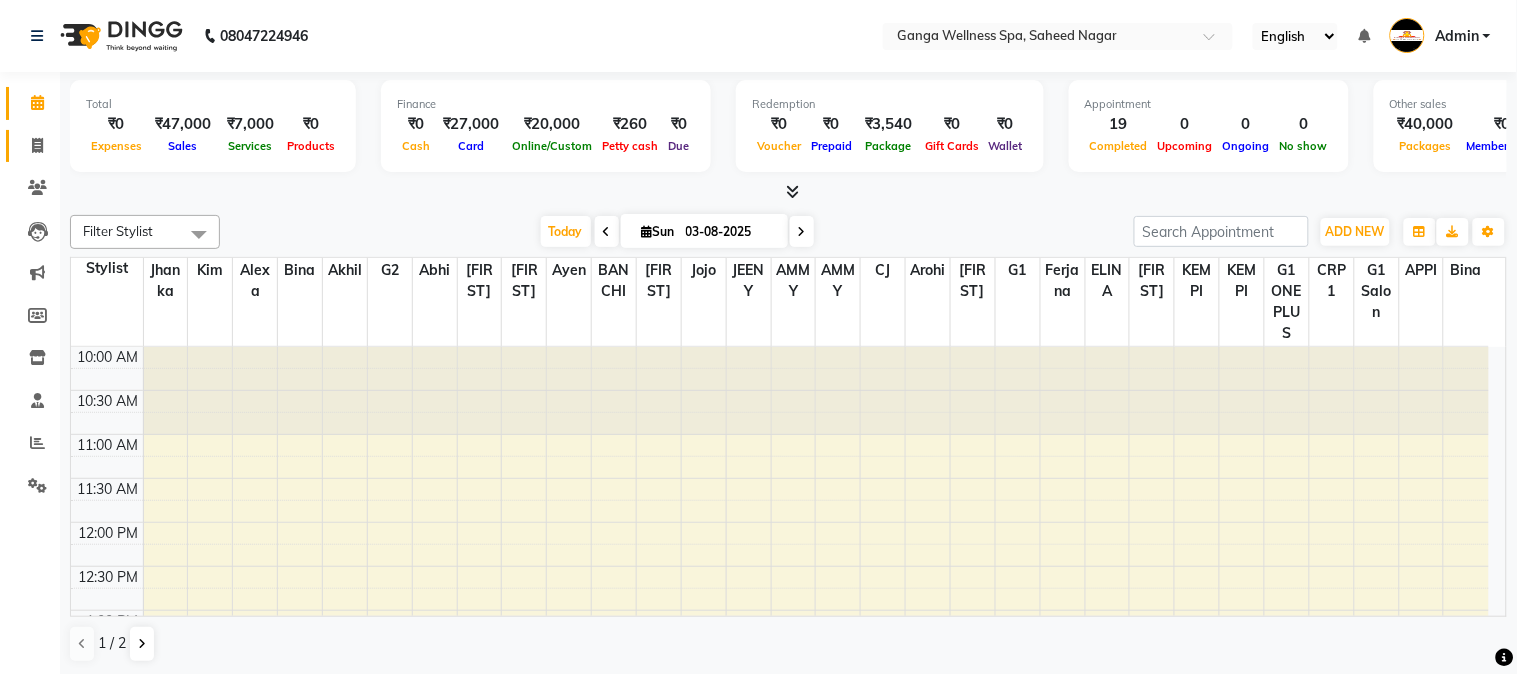 click on "Invoice" 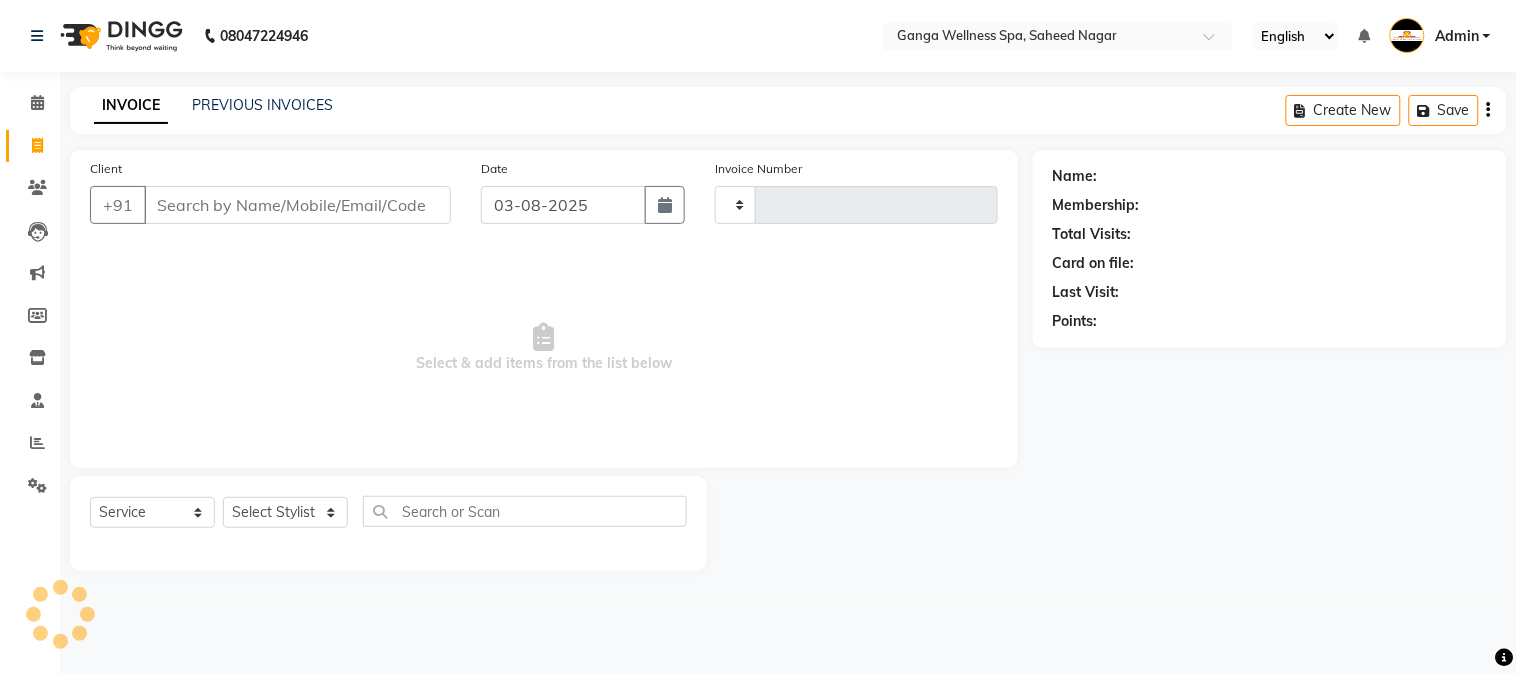 type on "2321" 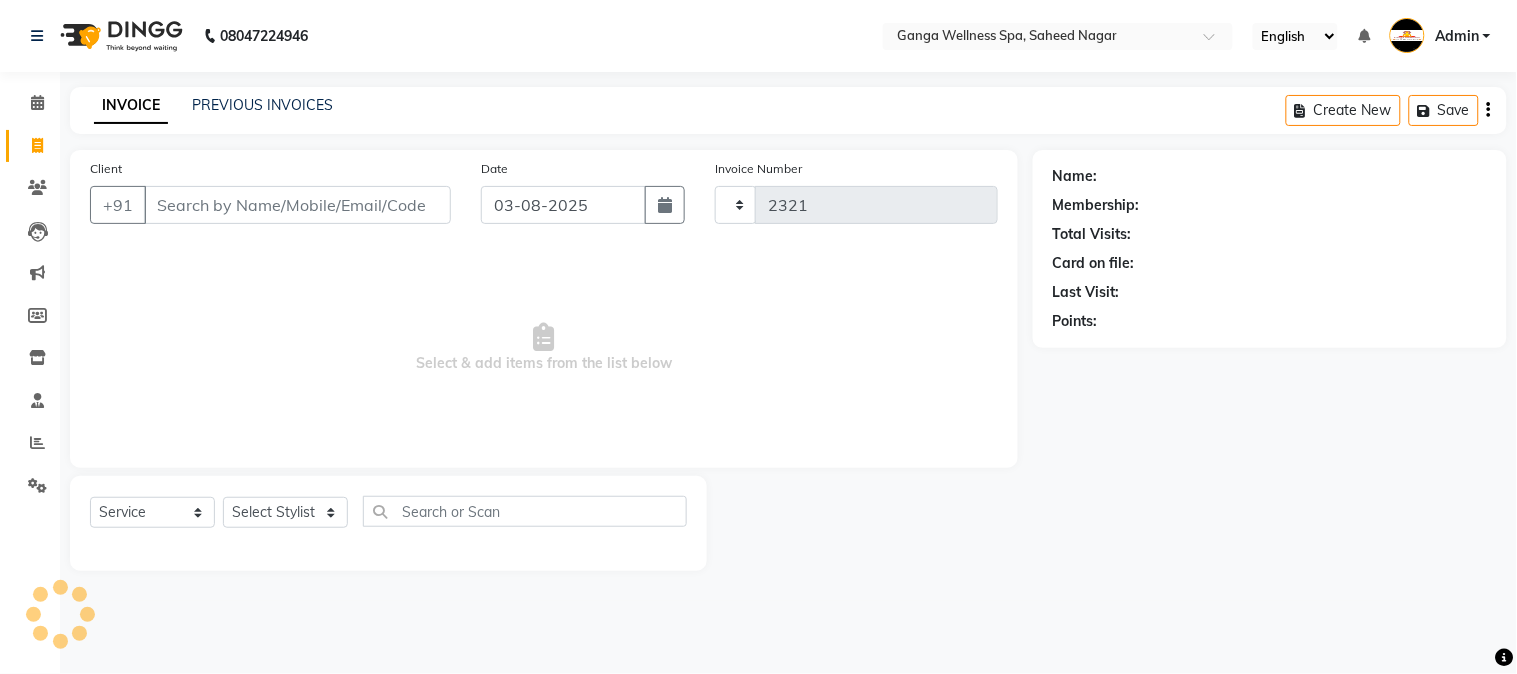 select on "762" 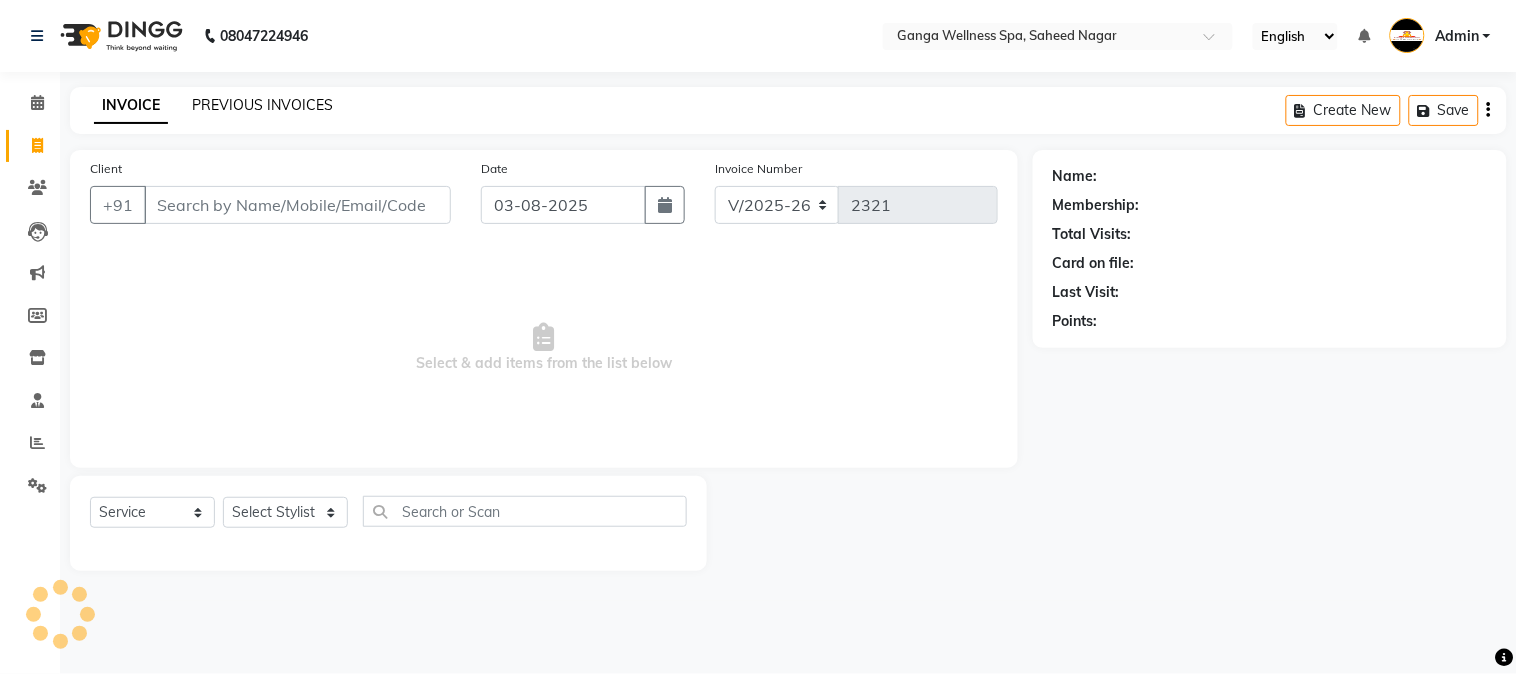 click on "PREVIOUS INVOICES" 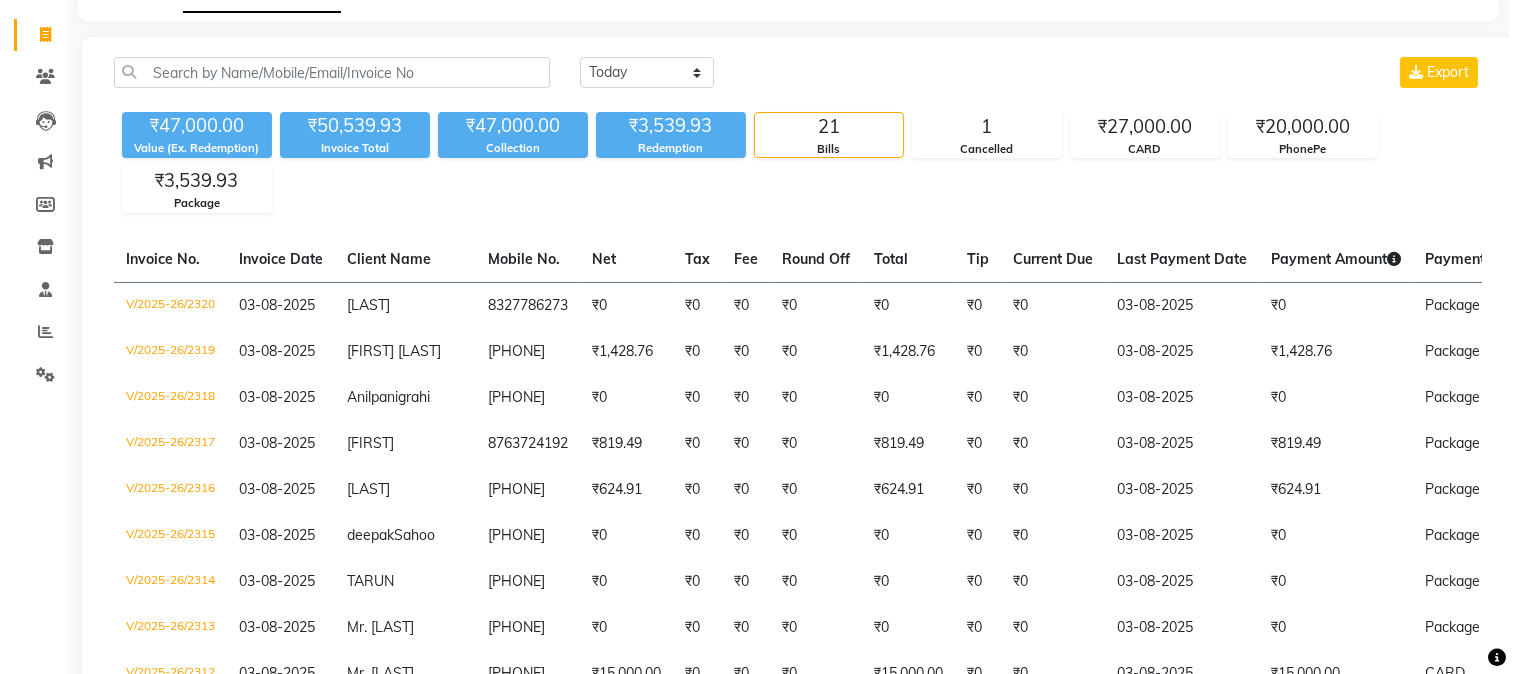 scroll, scrollTop: 0, scrollLeft: 0, axis: both 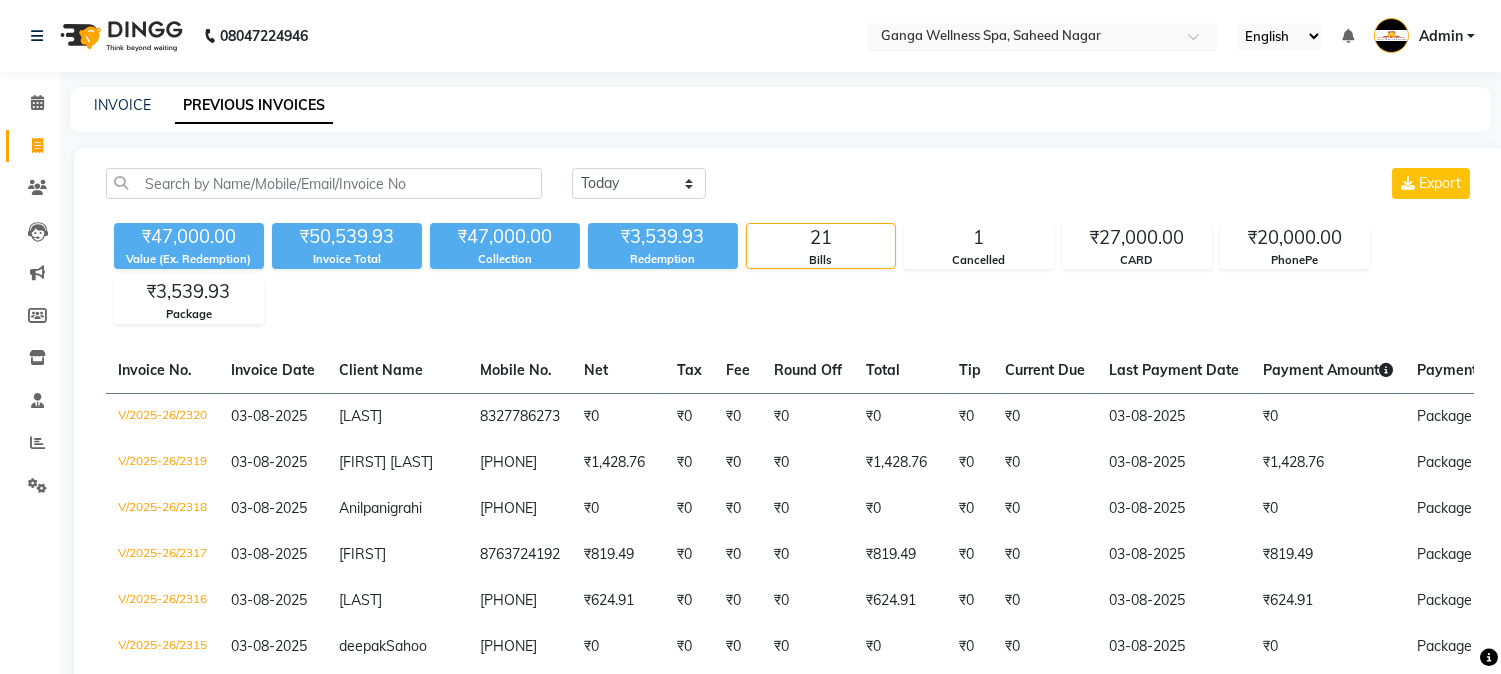 click at bounding box center (1022, 38) 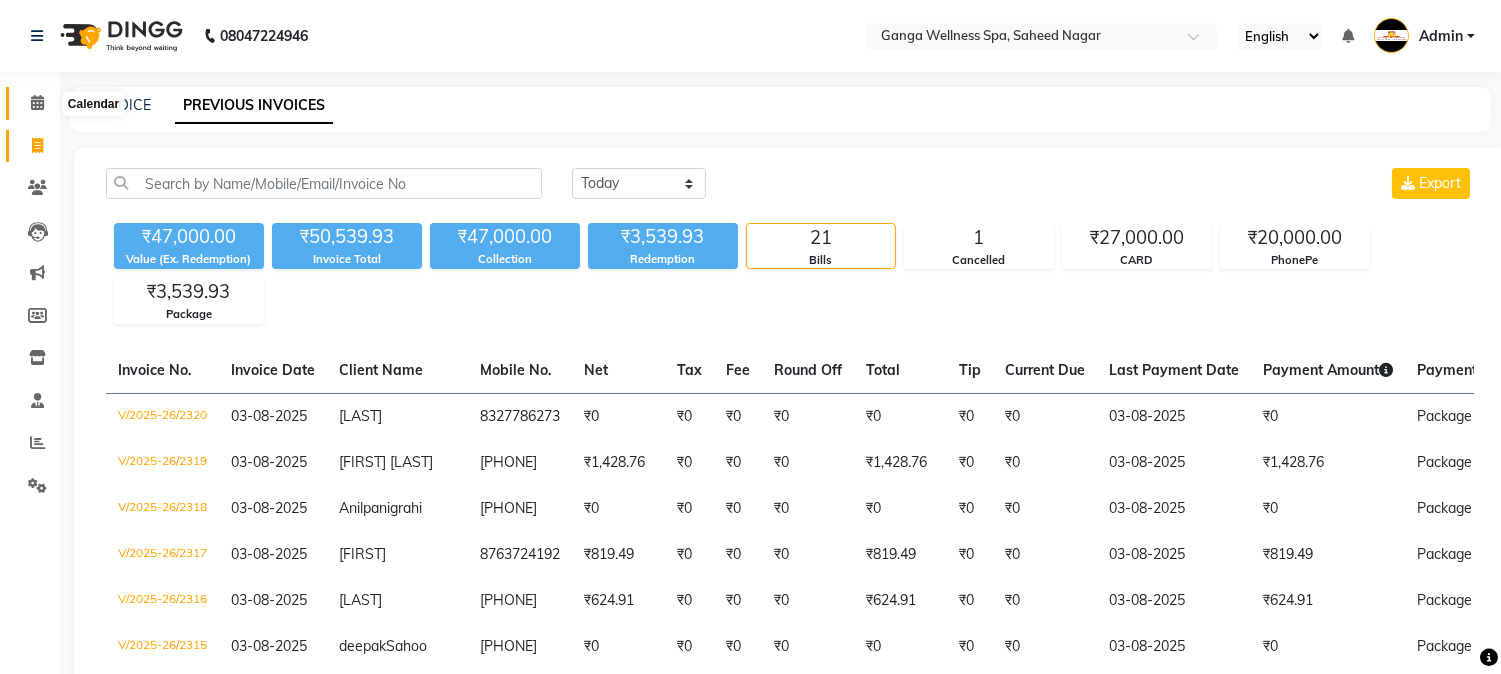 click 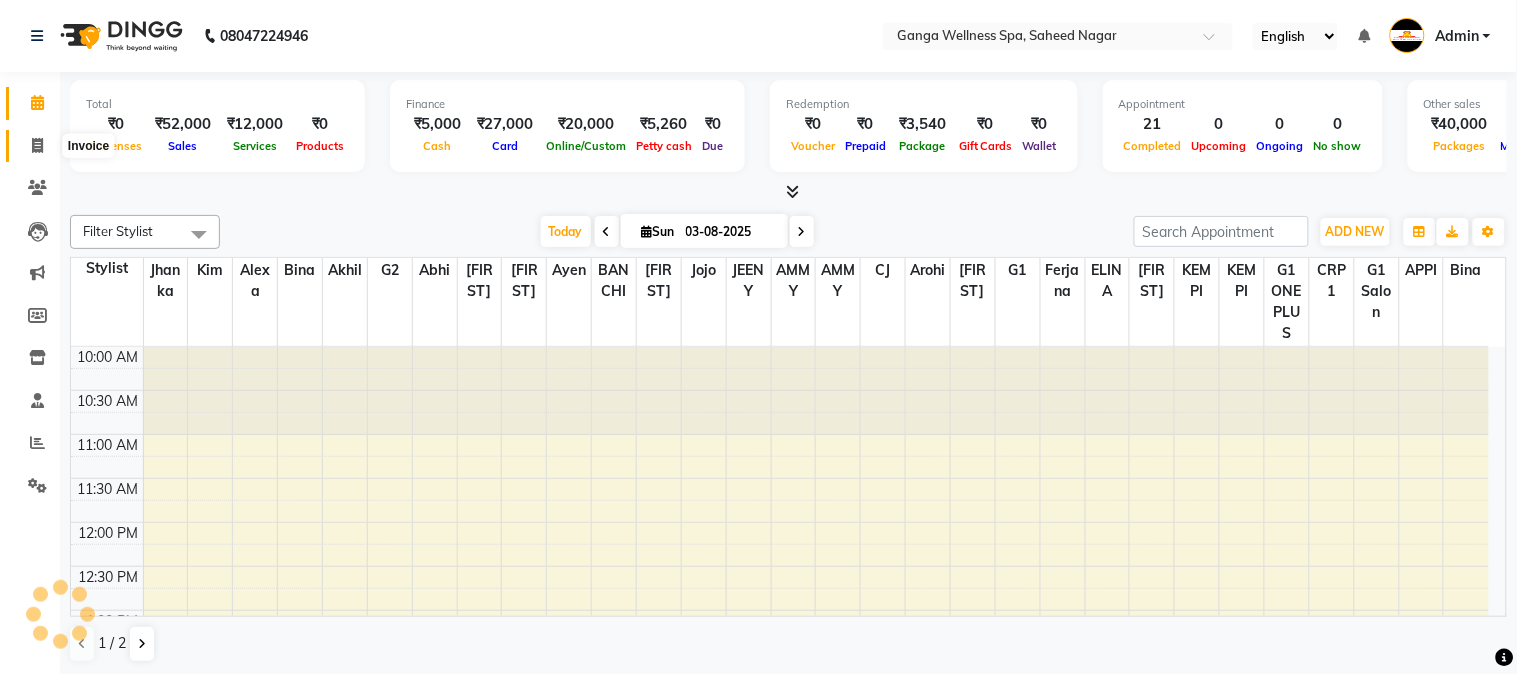 click 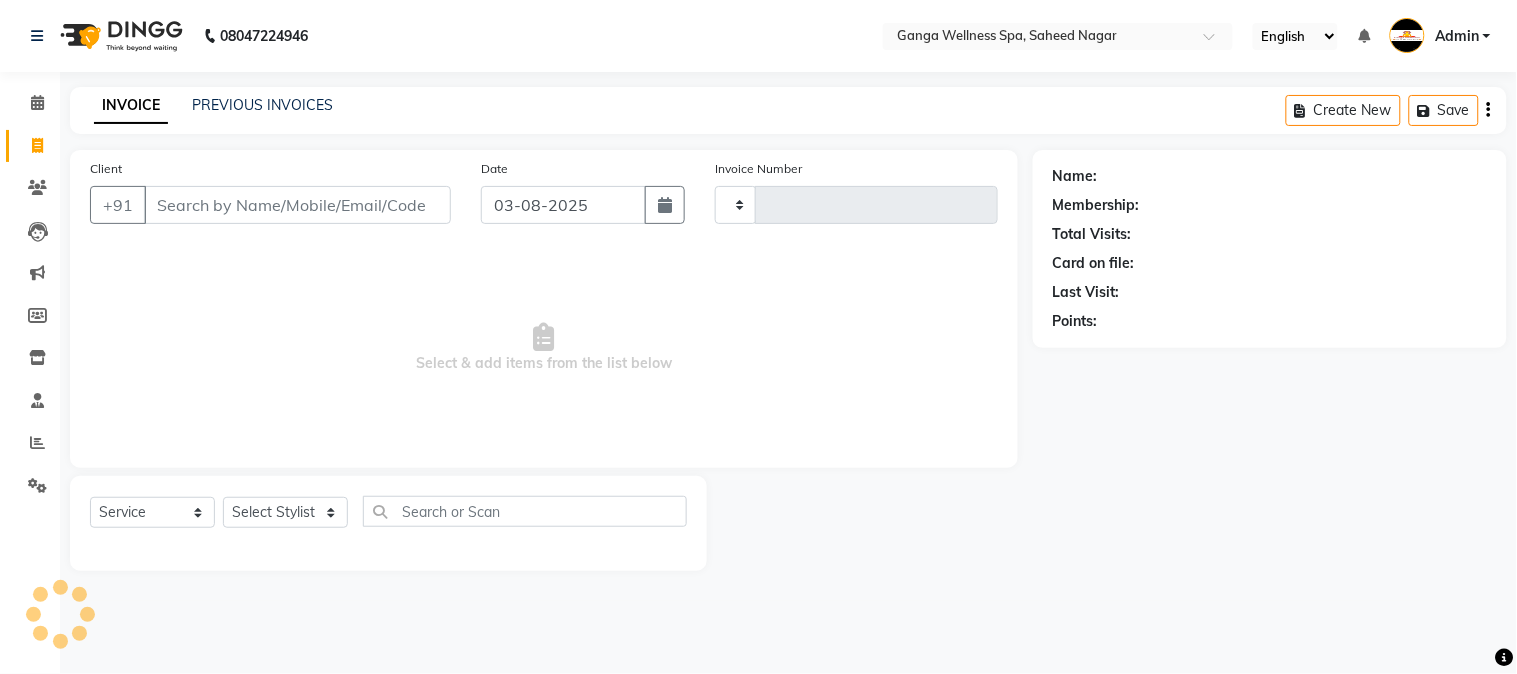 type on "2322" 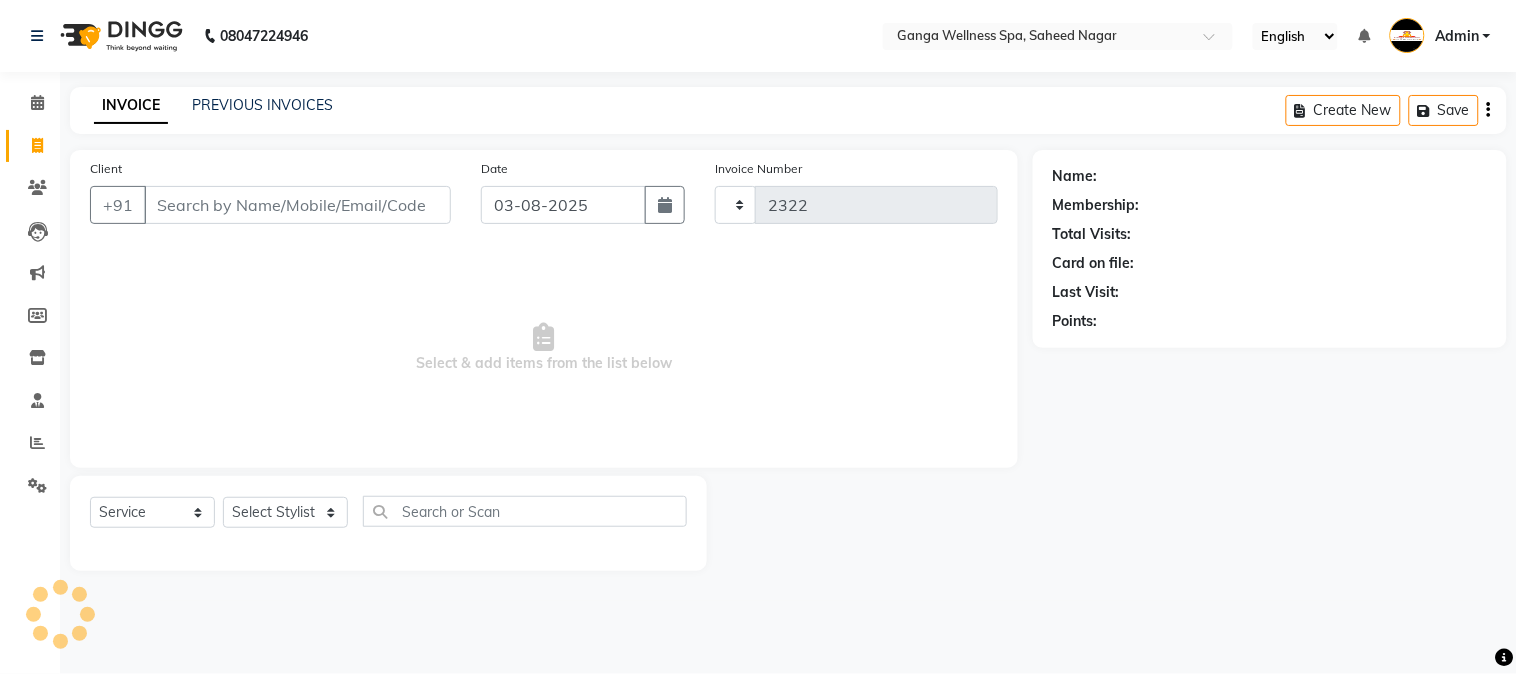select on "762" 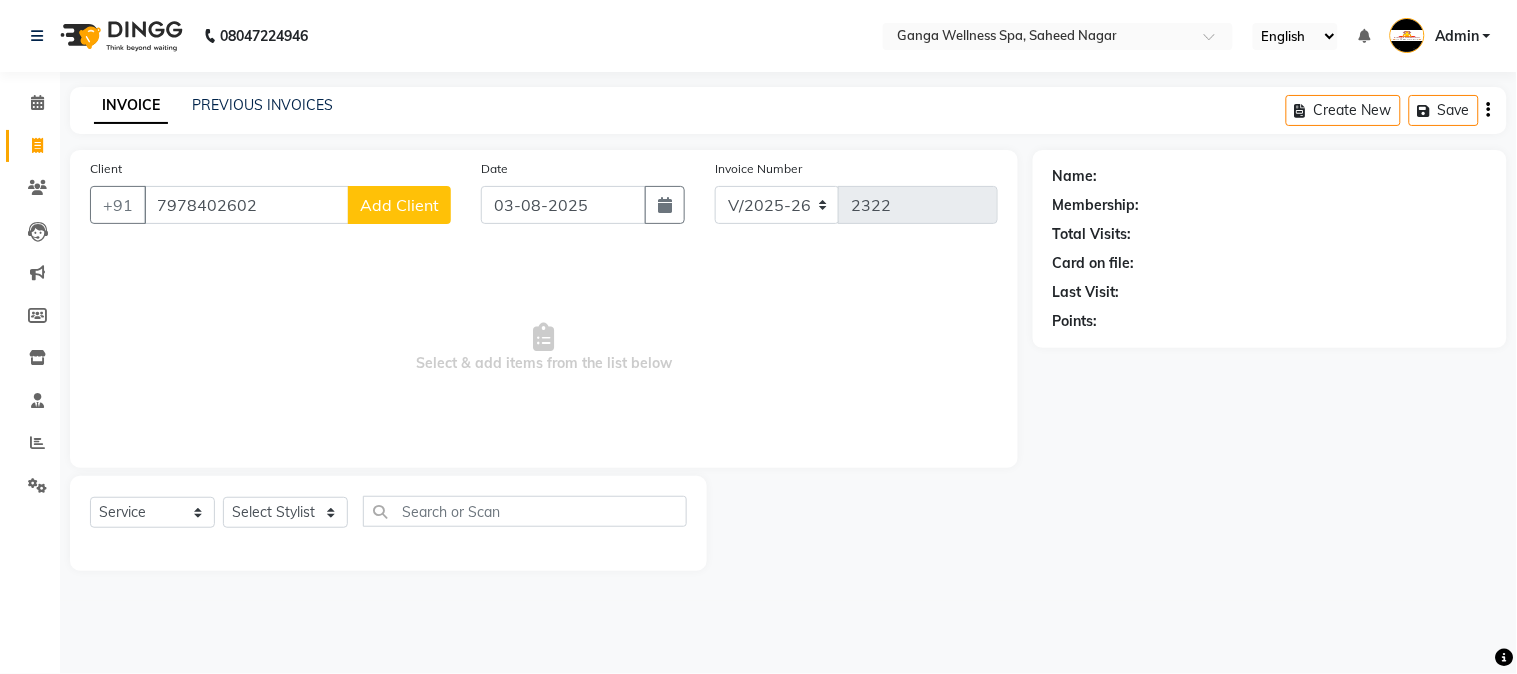 click on "7978402602" at bounding box center [246, 205] 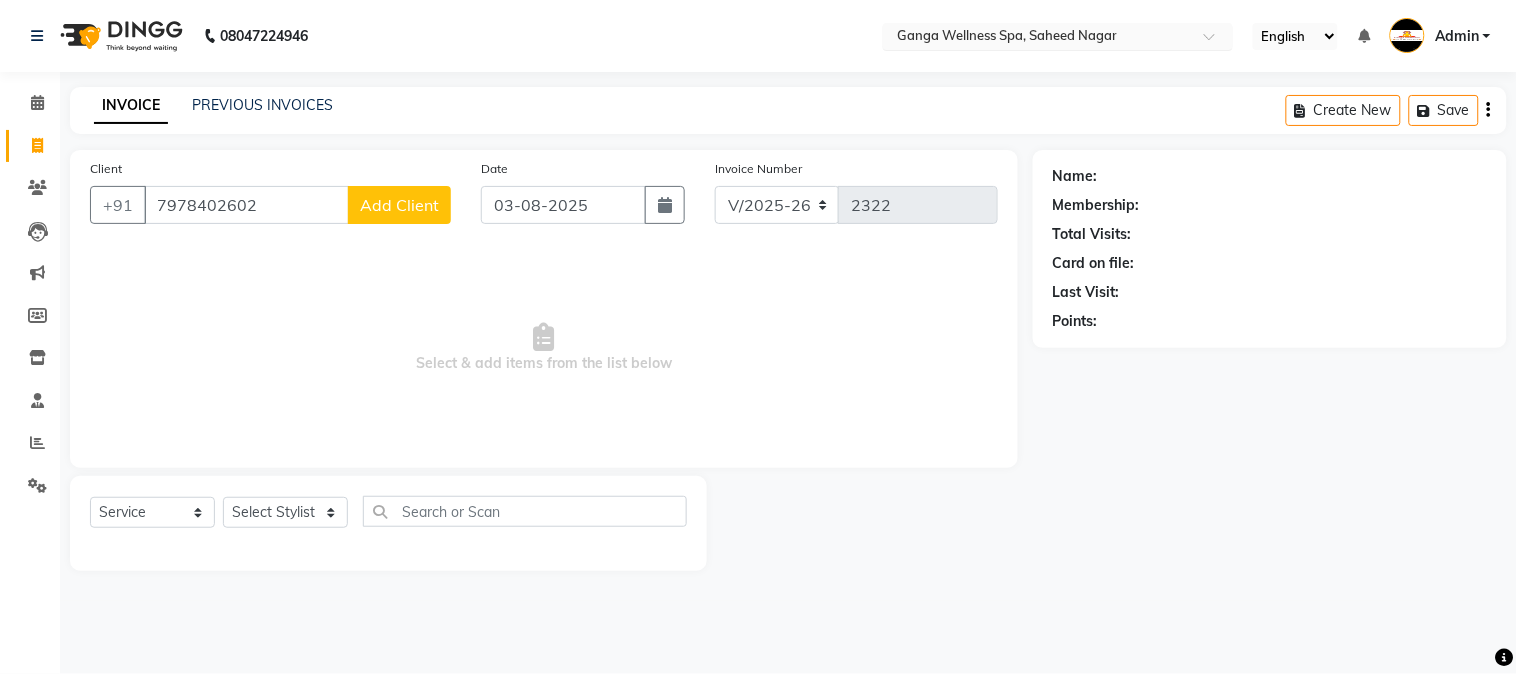 type on "7978402602" 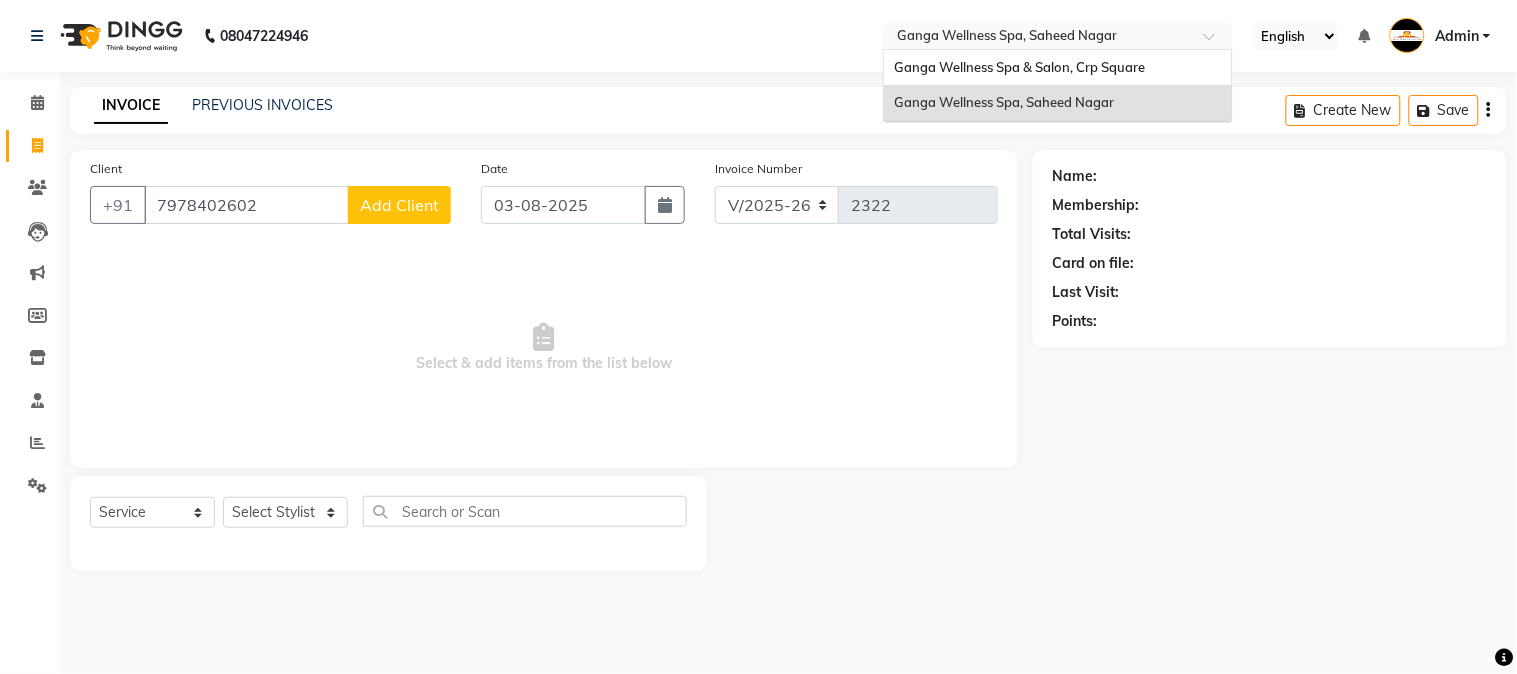 click on "Select Location × Ganga Wellness Spa, Saheed Nagar" at bounding box center [1058, 36] 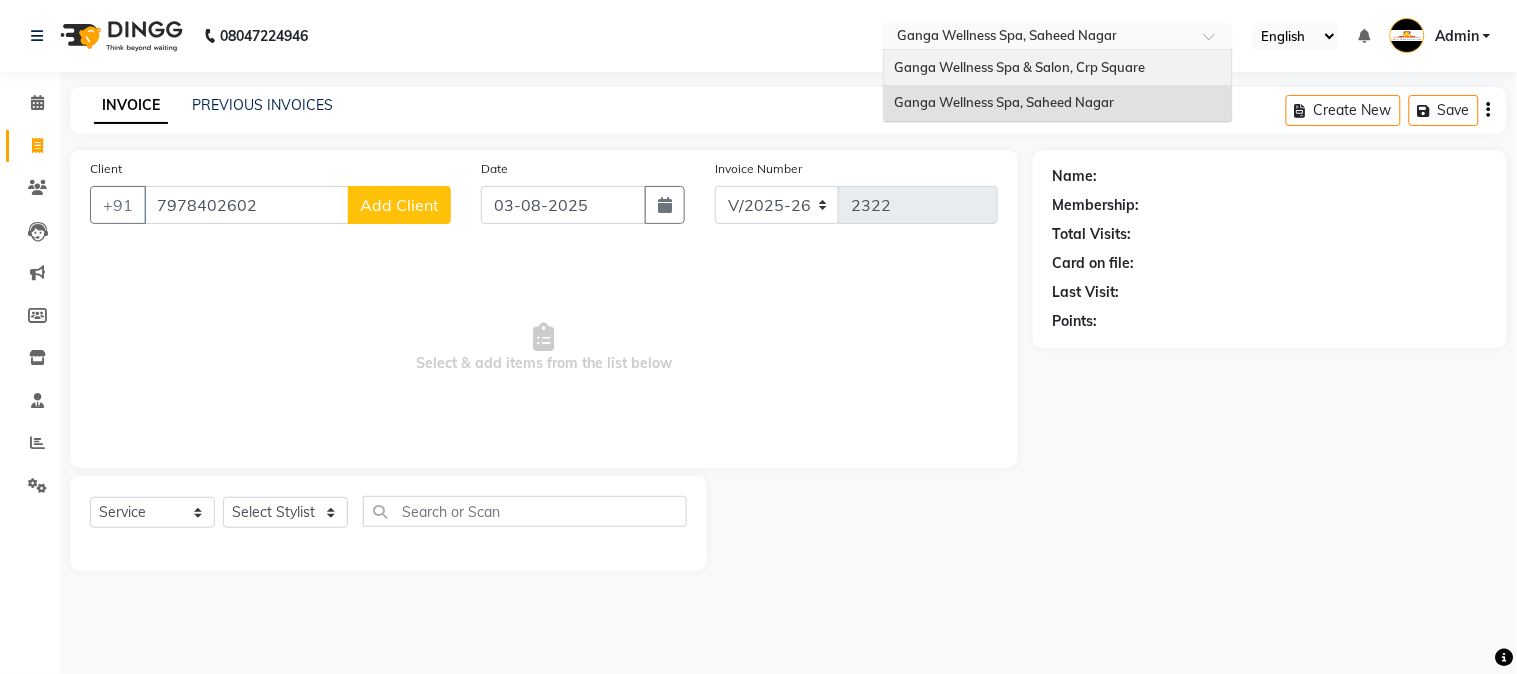 click on "Ganga Wellness Spa & Salon, Crp Square" at bounding box center [1019, 67] 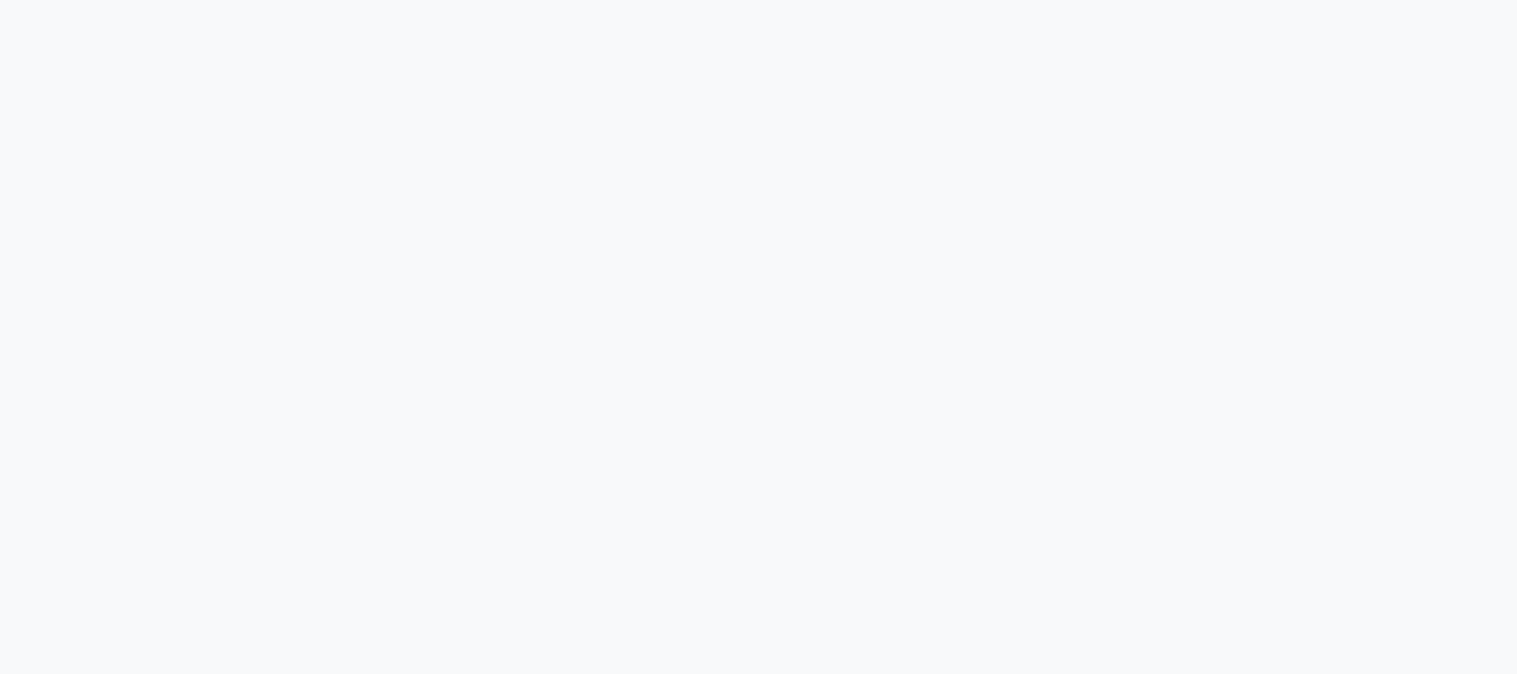 scroll, scrollTop: 0, scrollLeft: 0, axis: both 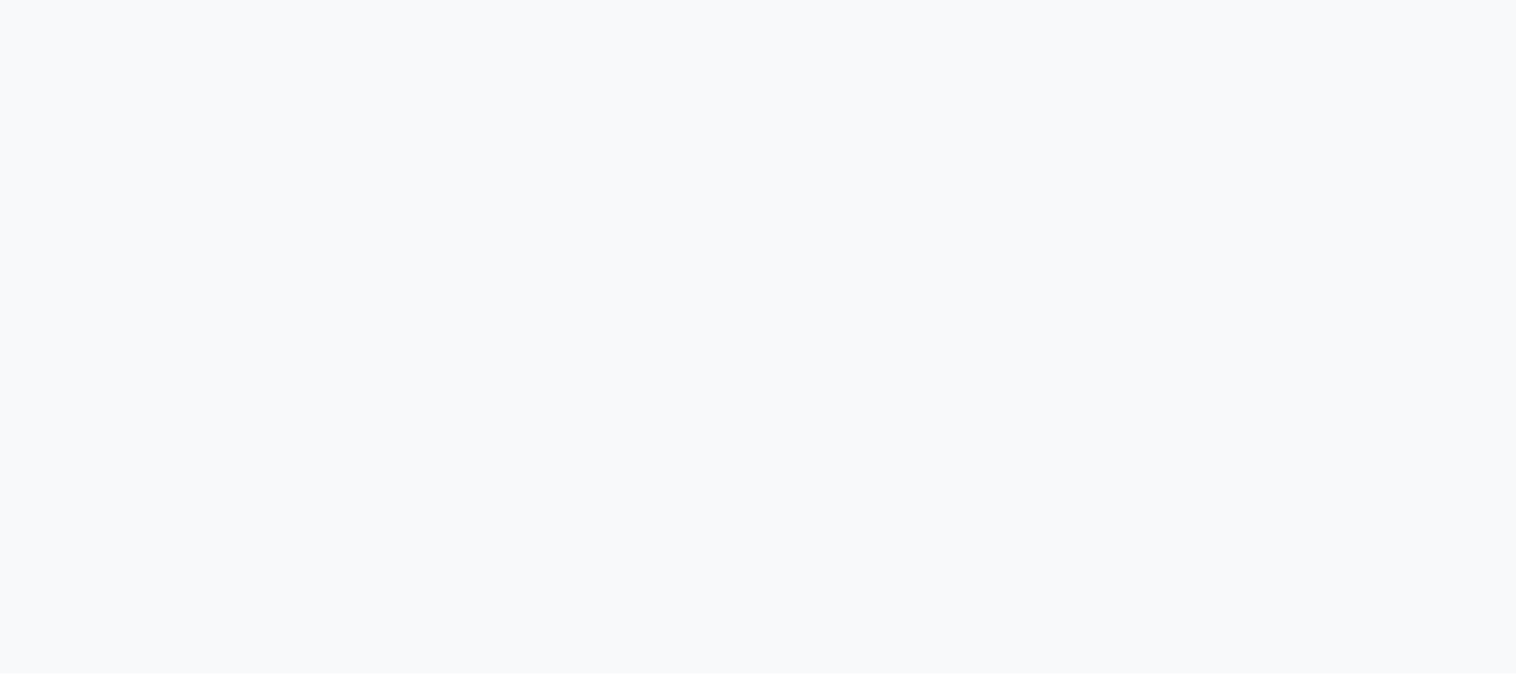 select on "service" 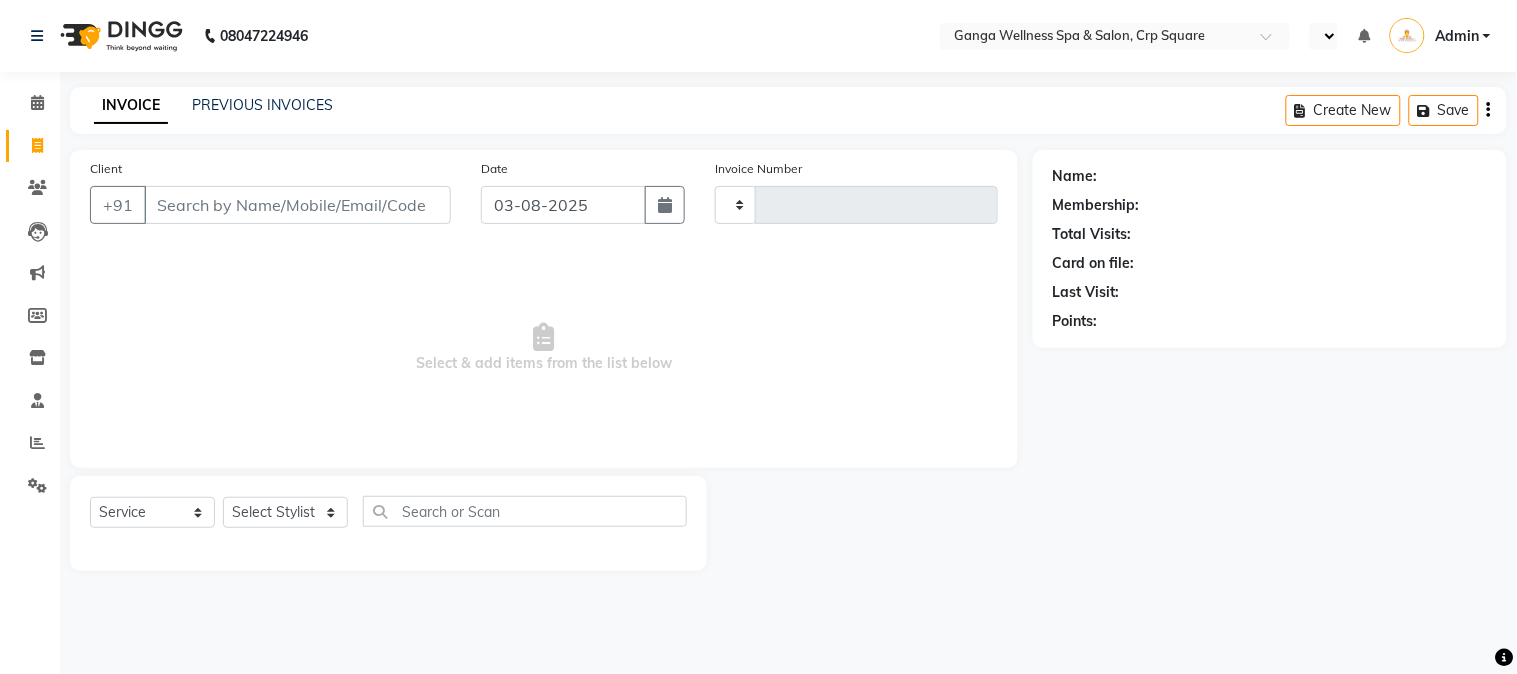 type on "1917" 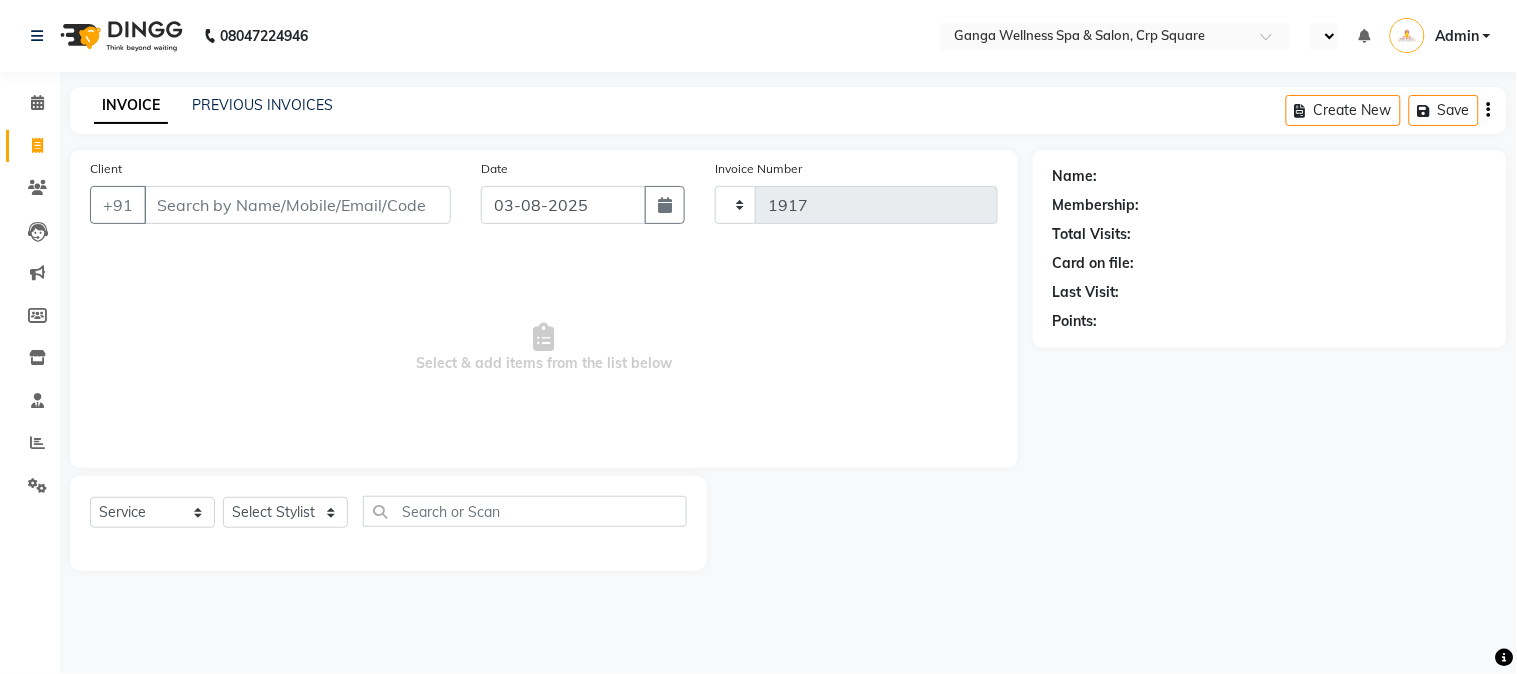 select on "715" 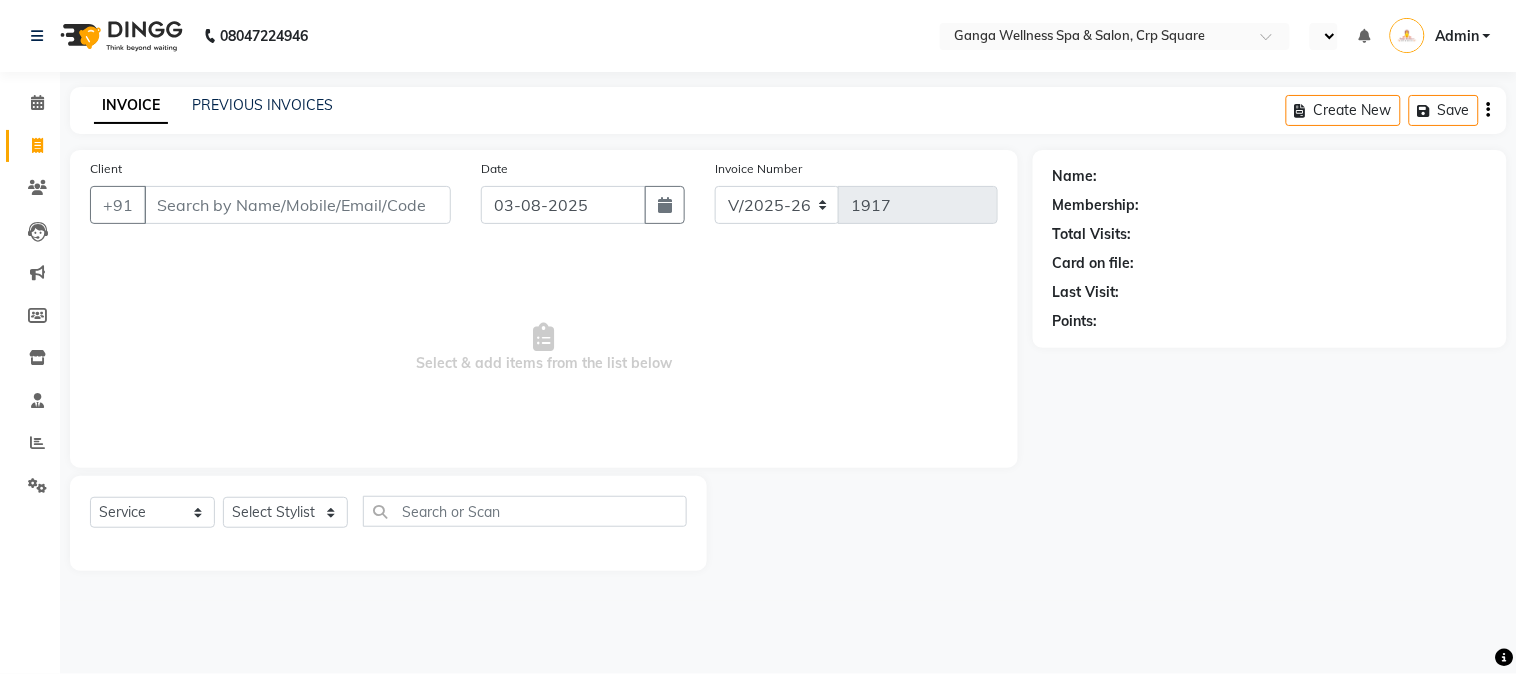 select on "en" 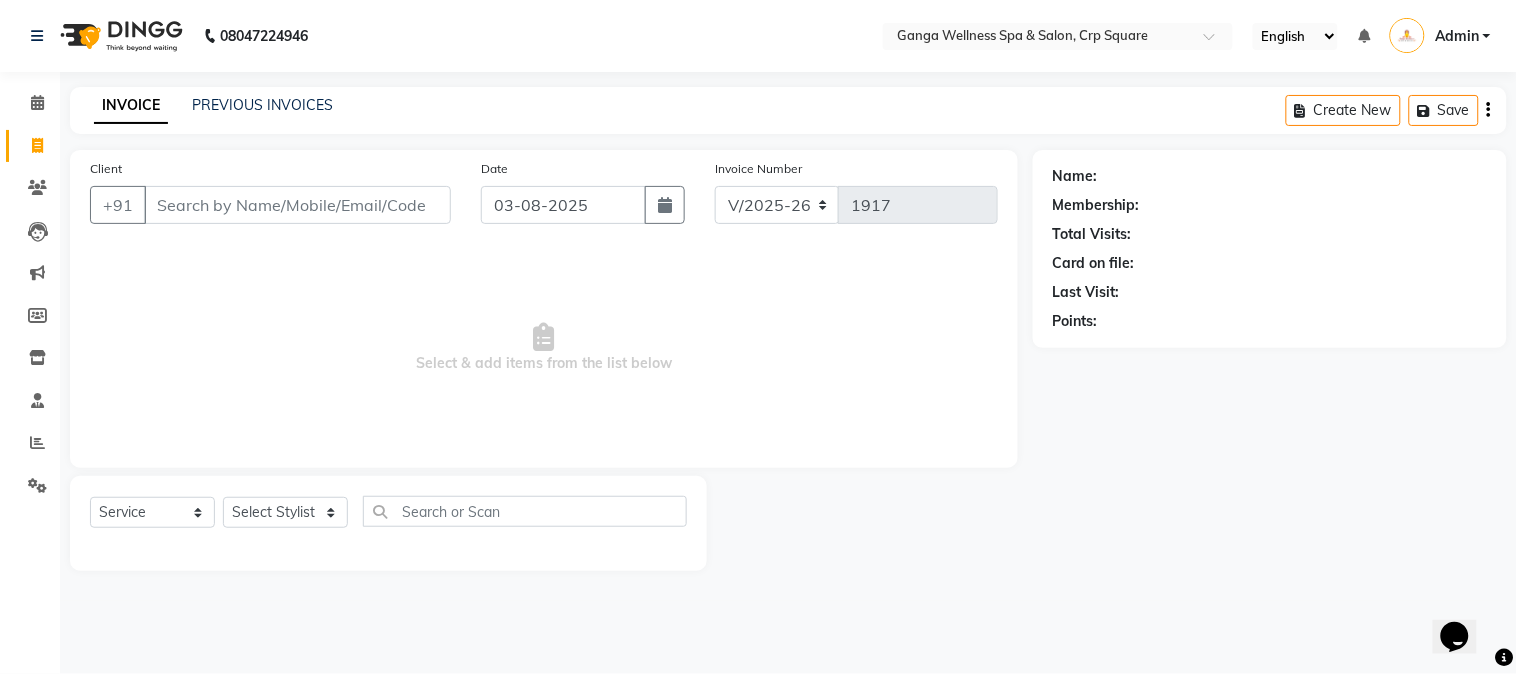 scroll, scrollTop: 0, scrollLeft: 0, axis: both 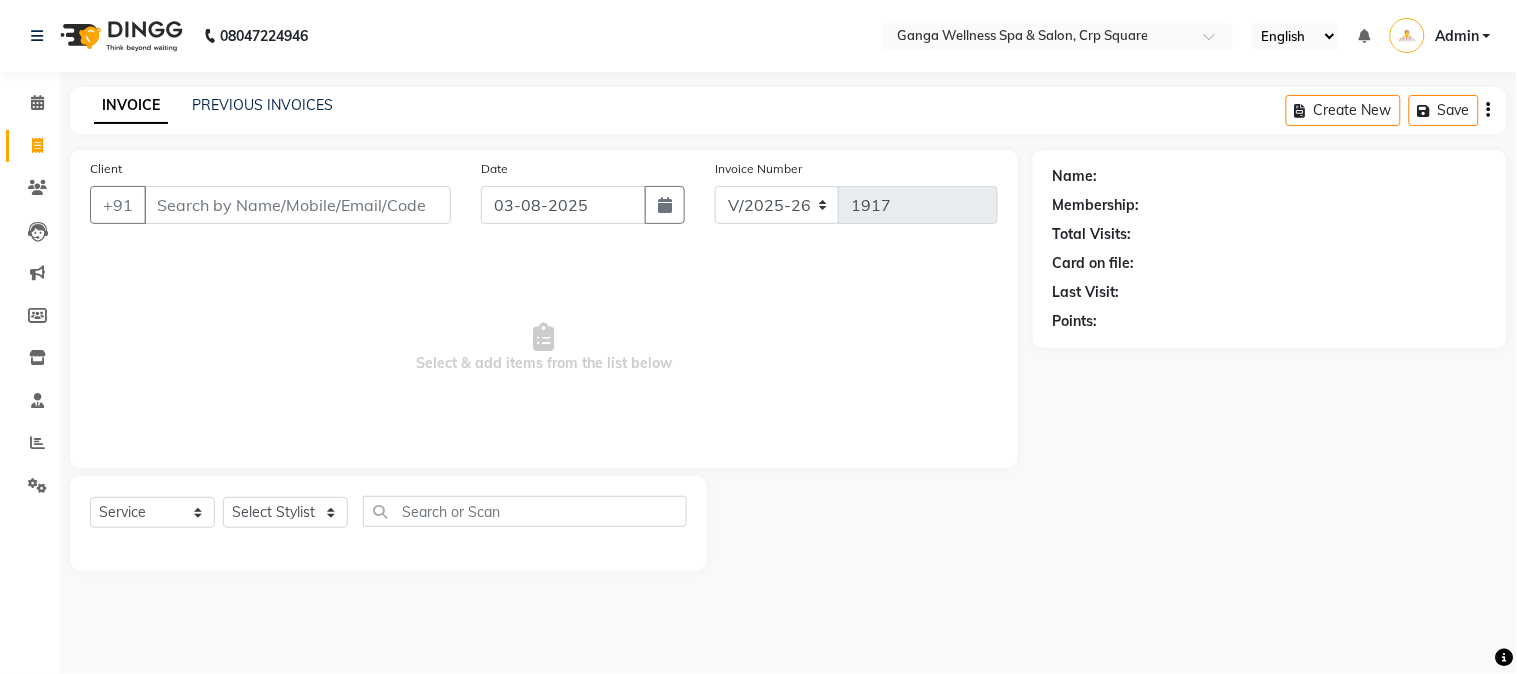 click on "Client" at bounding box center (297, 205) 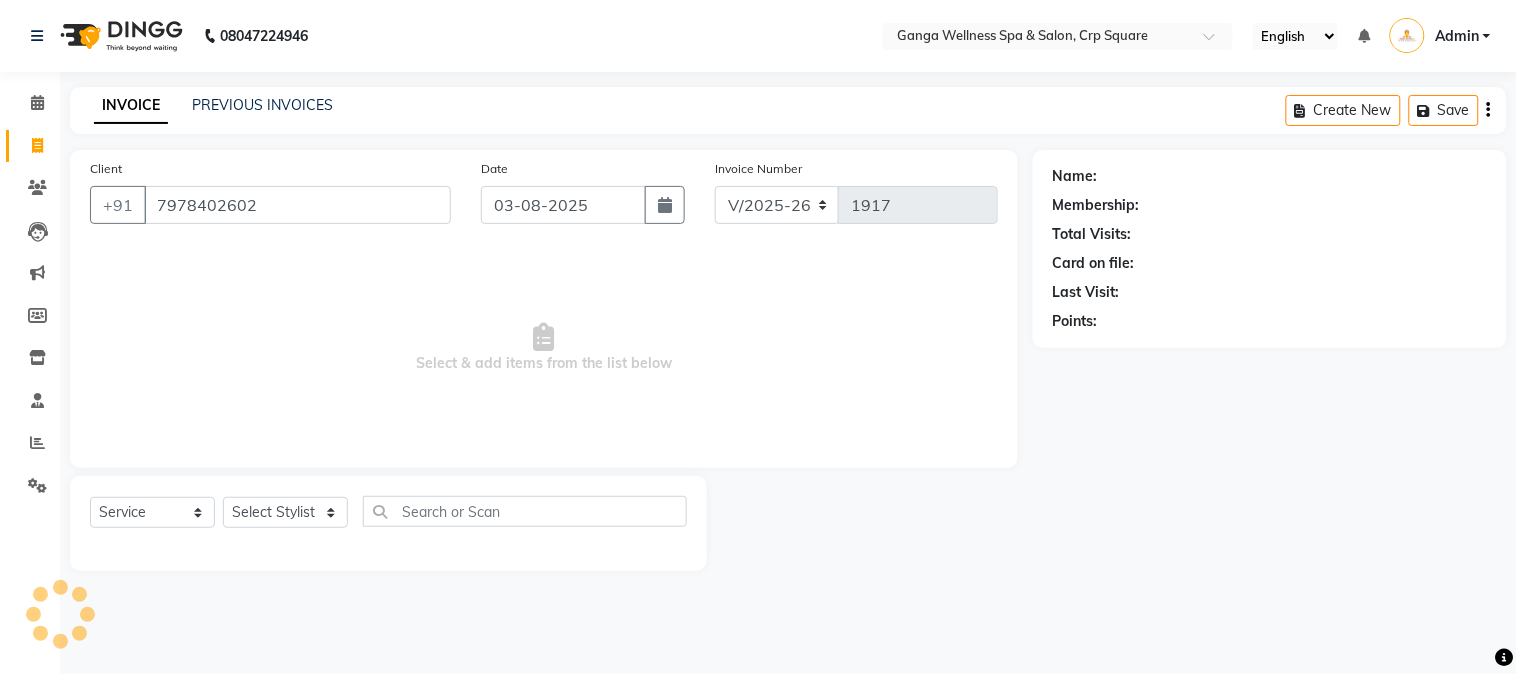 type on "7978402602" 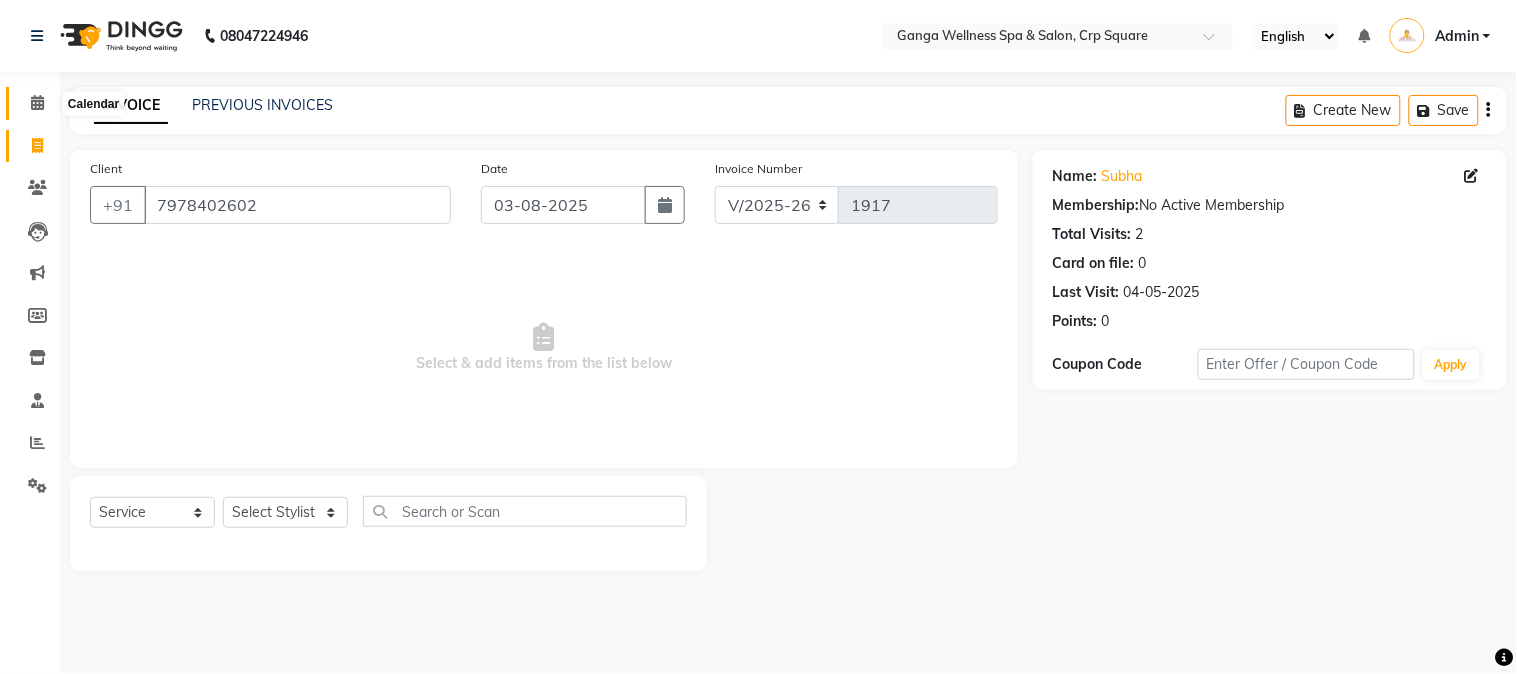click 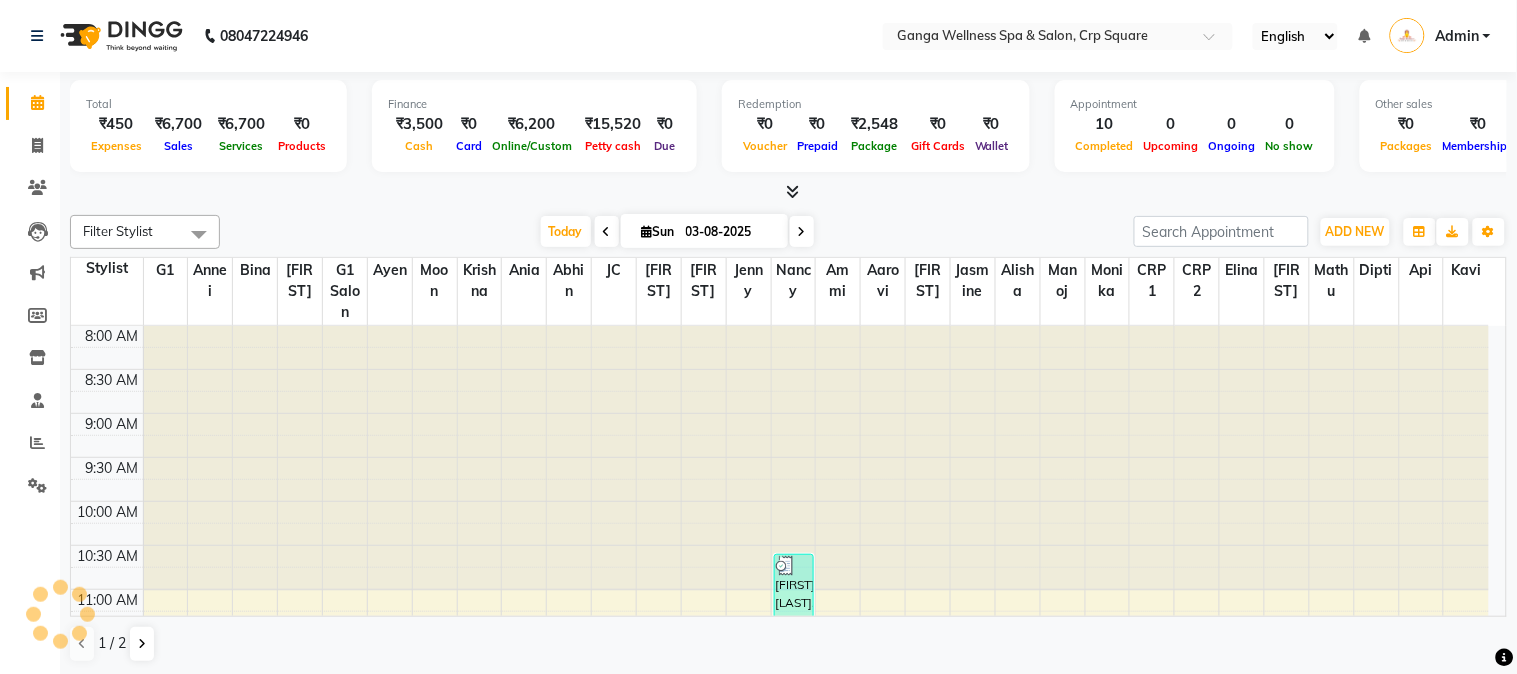 scroll, scrollTop: 0, scrollLeft: 0, axis: both 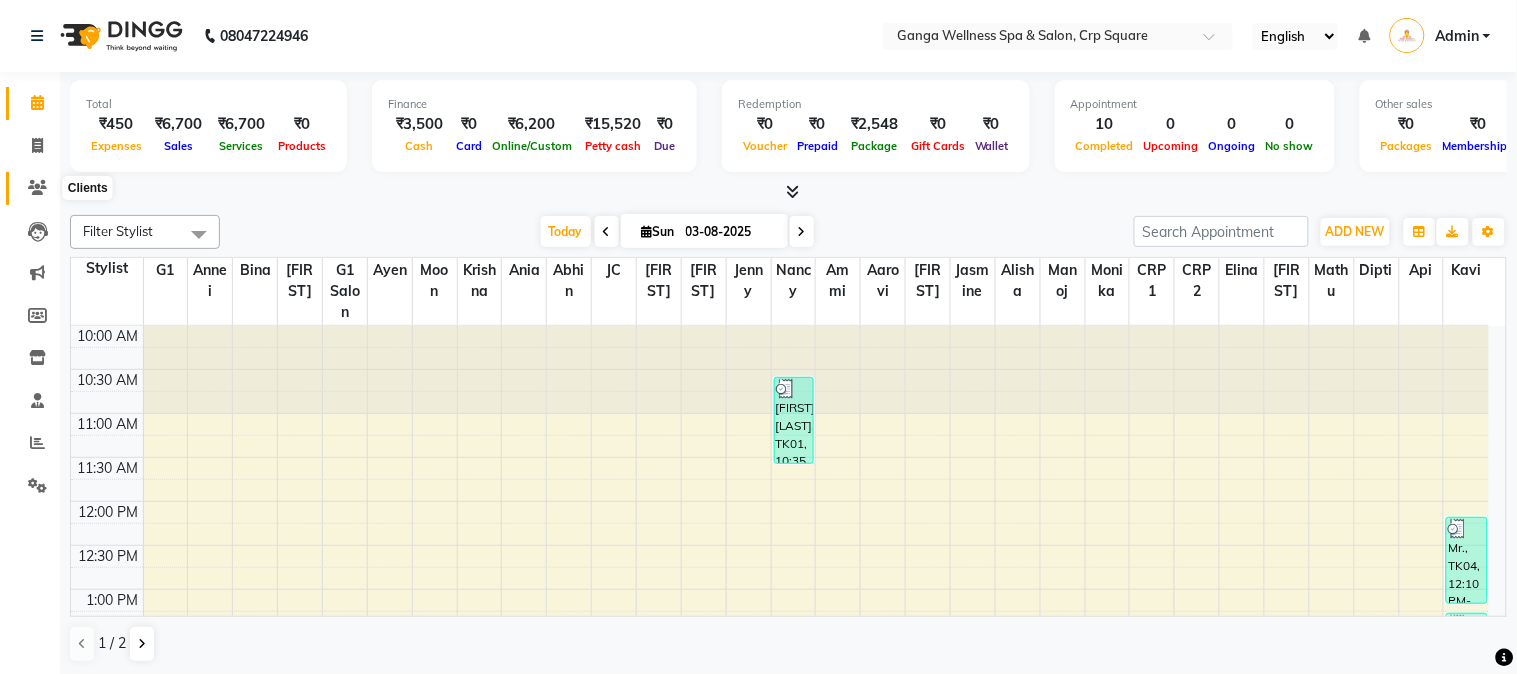 click on "Clients" 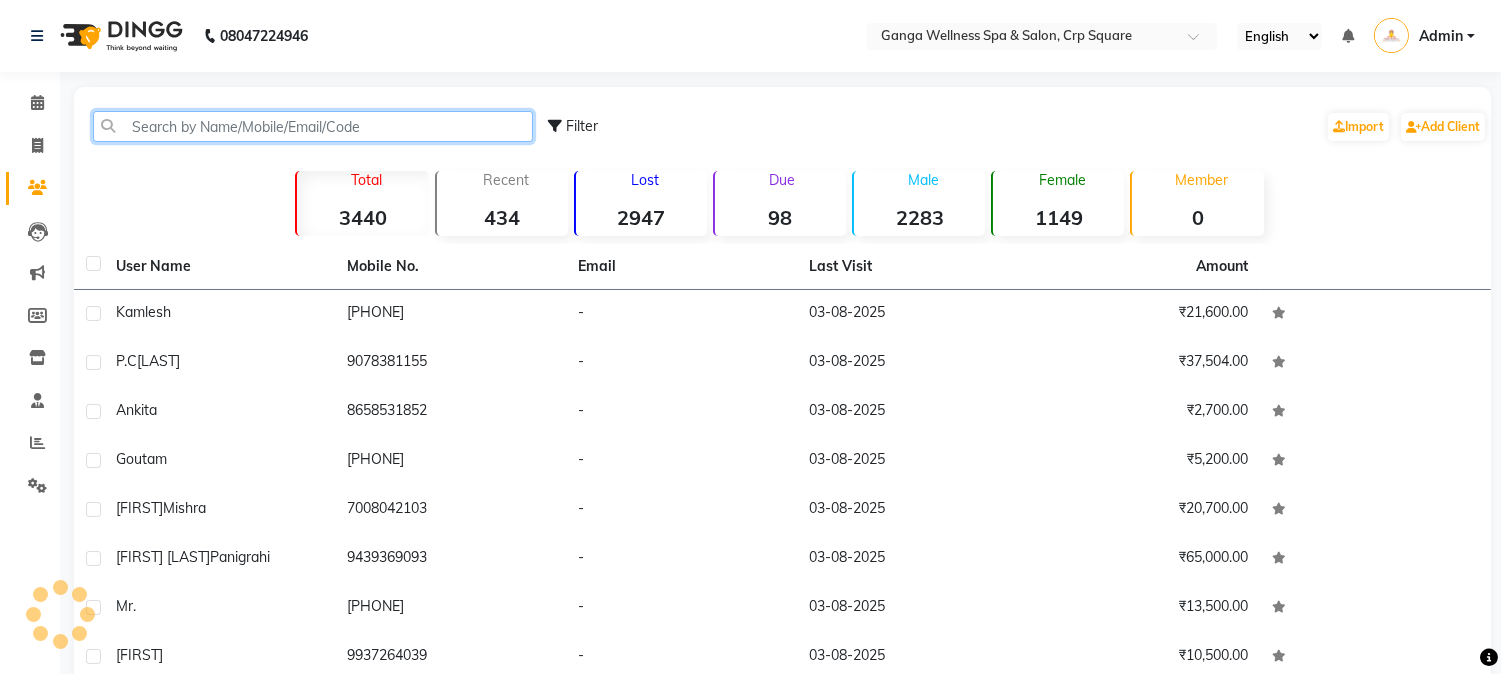 click 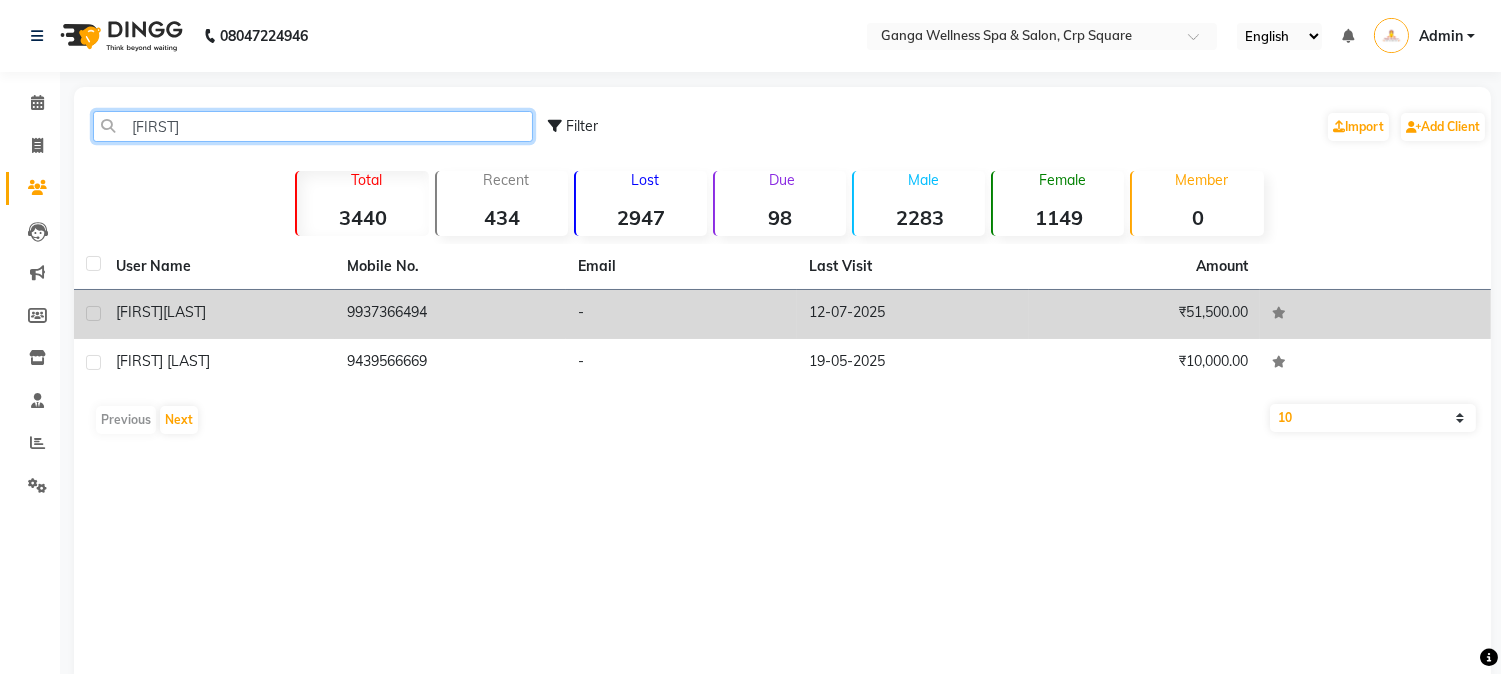 type on "girija" 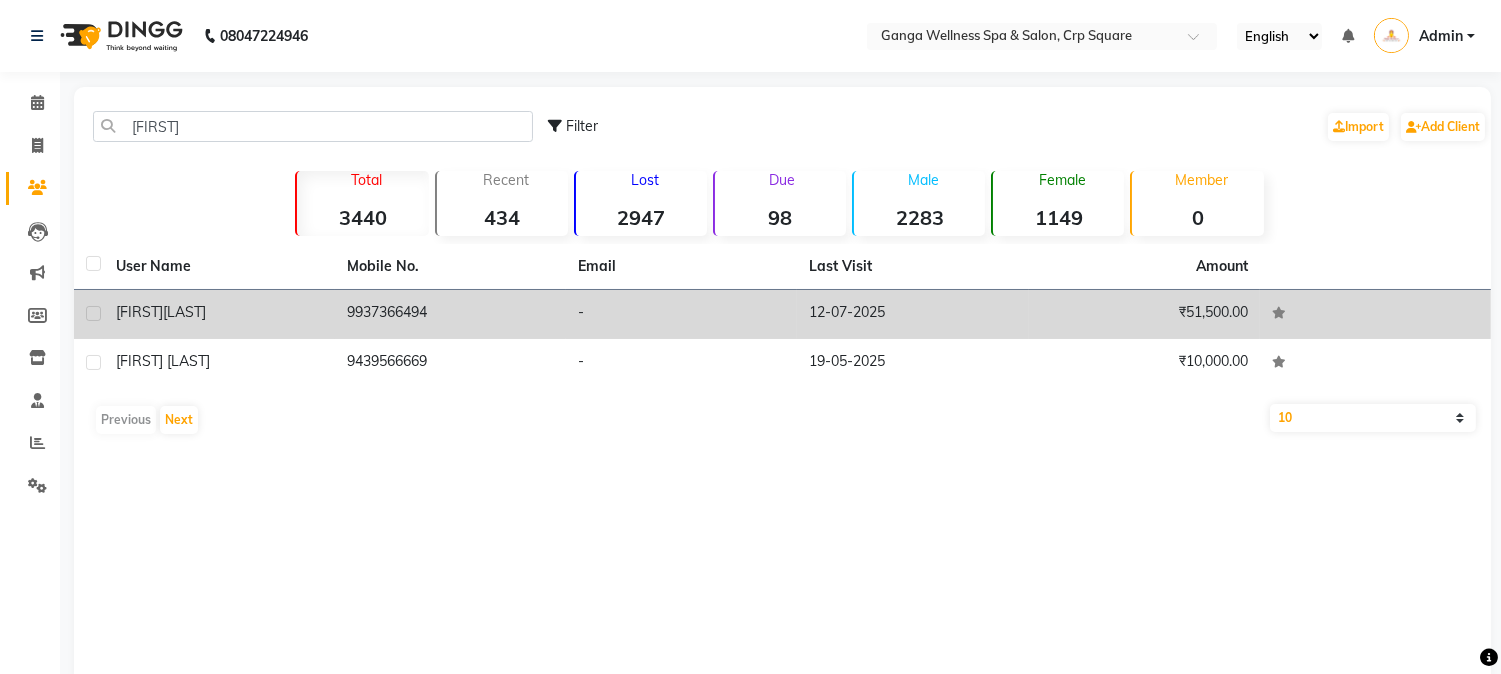 click on "Girija  Ray" 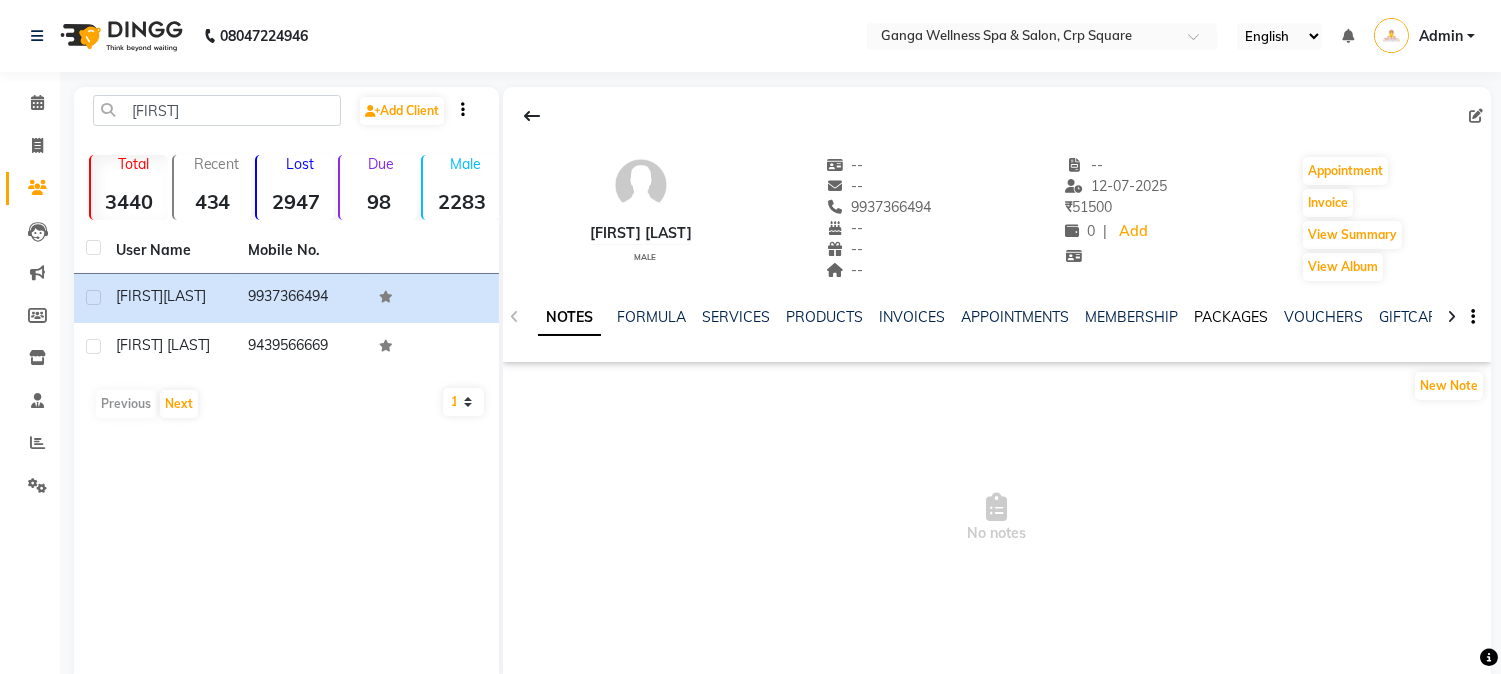 click on "PACKAGES" 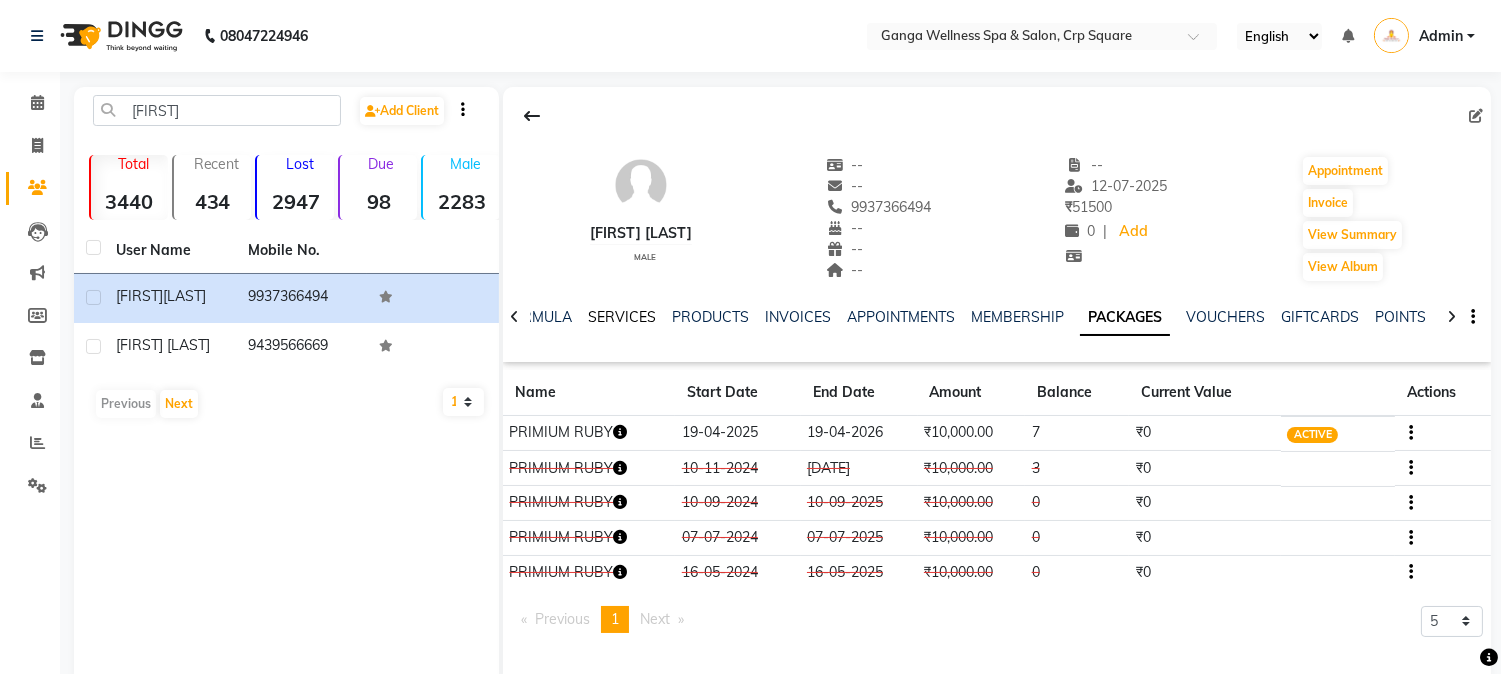 click on "SERVICES" 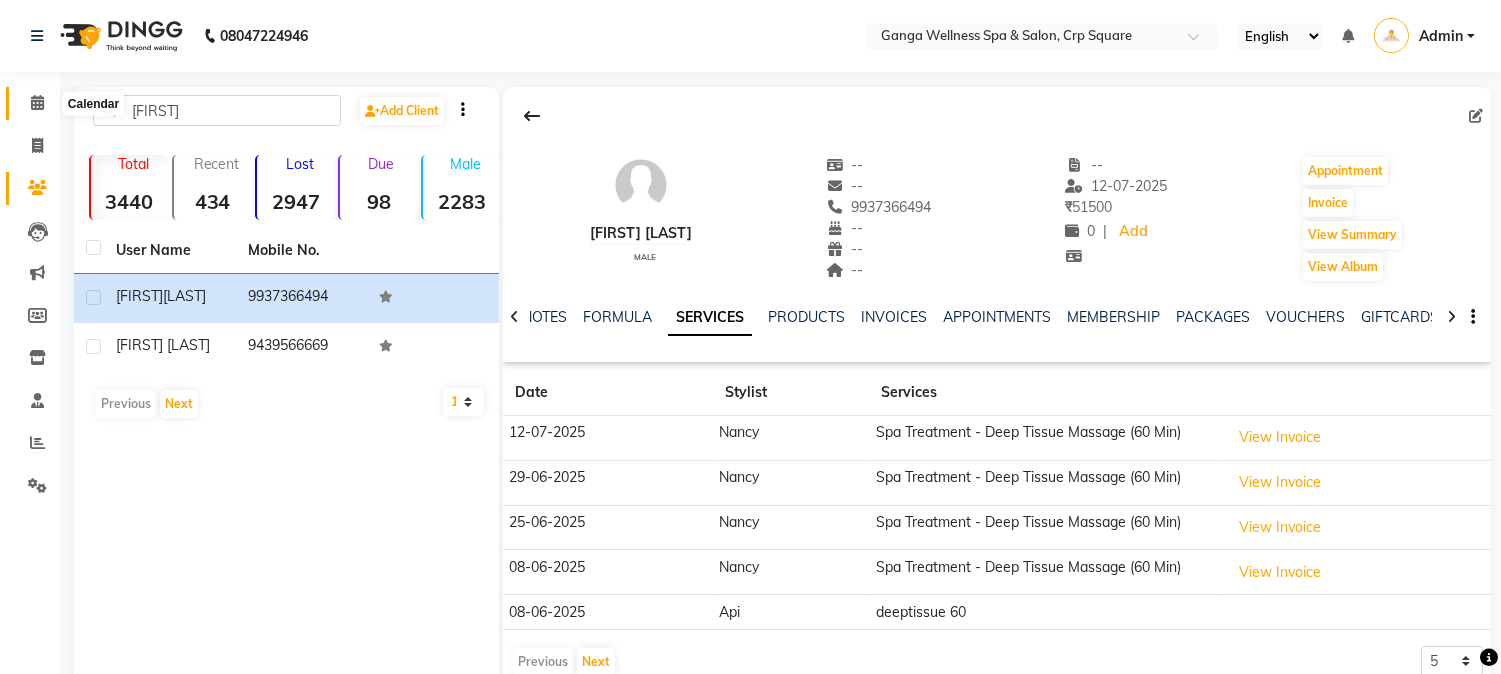 click 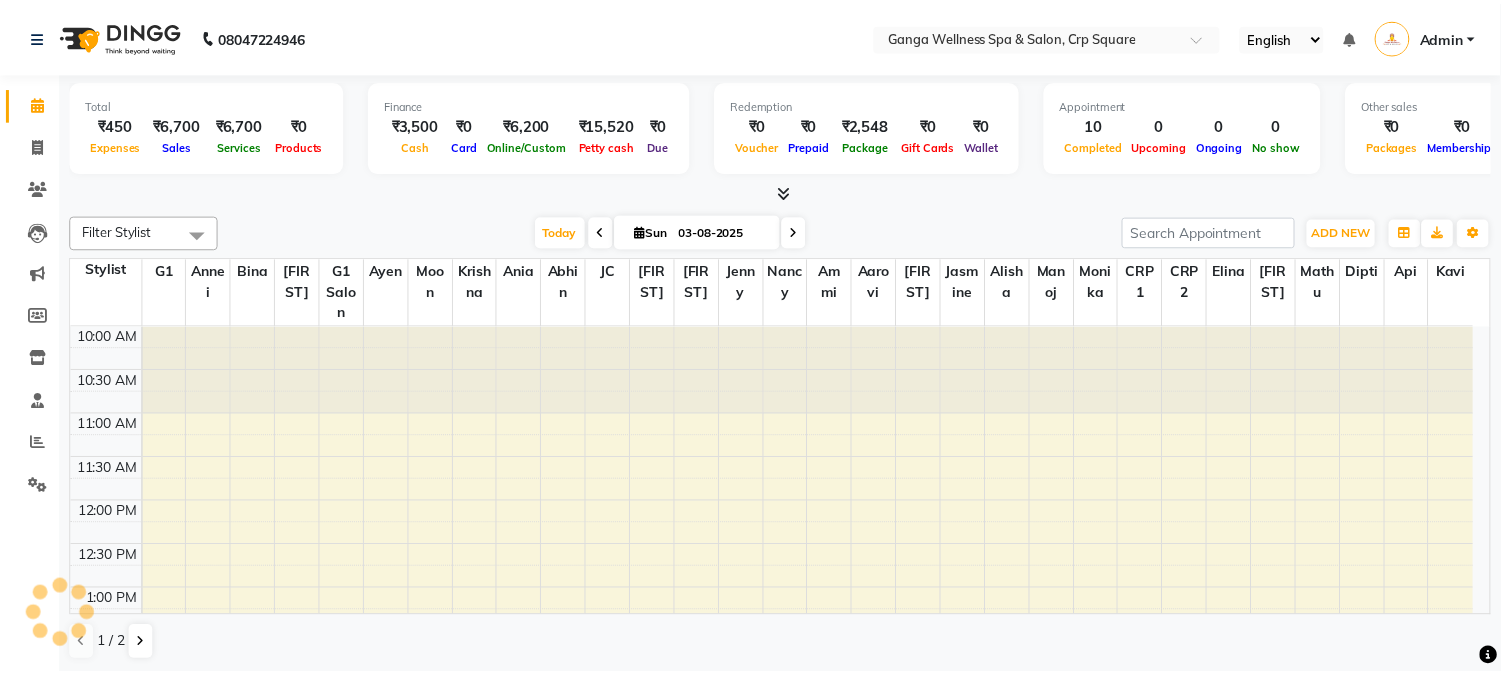 scroll, scrollTop: 0, scrollLeft: 0, axis: both 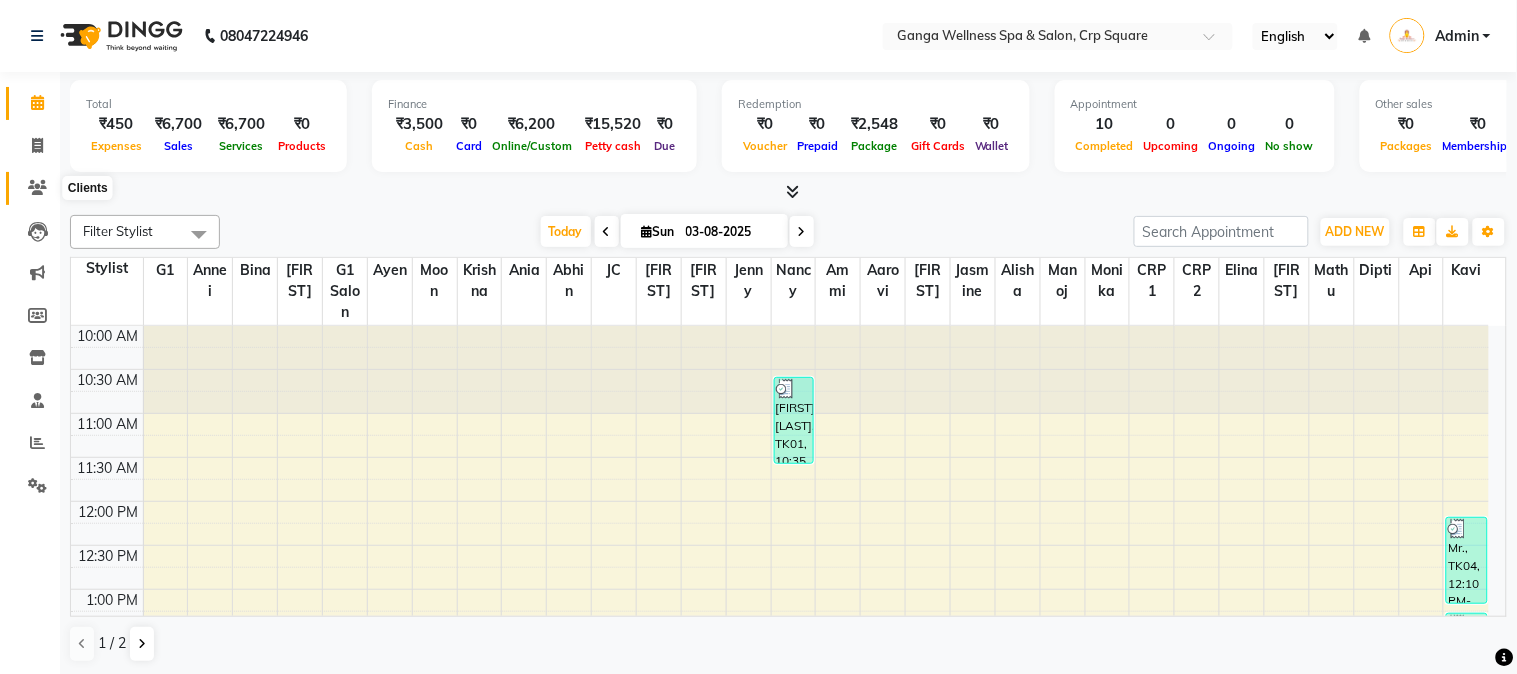 click 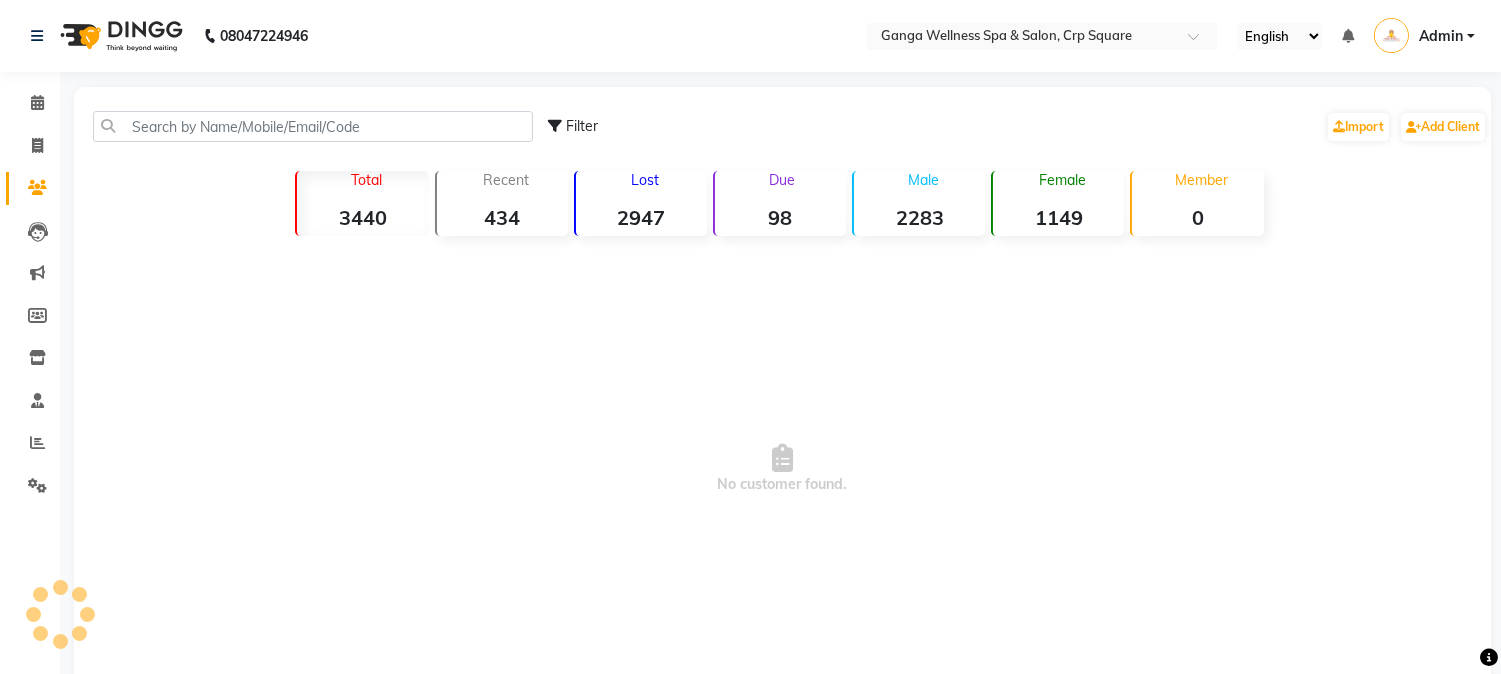 drag, startPoint x: 548, startPoint y: 101, endPoint x: 535, endPoint y: 103, distance: 13.152946 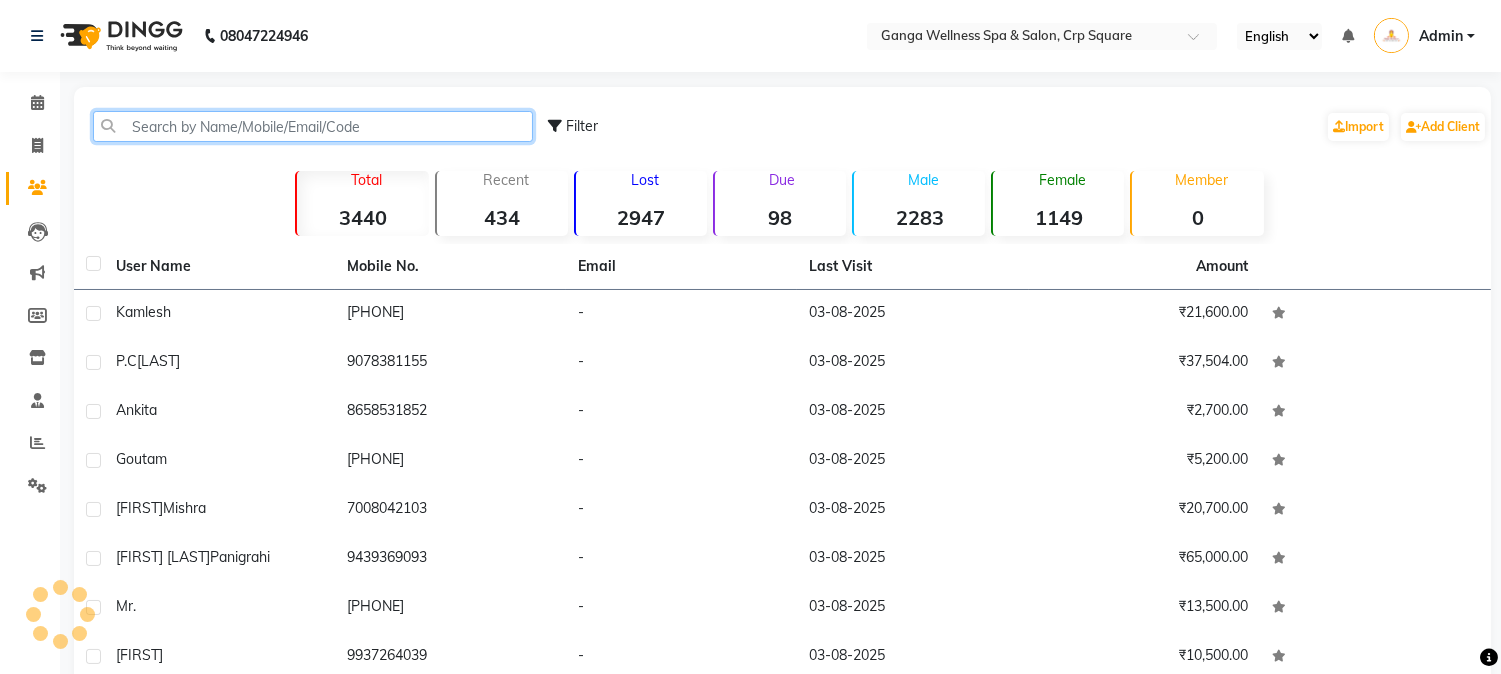 click 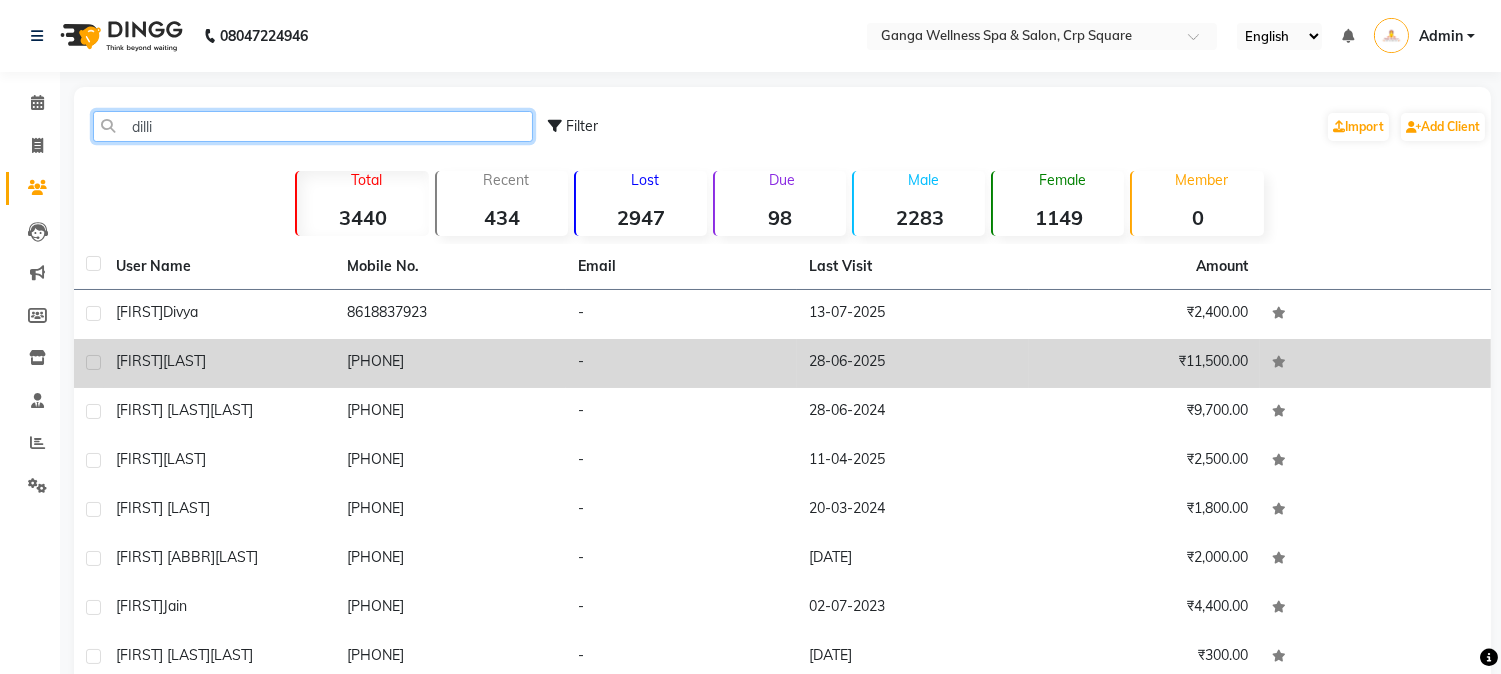 type on "dilli" 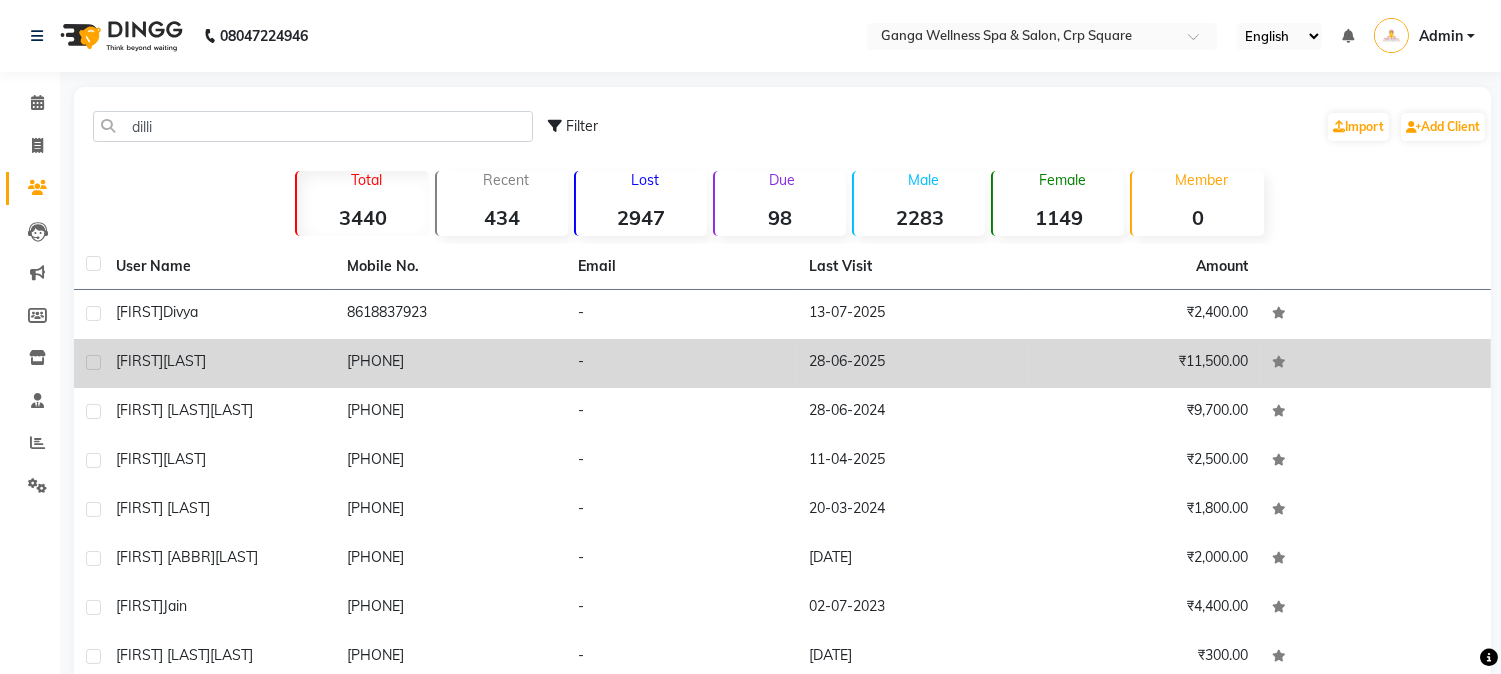 click on "9937839407" 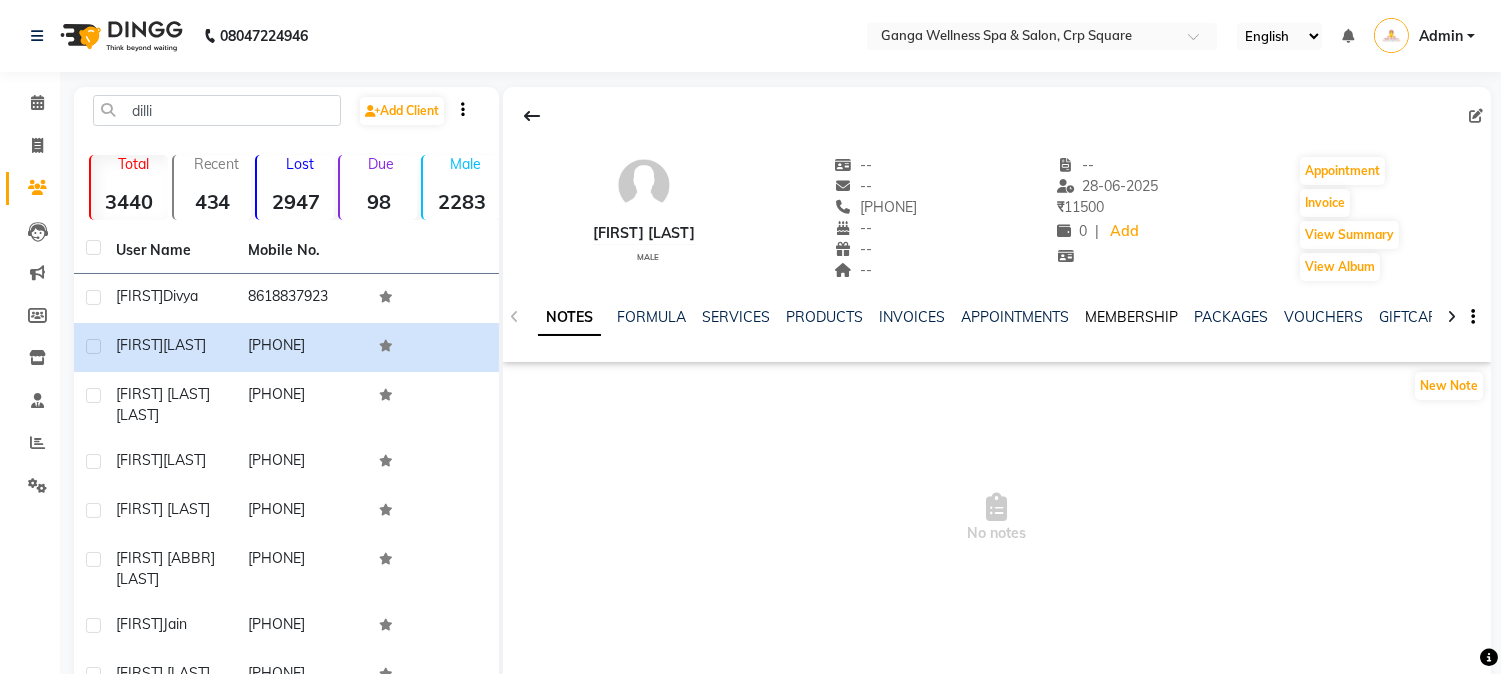 click on "MEMBERSHIP" 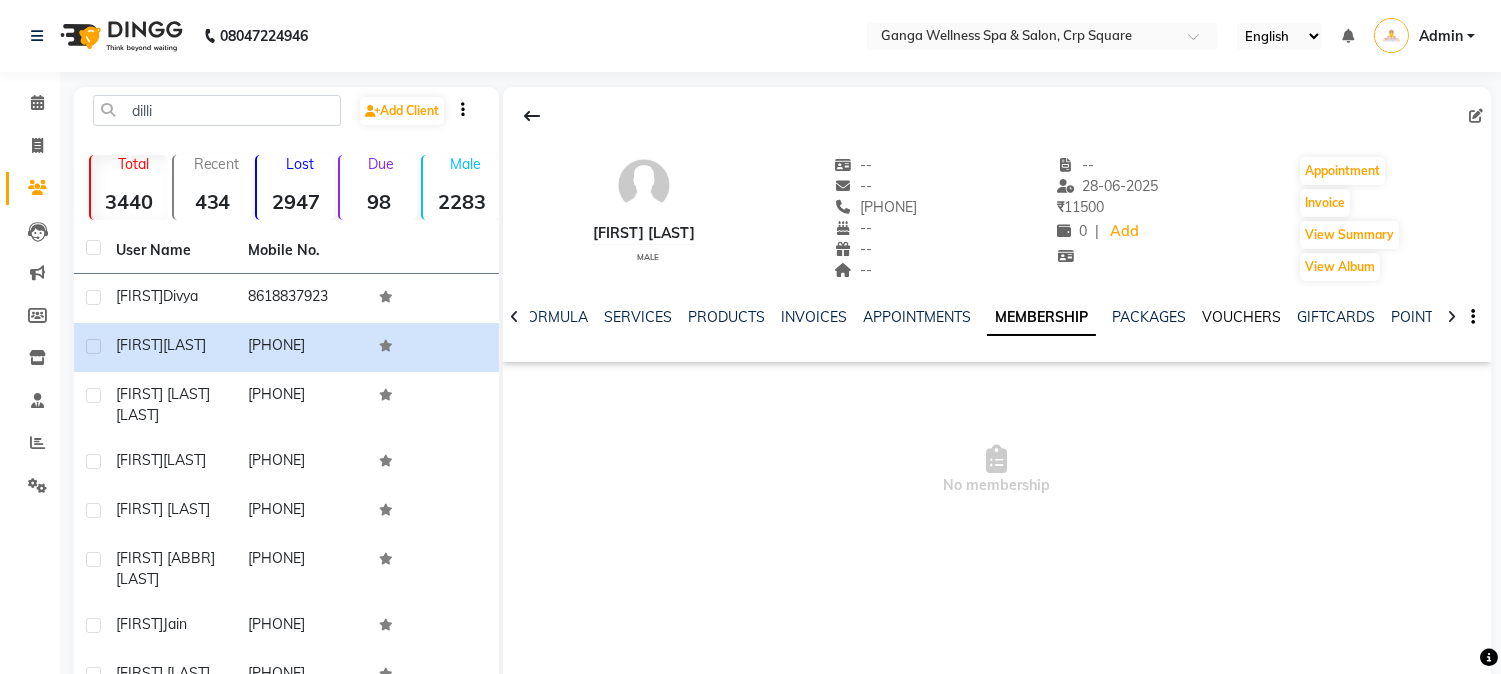 click on "VOUCHERS" 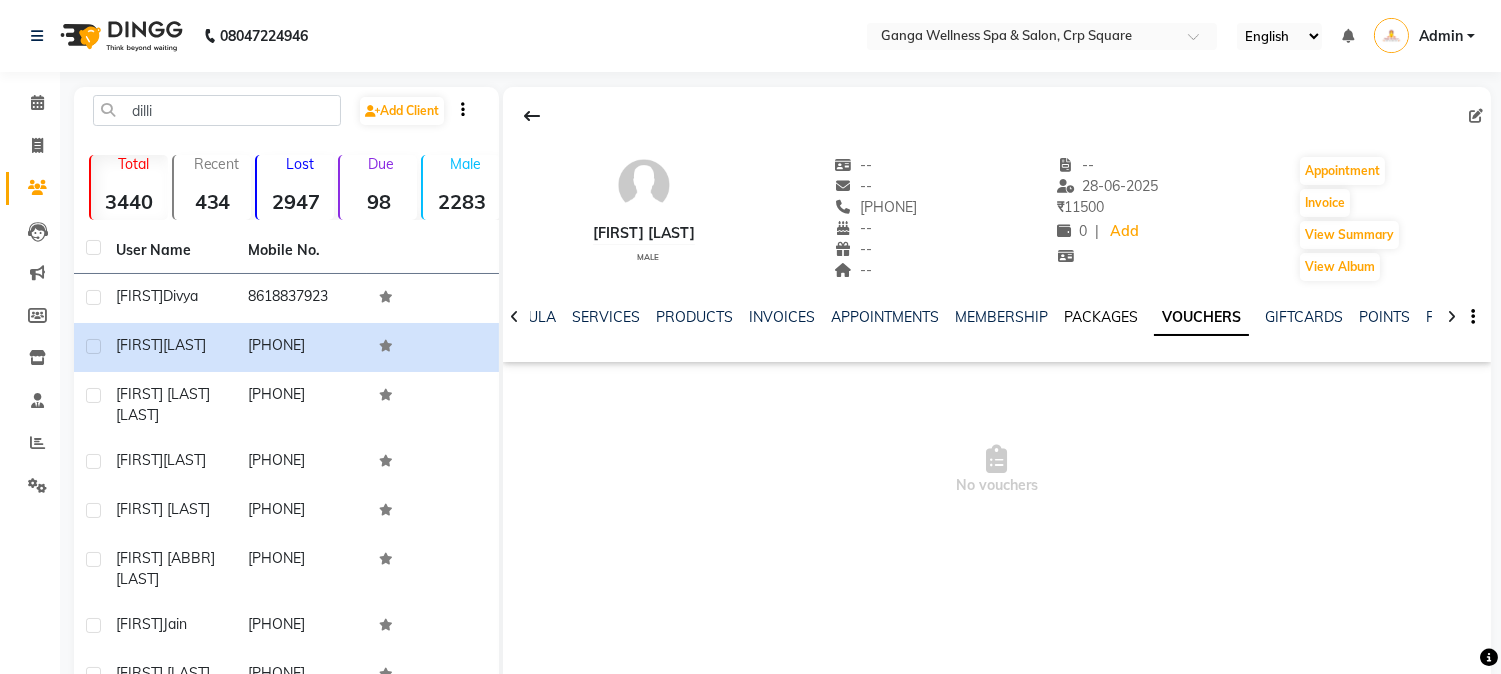 click on "PACKAGES" 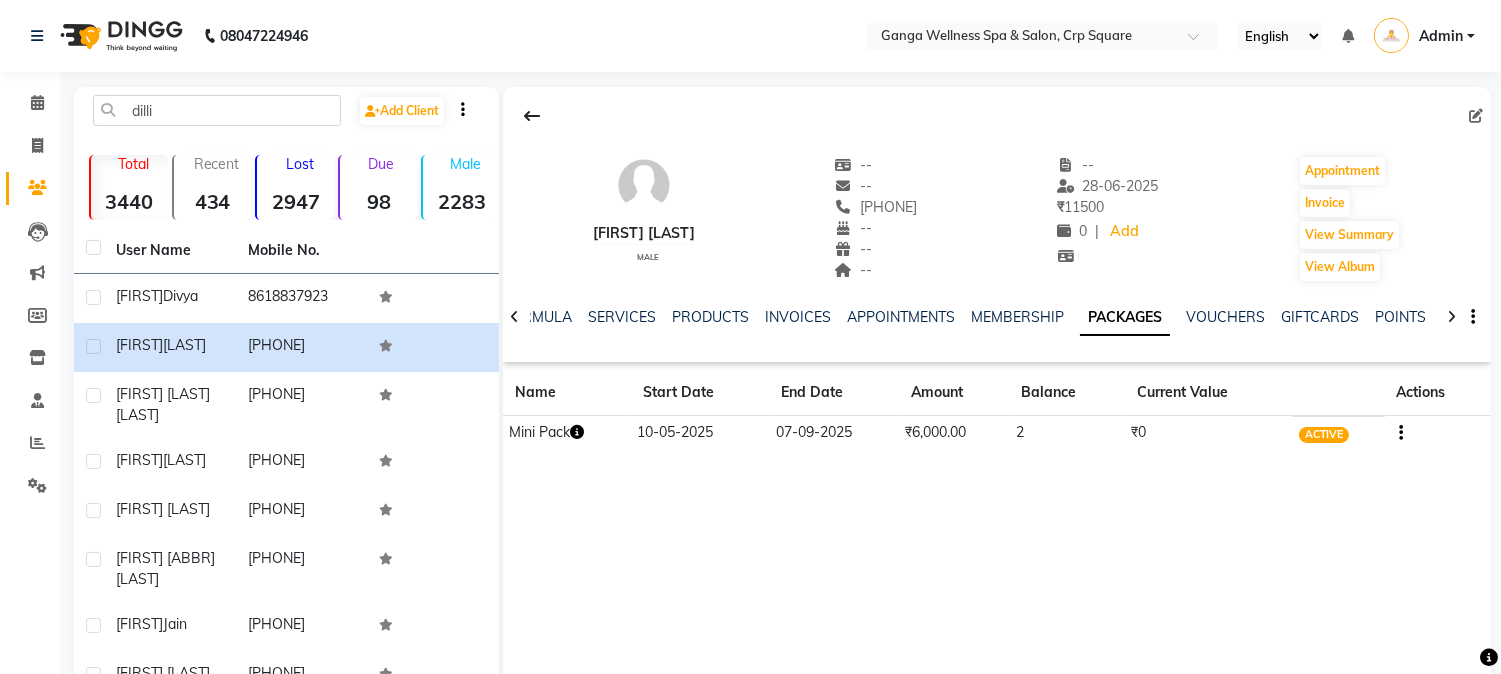 click 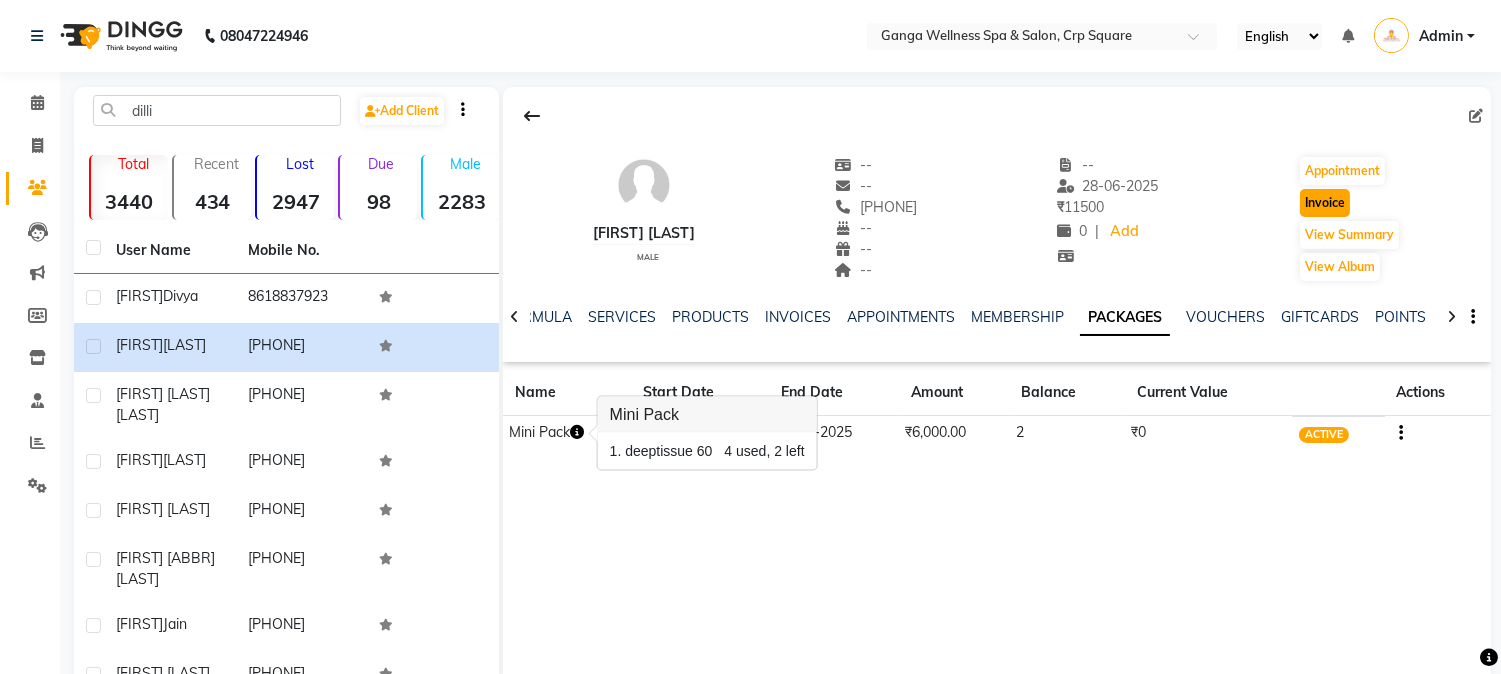 click on "Invoice" 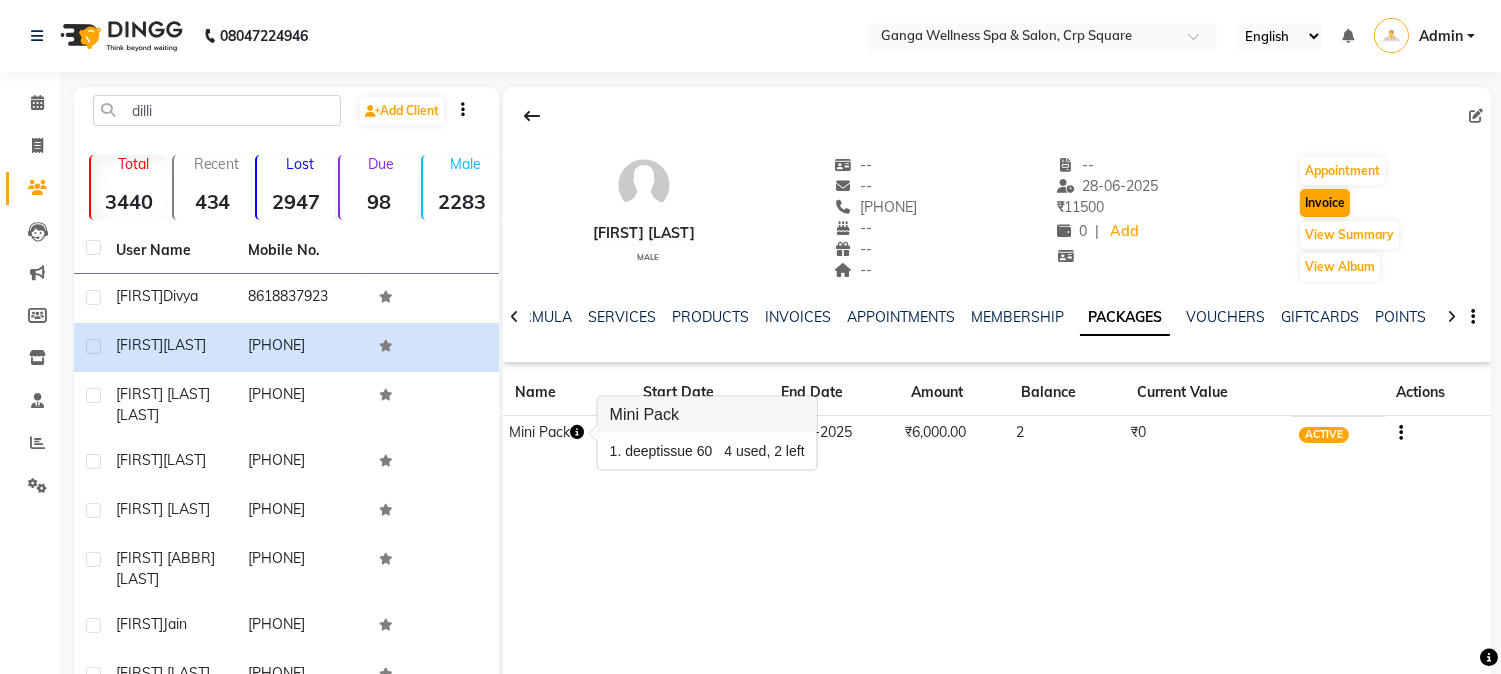 select on "service" 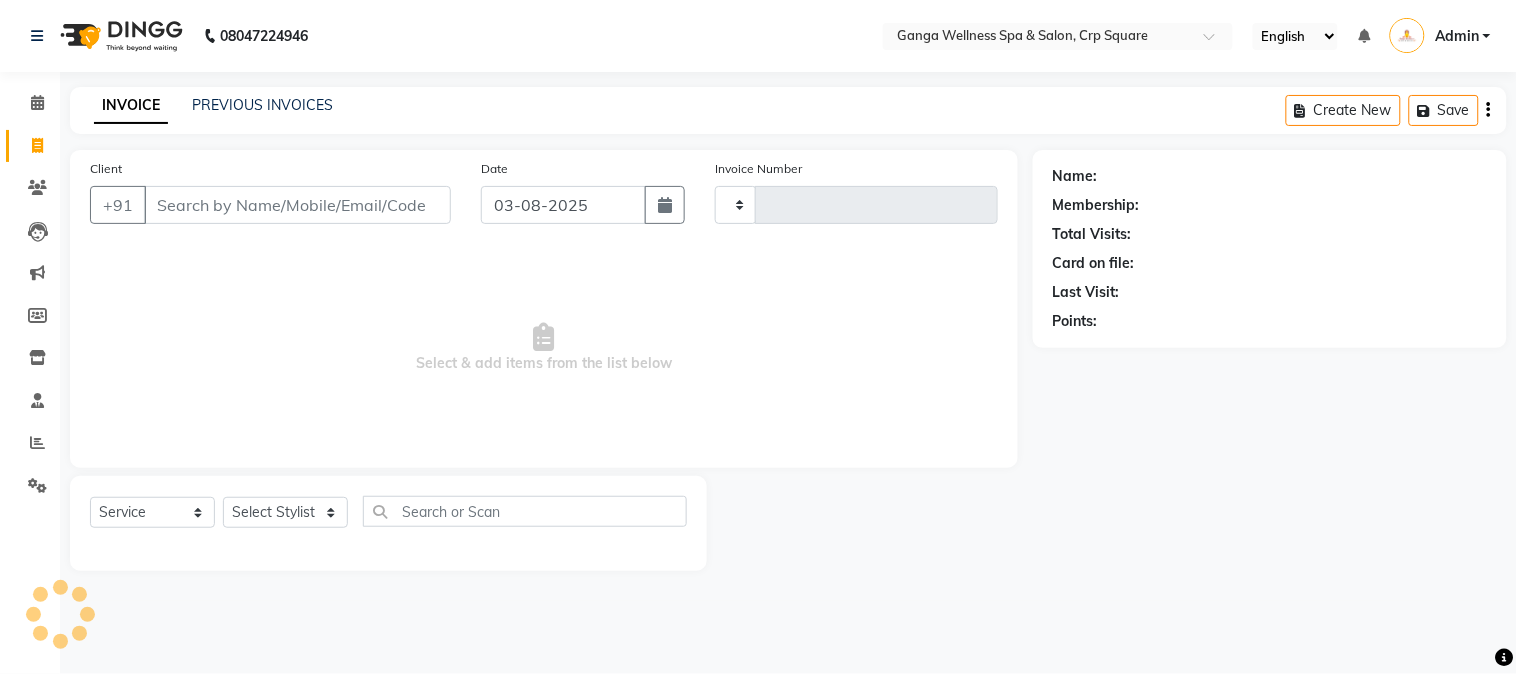 type on "1917" 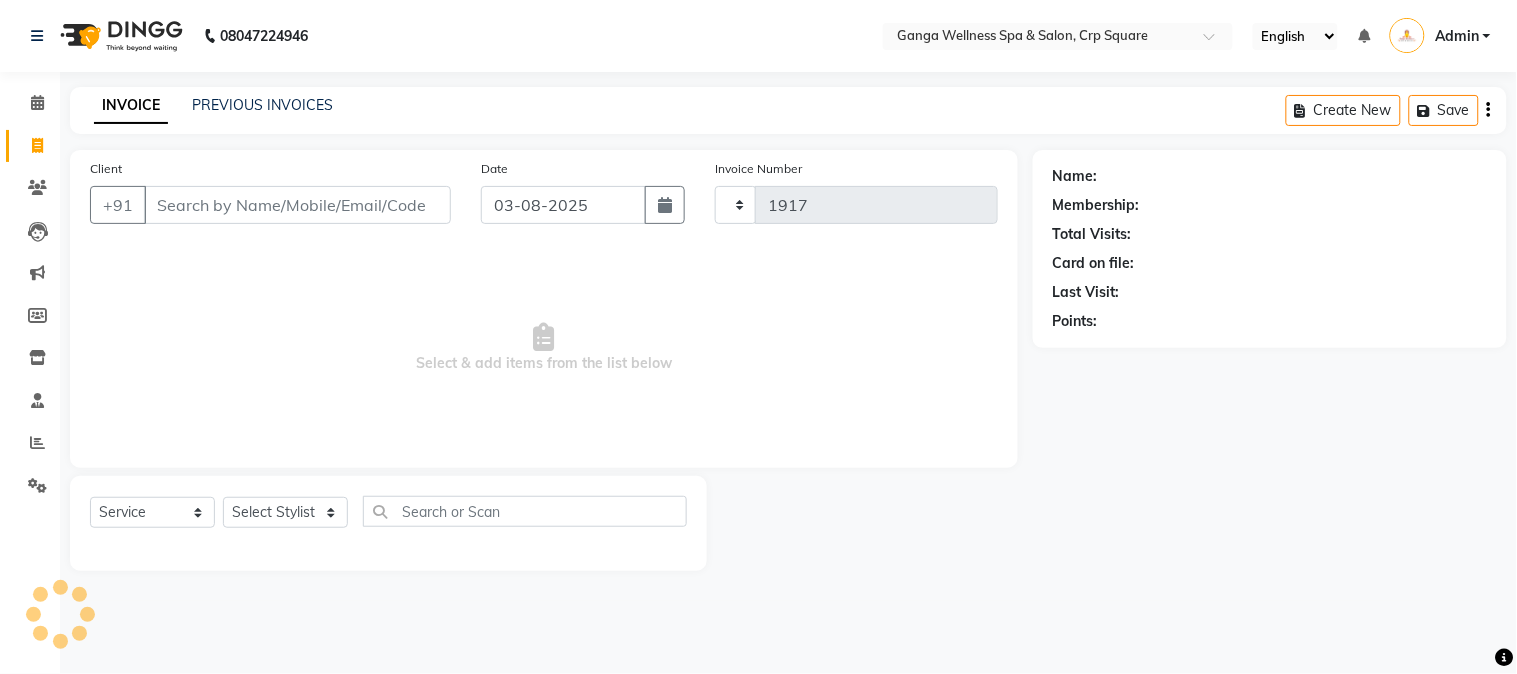select on "715" 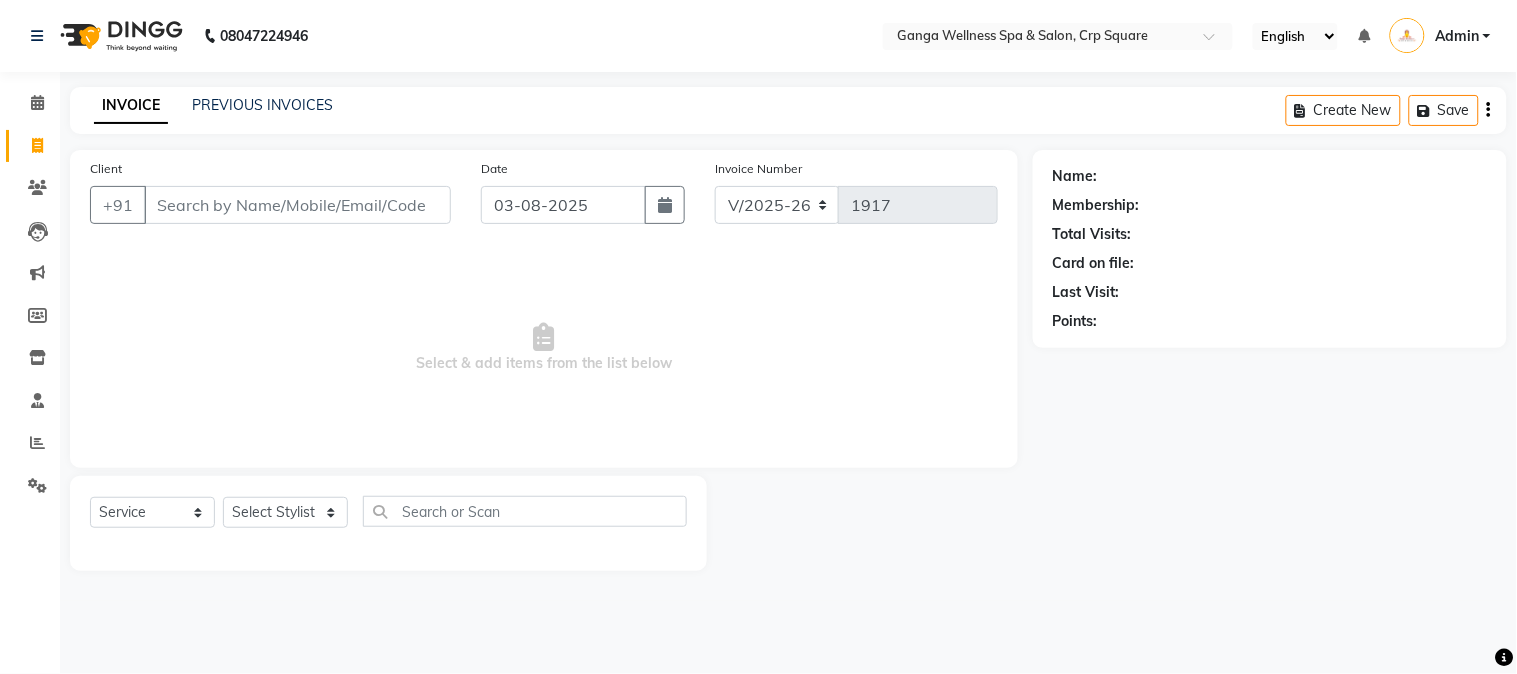 type on "9937839407" 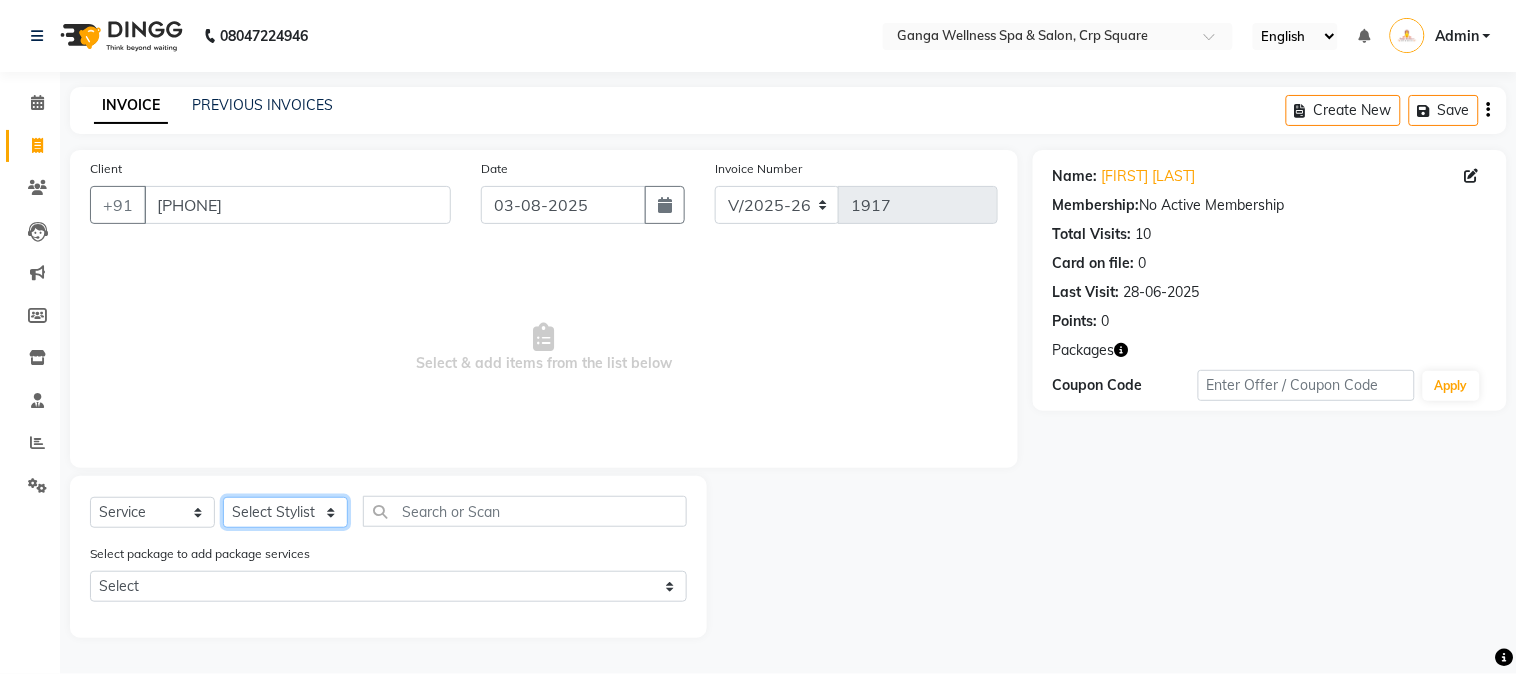 click on "Select Stylist Aarovi Abhin Alisha Ammi Ania Annei Api Ayen Bikash Bina CRP 1 CRP 2 Dipti Elina G1 G1 Salon General Manager  Helen Jasmine Jayashree JC Jenny kavi Krishna Manoj Mathu  Monika Moon Nancy Nirupama Pabitra Papu Puja Purnima Rajashree Raju Rashmi Rasmi  Remi Rinky Riya Rose Sanjiv Saraswati Saroj Sir  Shrabani Sofia Steffy Sukanya Surren Mahapatra Sushree Swopna Umpi Zuali" 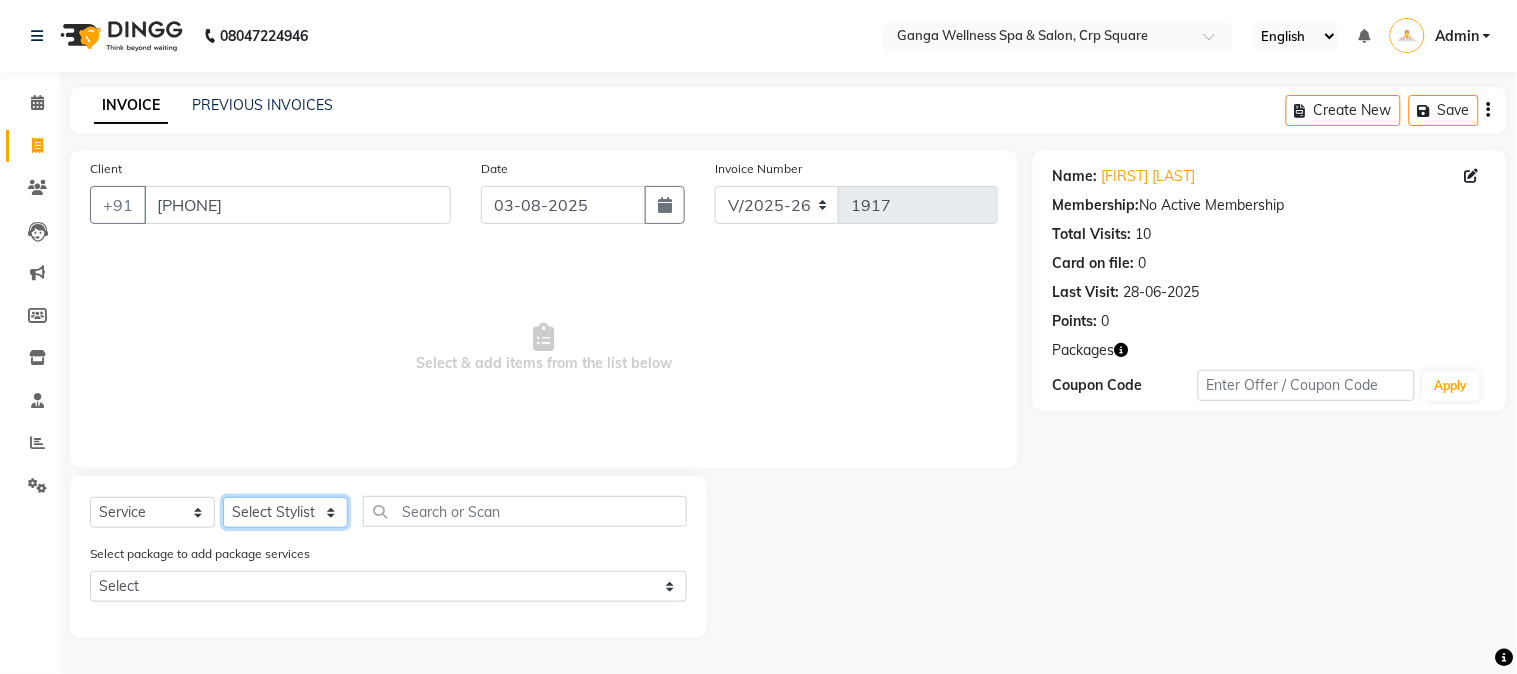 select on "75523" 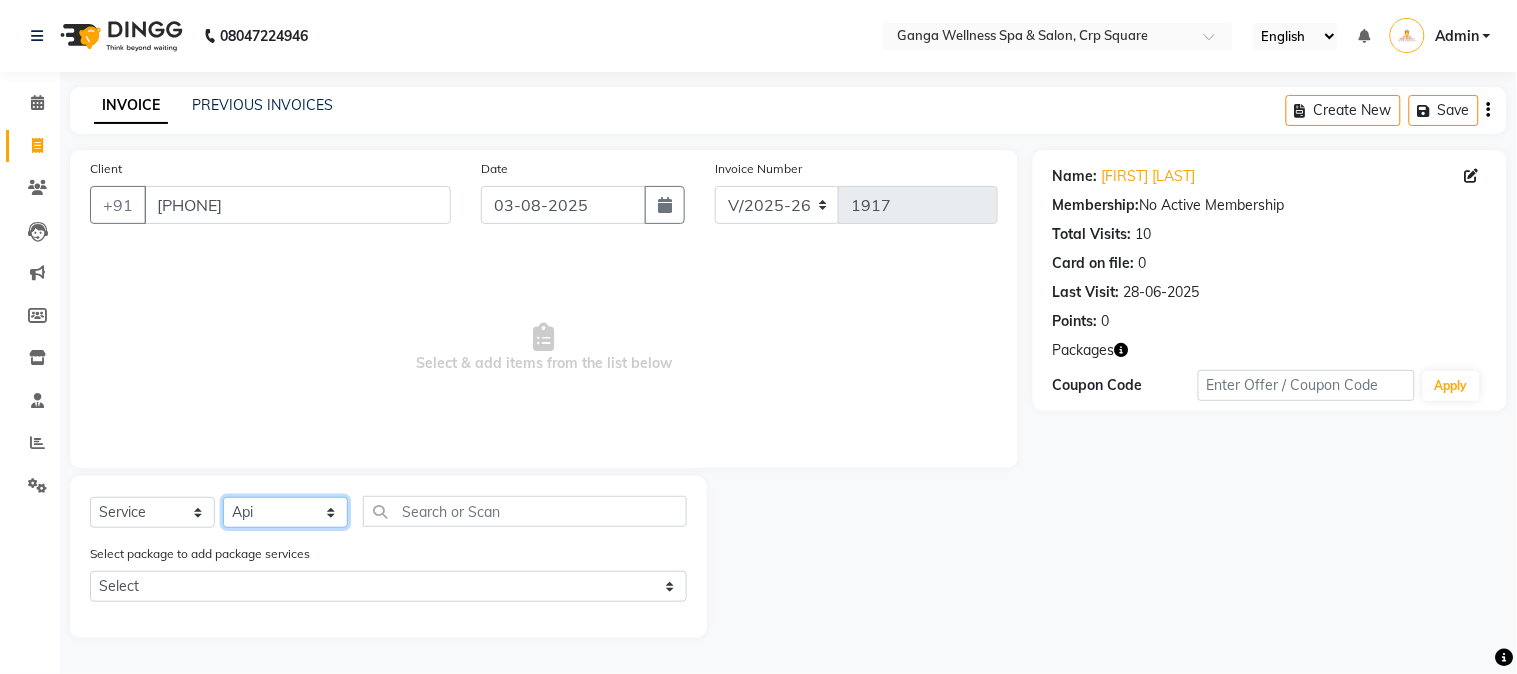 click on "Select Stylist Aarovi Abhin Alisha Ammi Ania Annei Api Ayen Bikash Bina CRP 1 CRP 2 Dipti Elina G1 G1 Salon General Manager  Helen Jasmine Jayashree JC Jenny kavi Krishna Manoj Mathu  Monika Moon Nancy Nirupama Pabitra Papu Puja Purnima Rajashree Raju Rashmi Rasmi  Remi Rinky Riya Rose Sanjiv Saraswati Saroj Sir  Shrabani Sofia Steffy Sukanya Surren Mahapatra Sushree Swopna Umpi Zuali" 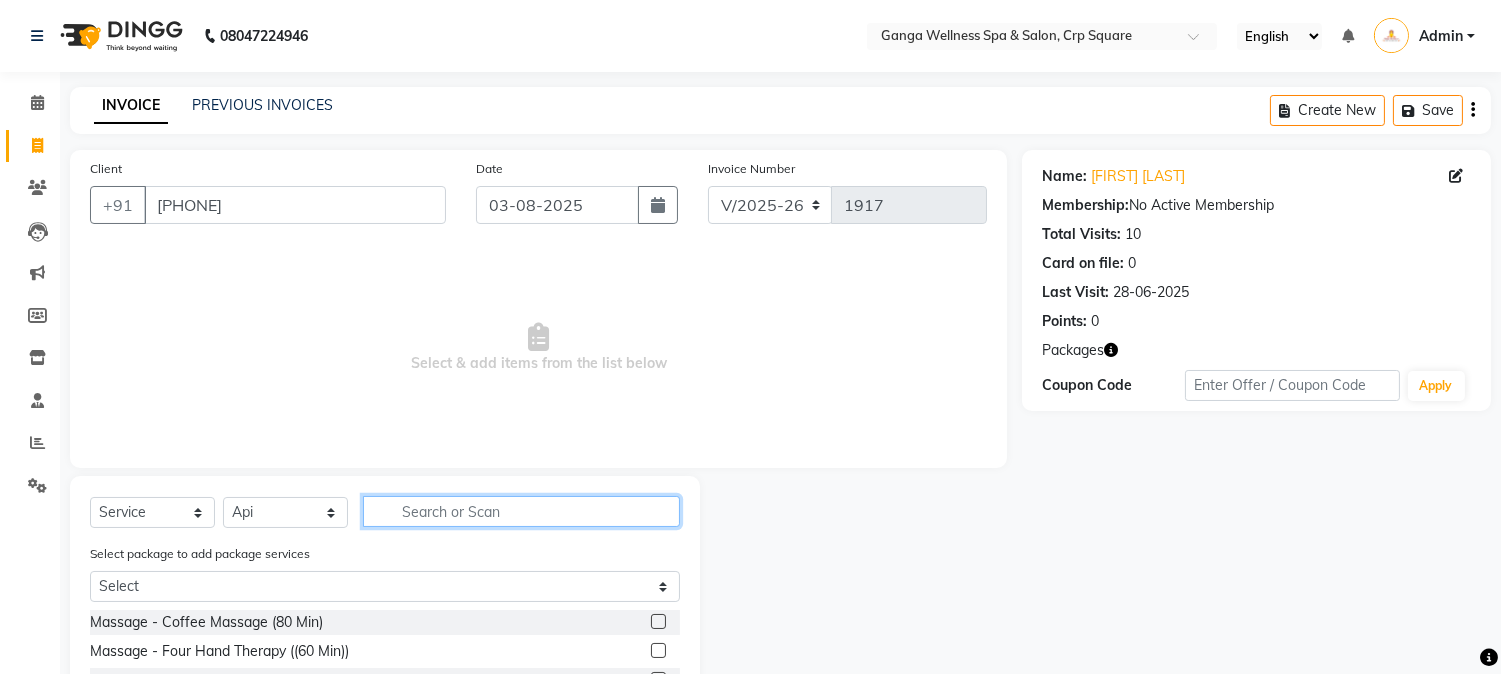 click 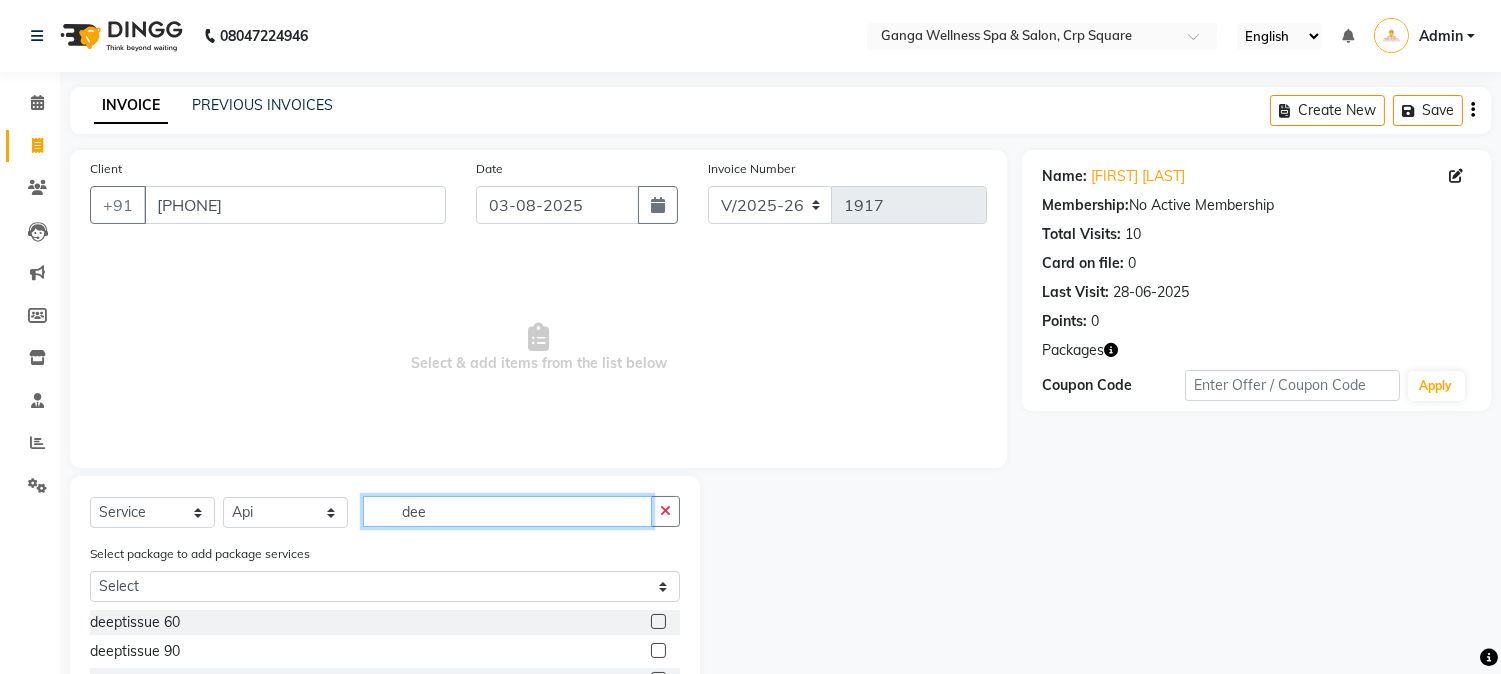 type on "dee" 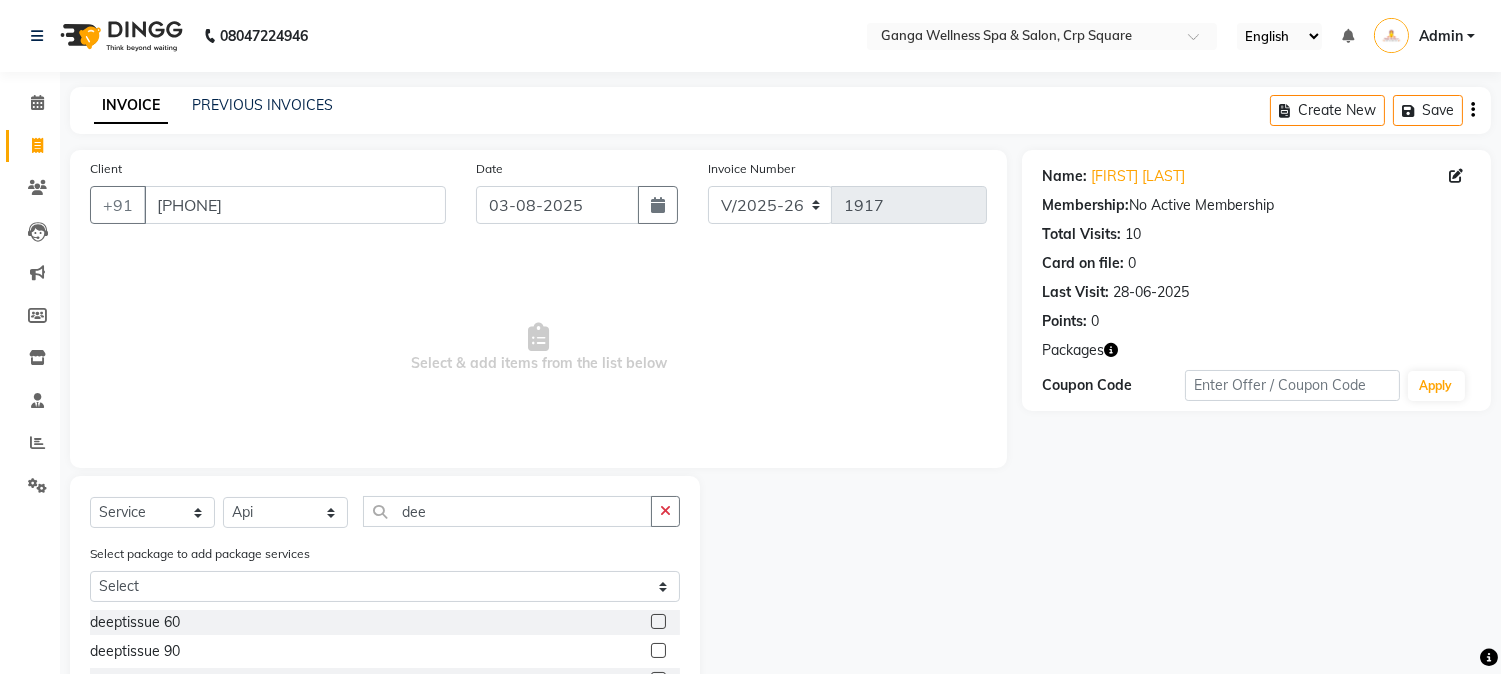 click 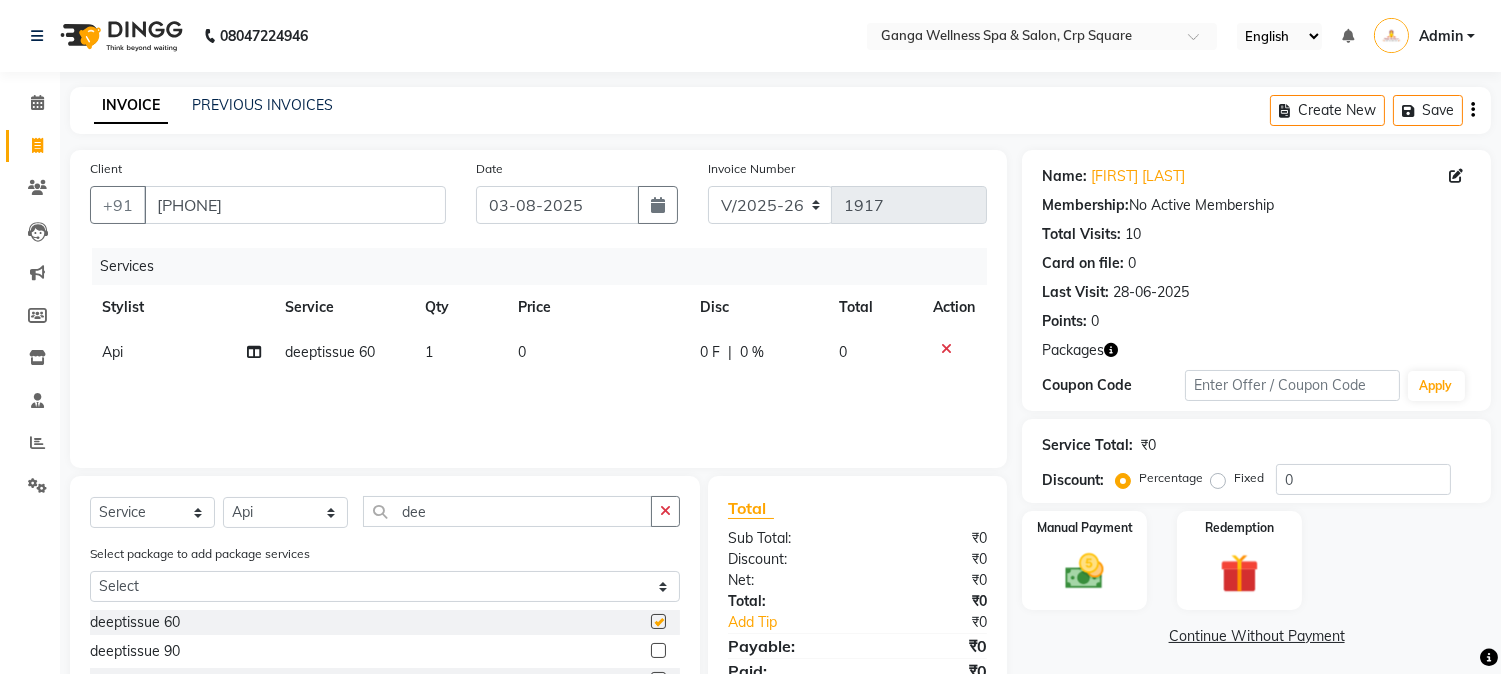 checkbox on "false" 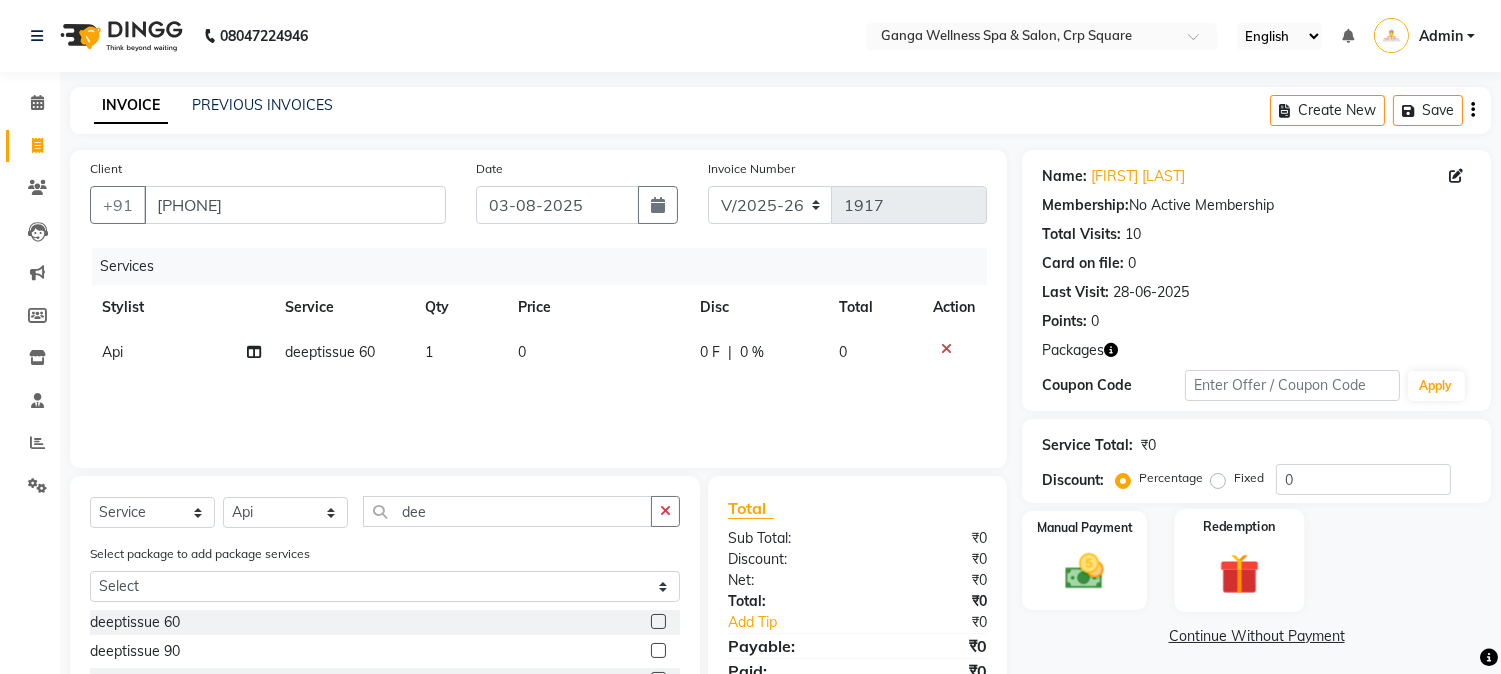 click 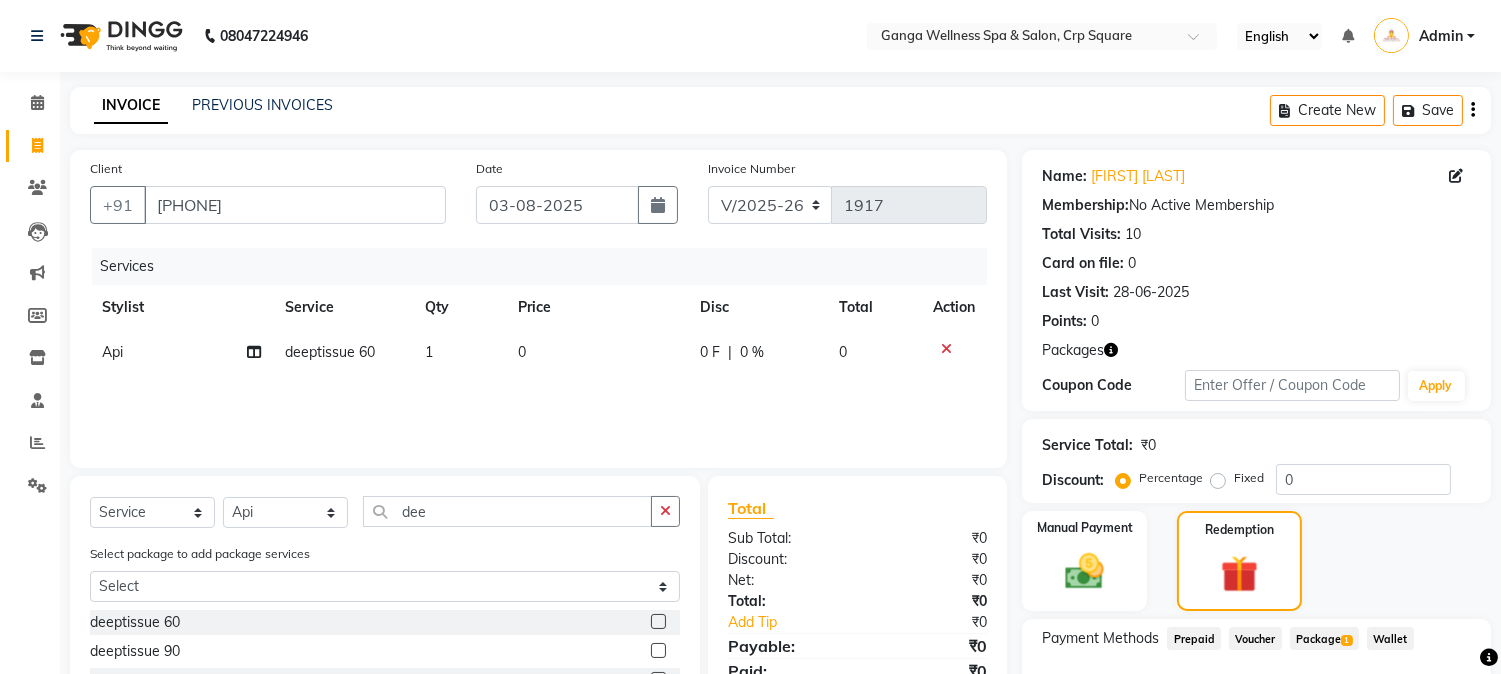 click on "Package  1" 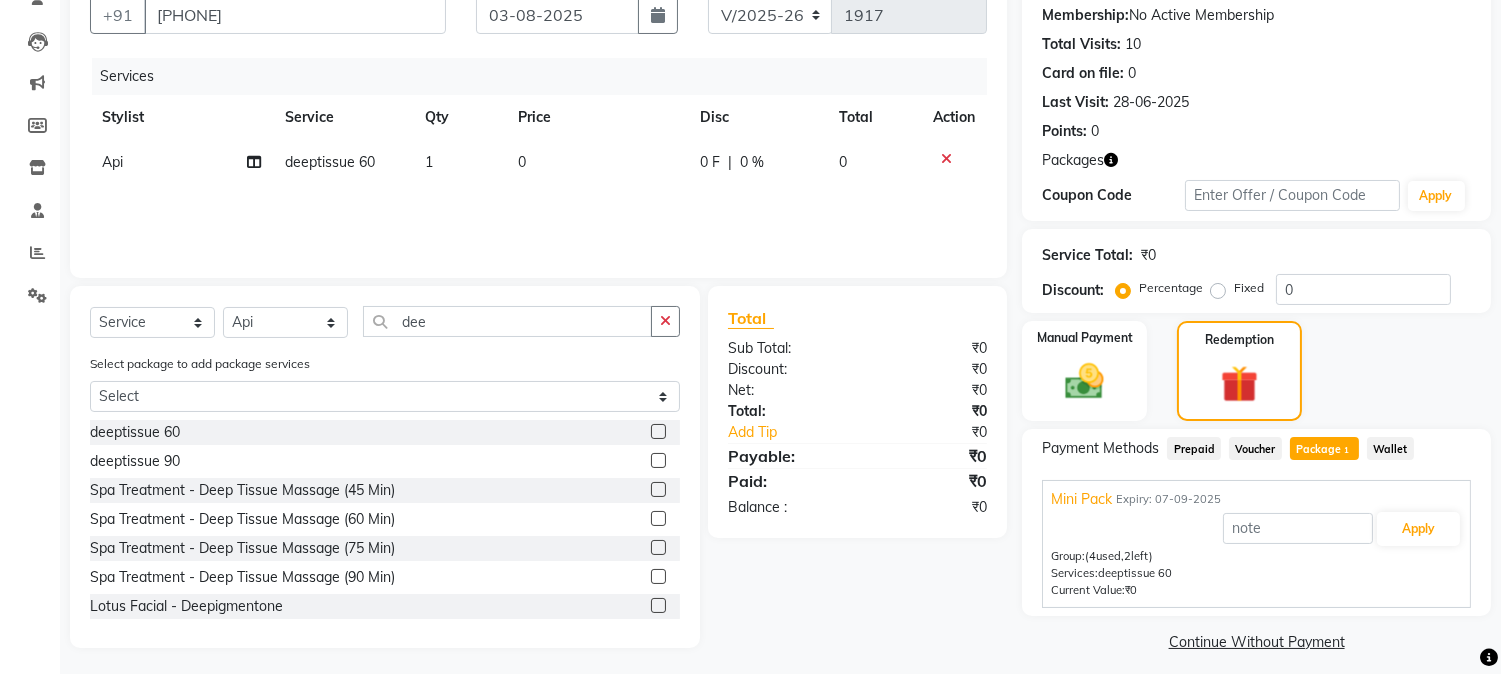 scroll, scrollTop: 201, scrollLeft: 0, axis: vertical 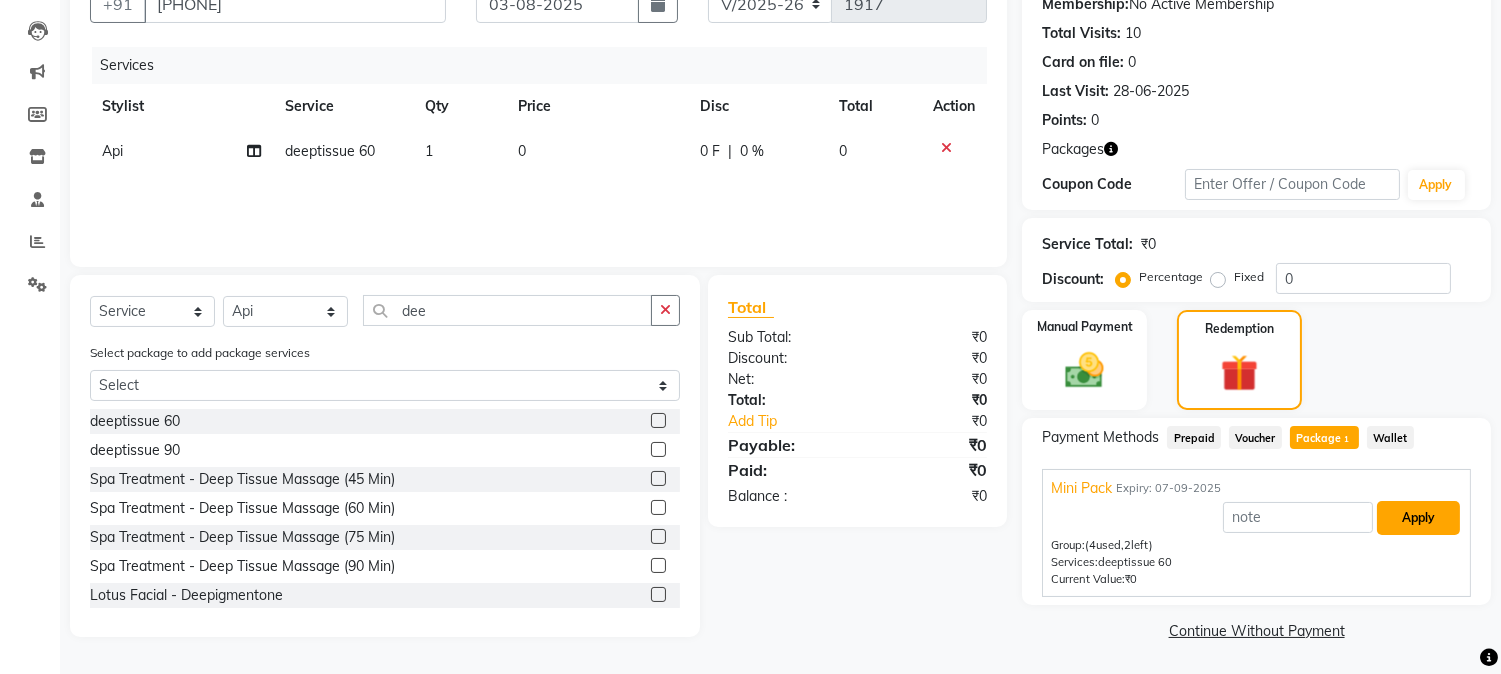 click on "Apply" at bounding box center (1418, 518) 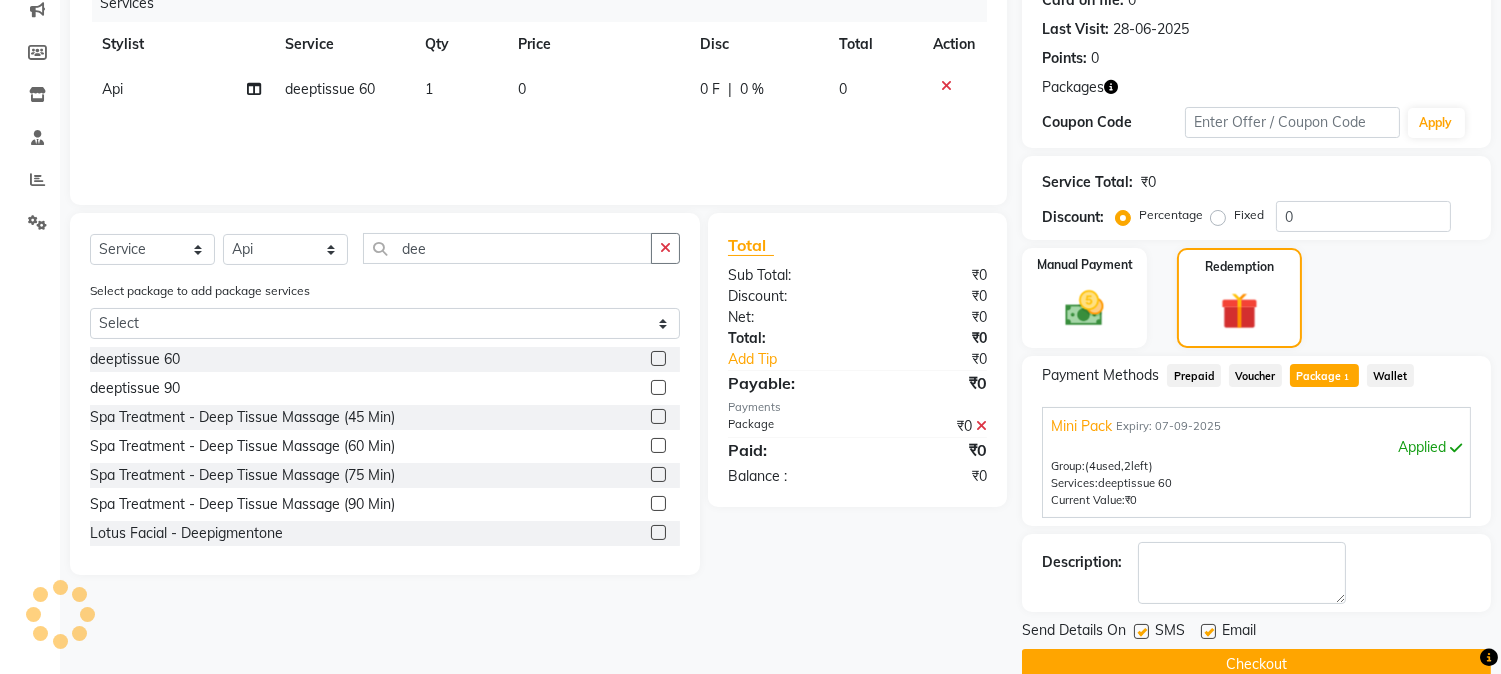 scroll, scrollTop: 297, scrollLeft: 0, axis: vertical 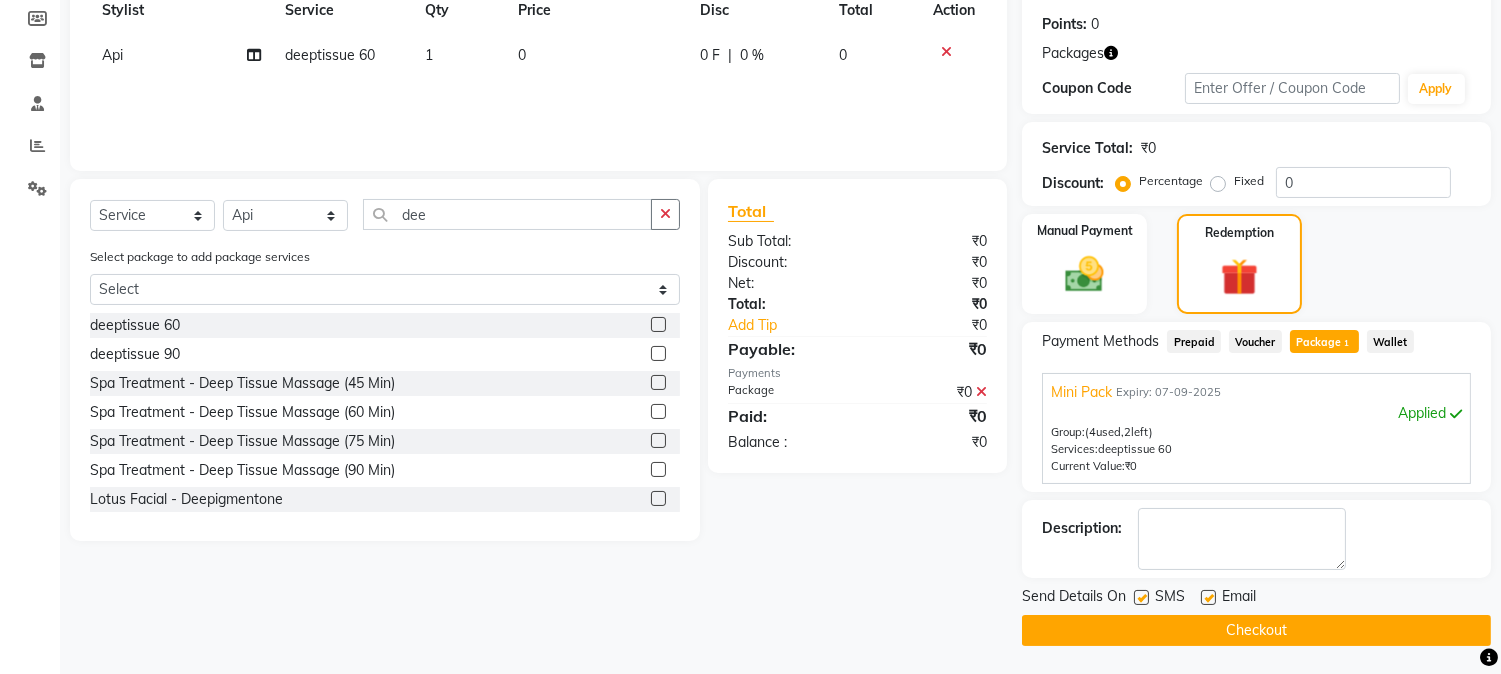 click on "Checkout" 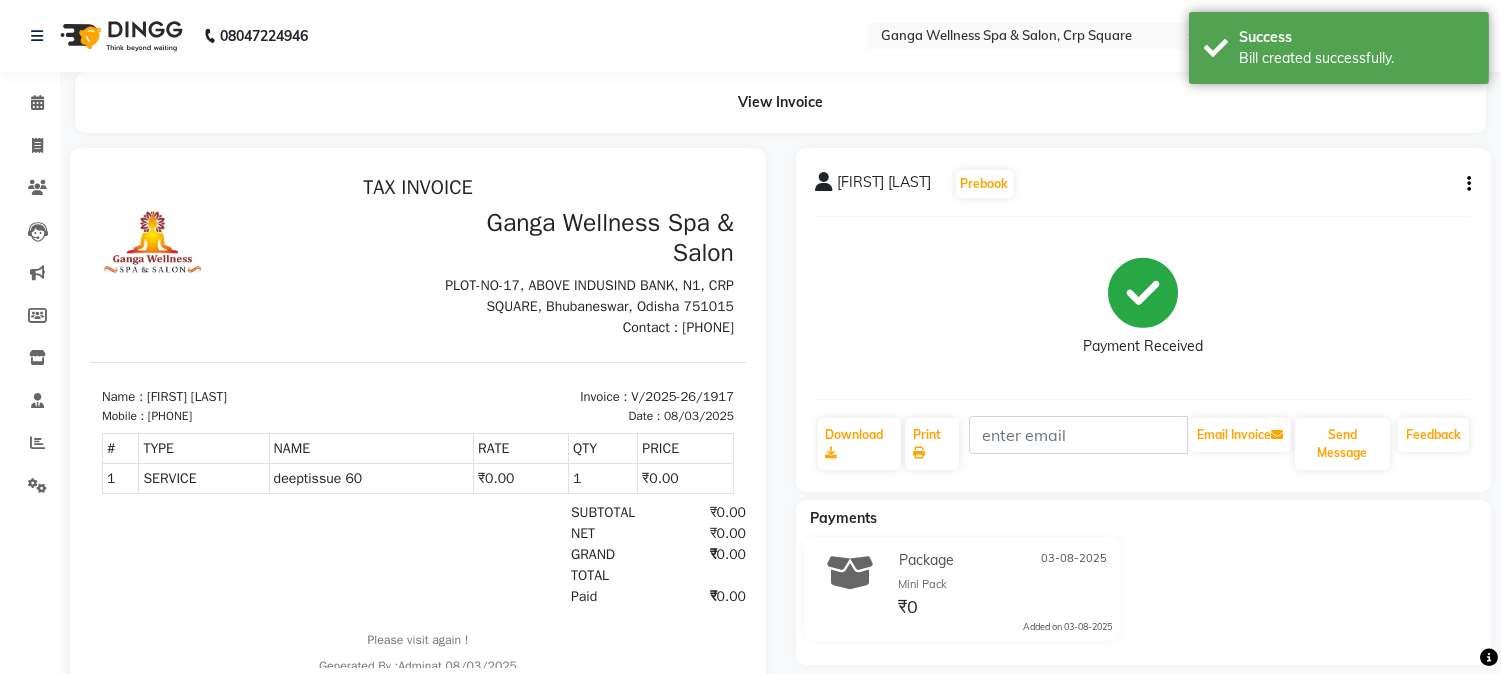 scroll, scrollTop: 0, scrollLeft: 0, axis: both 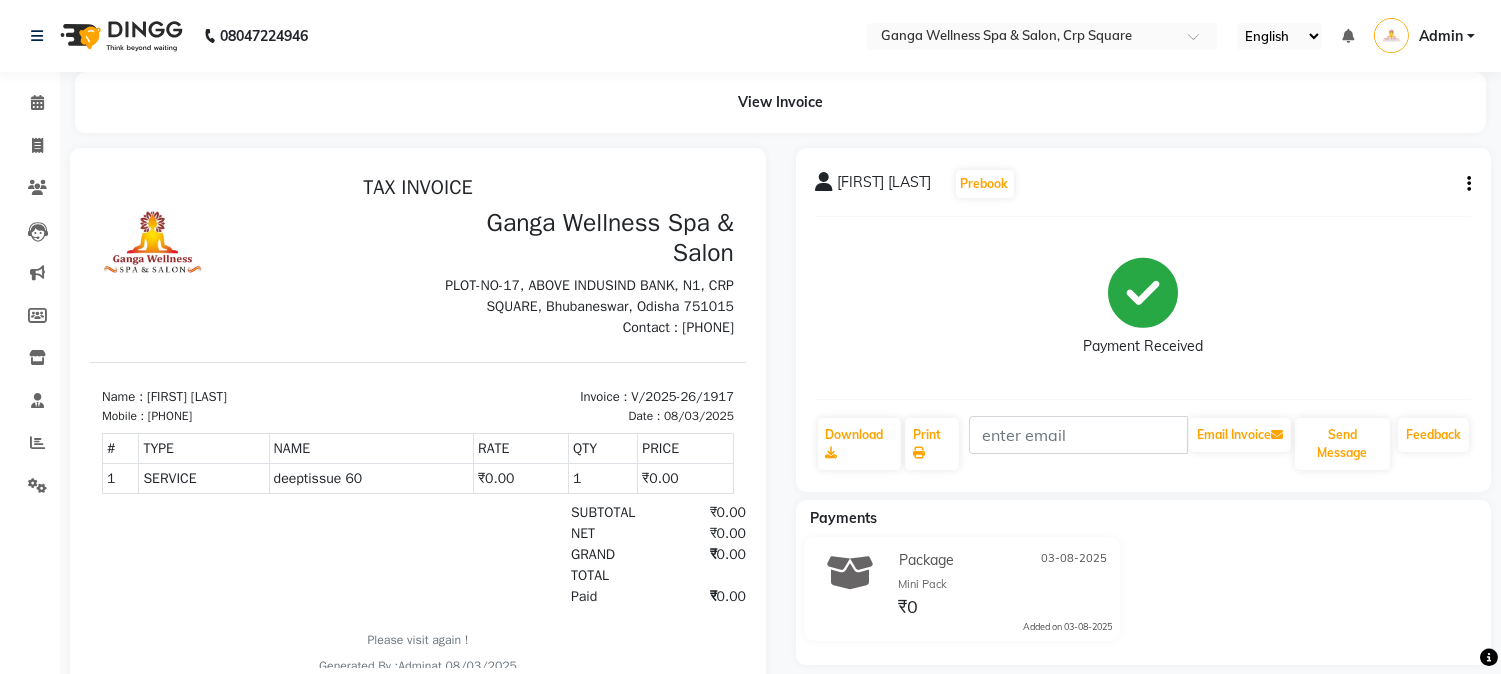 click on "Dillip Bisoyi  Prebook   Payment Received  Download  Print   Email Invoice   Send Message Feedback  Payments Package 03-08-2025 Mini Pack ₹0  Added on 03-08-2025" 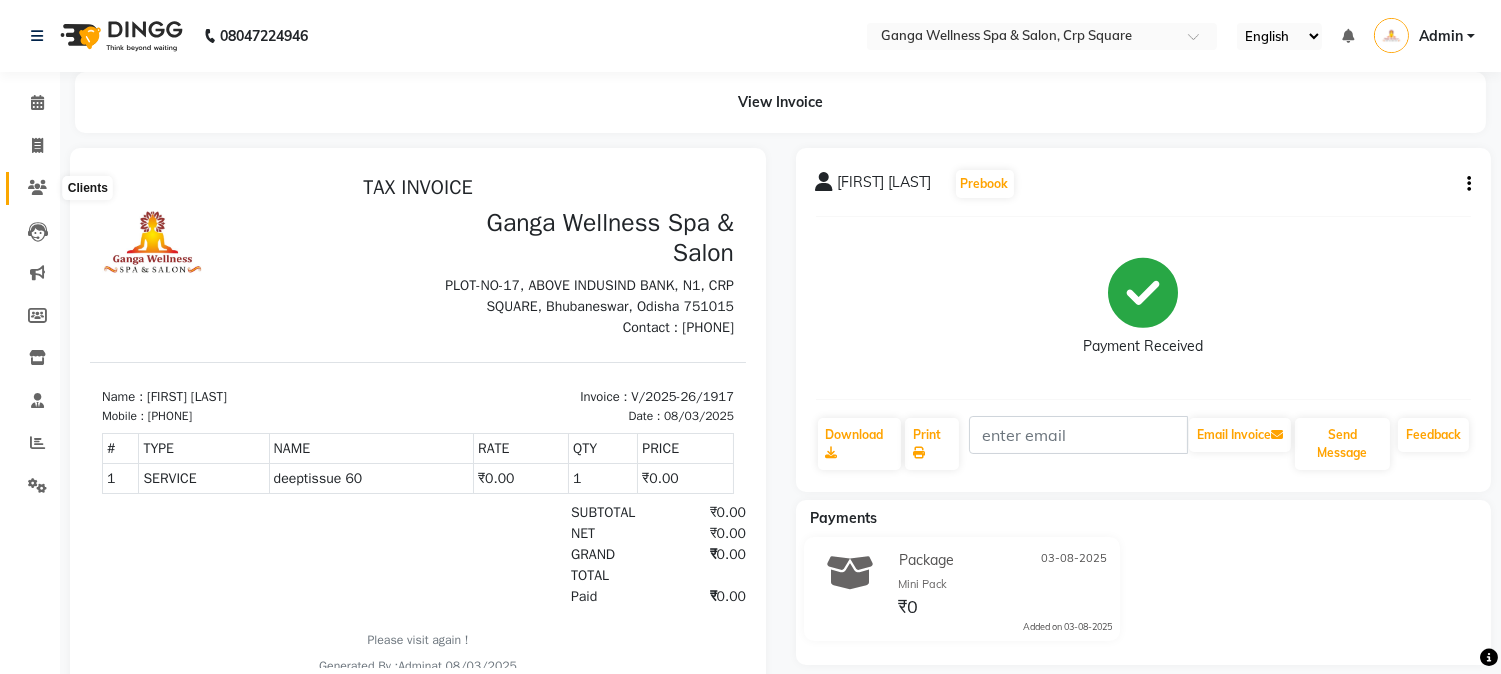 click 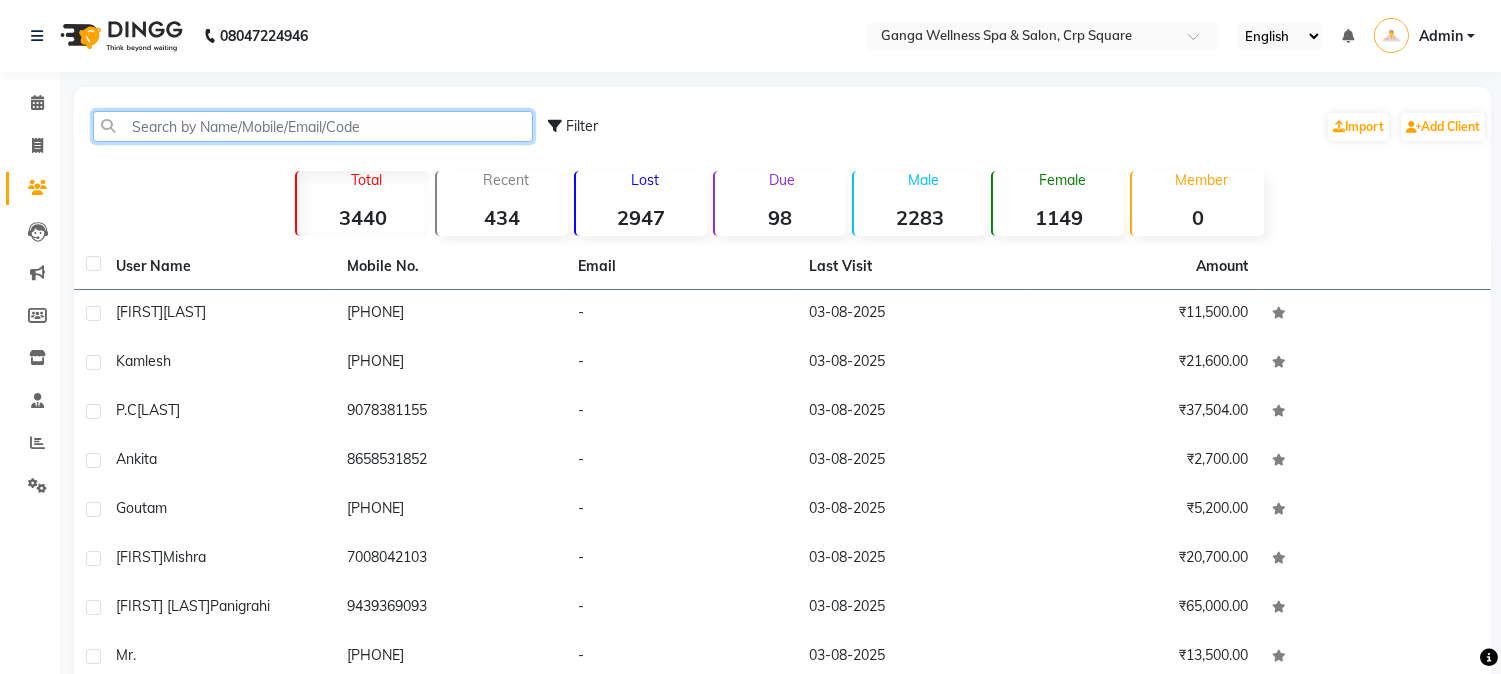 click 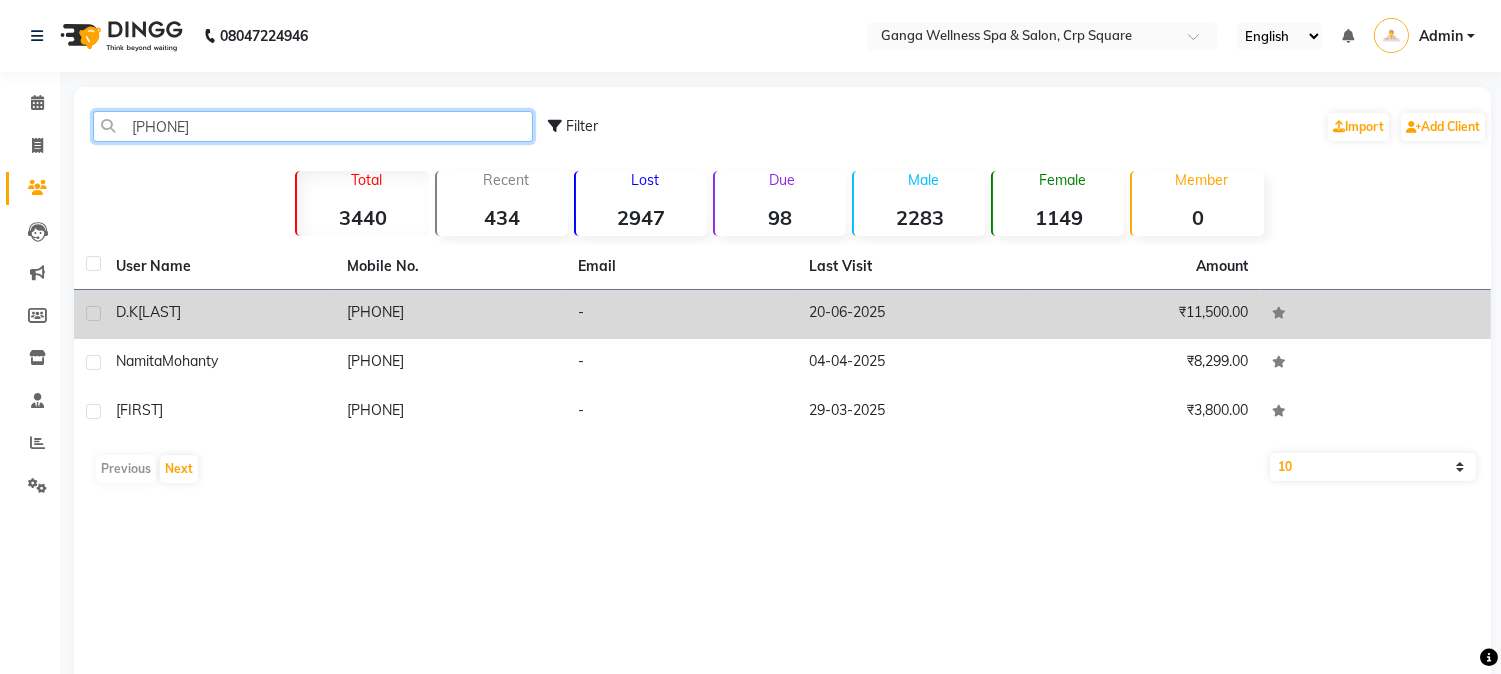 type on "943727" 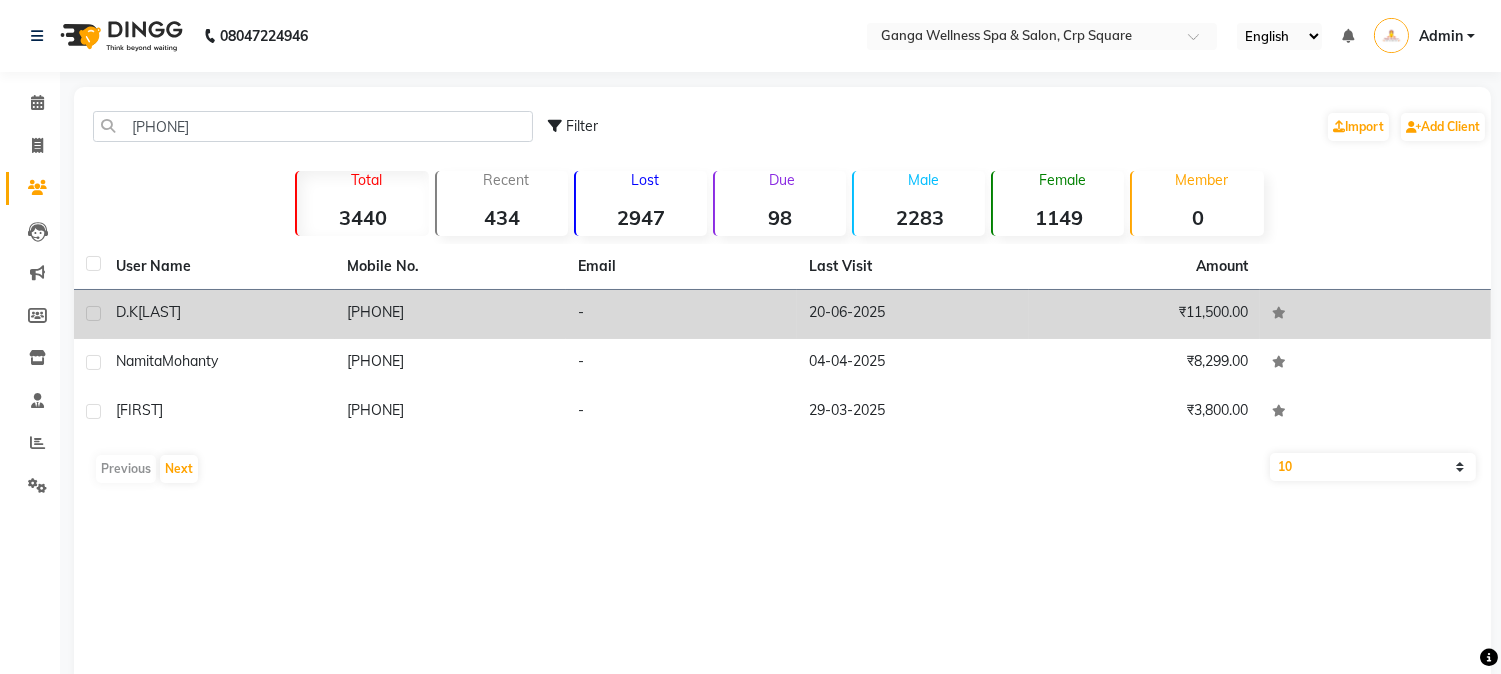 click on "9437278645" 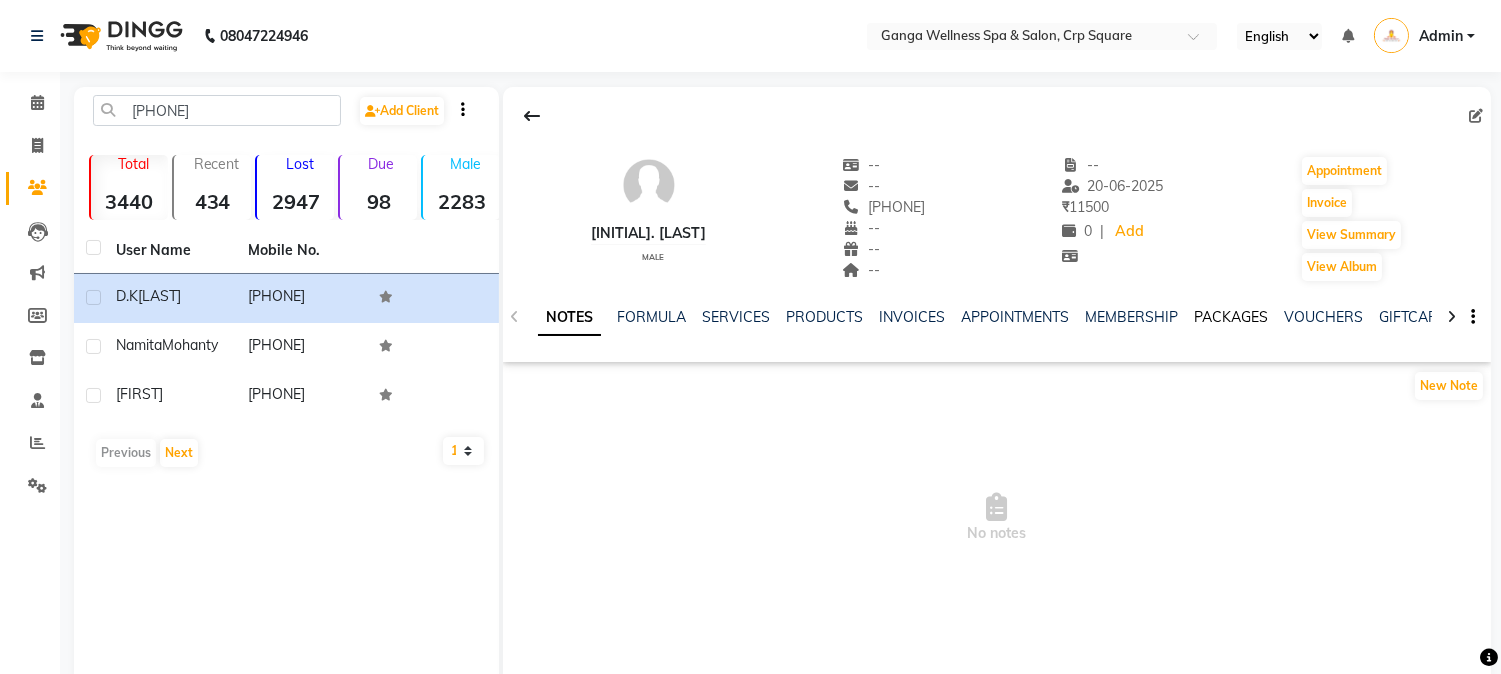 click on "PACKAGES" 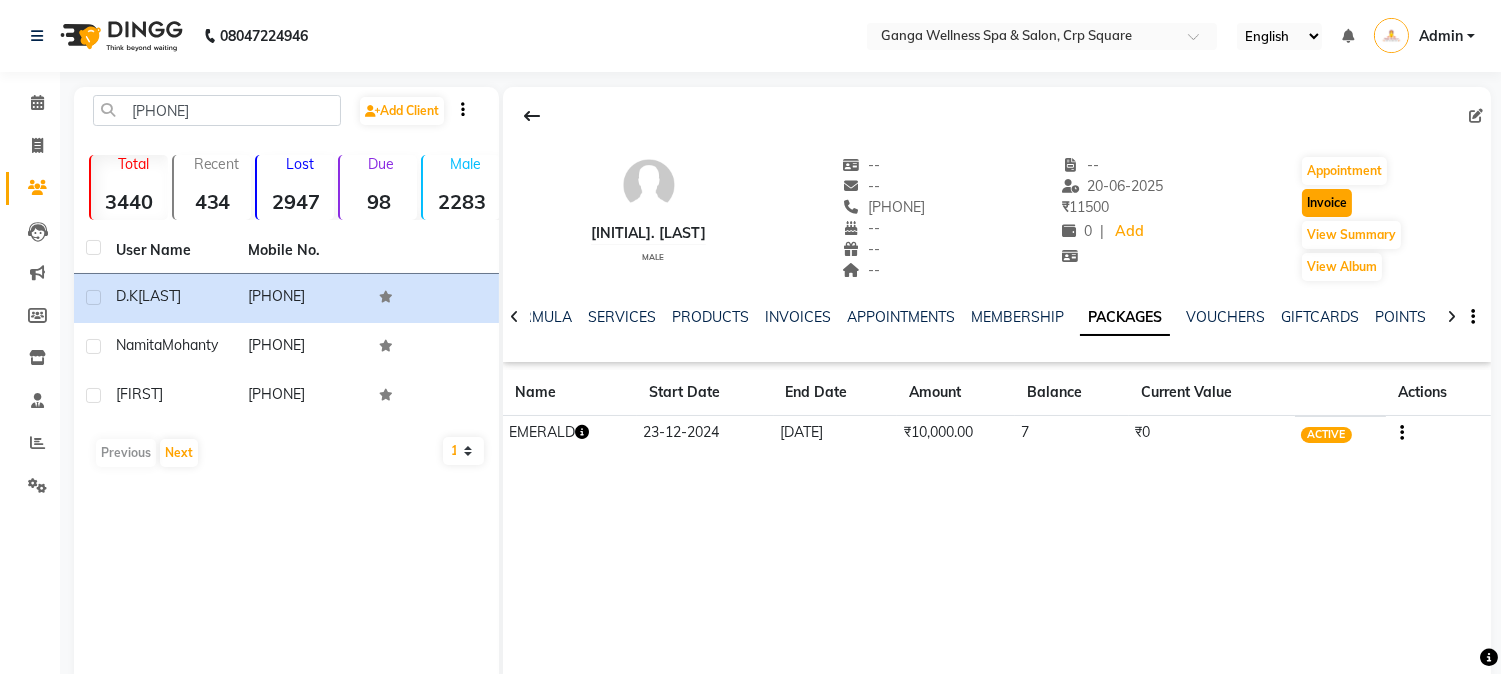 click on "Invoice" 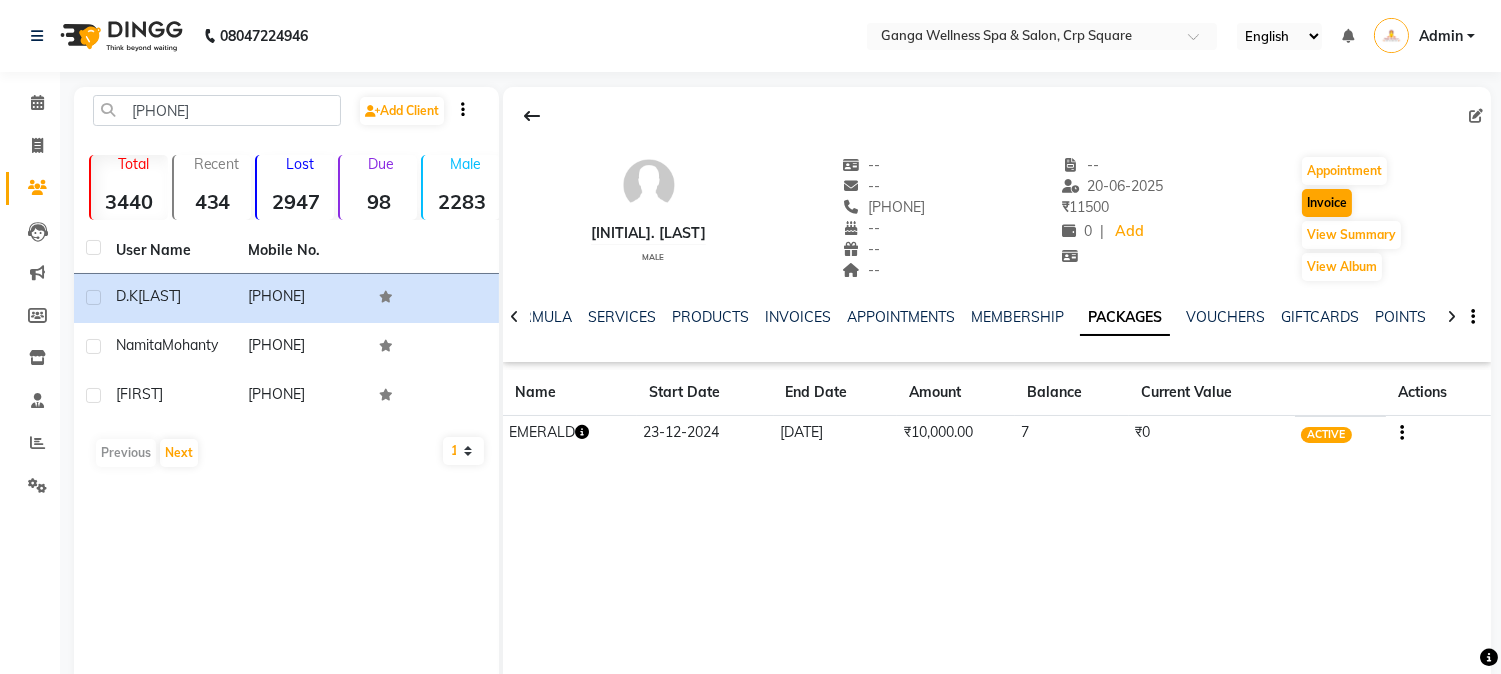 select on "service" 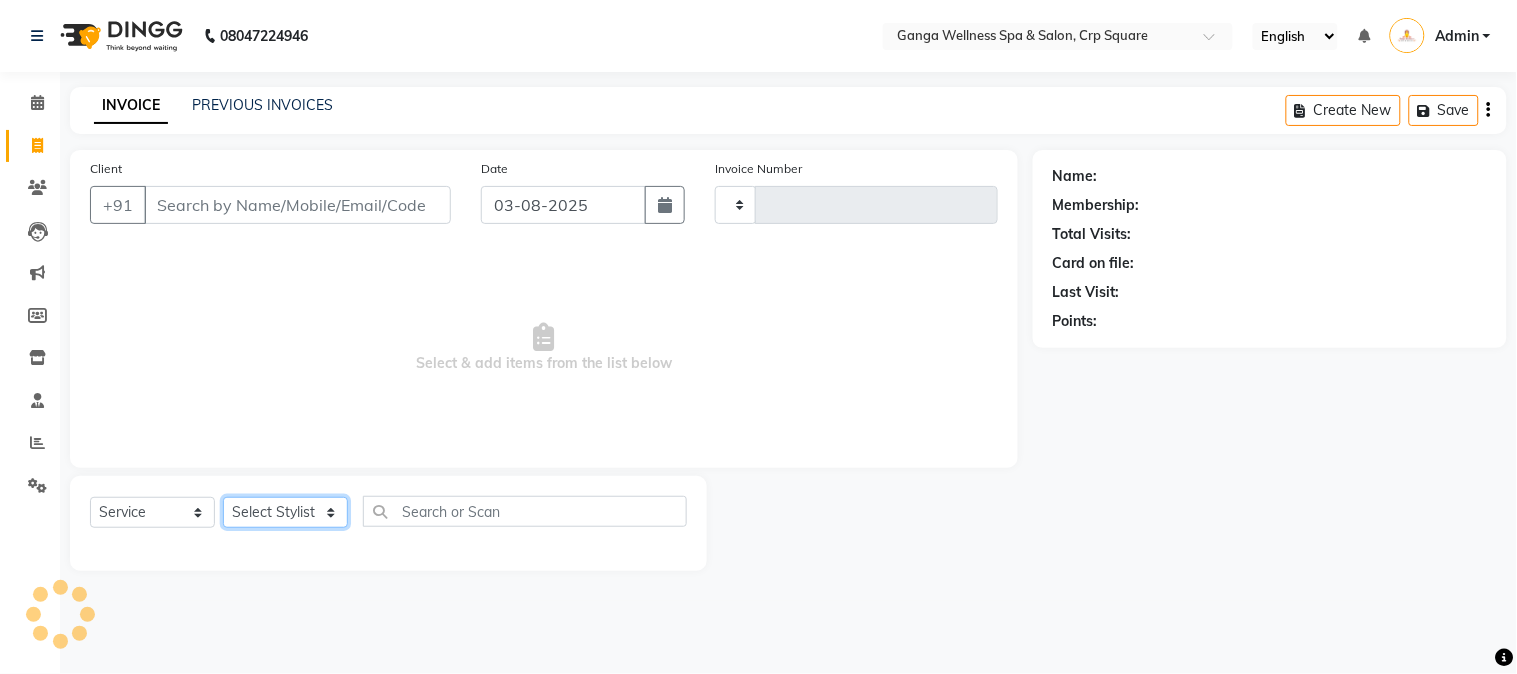 click on "Select Stylist" 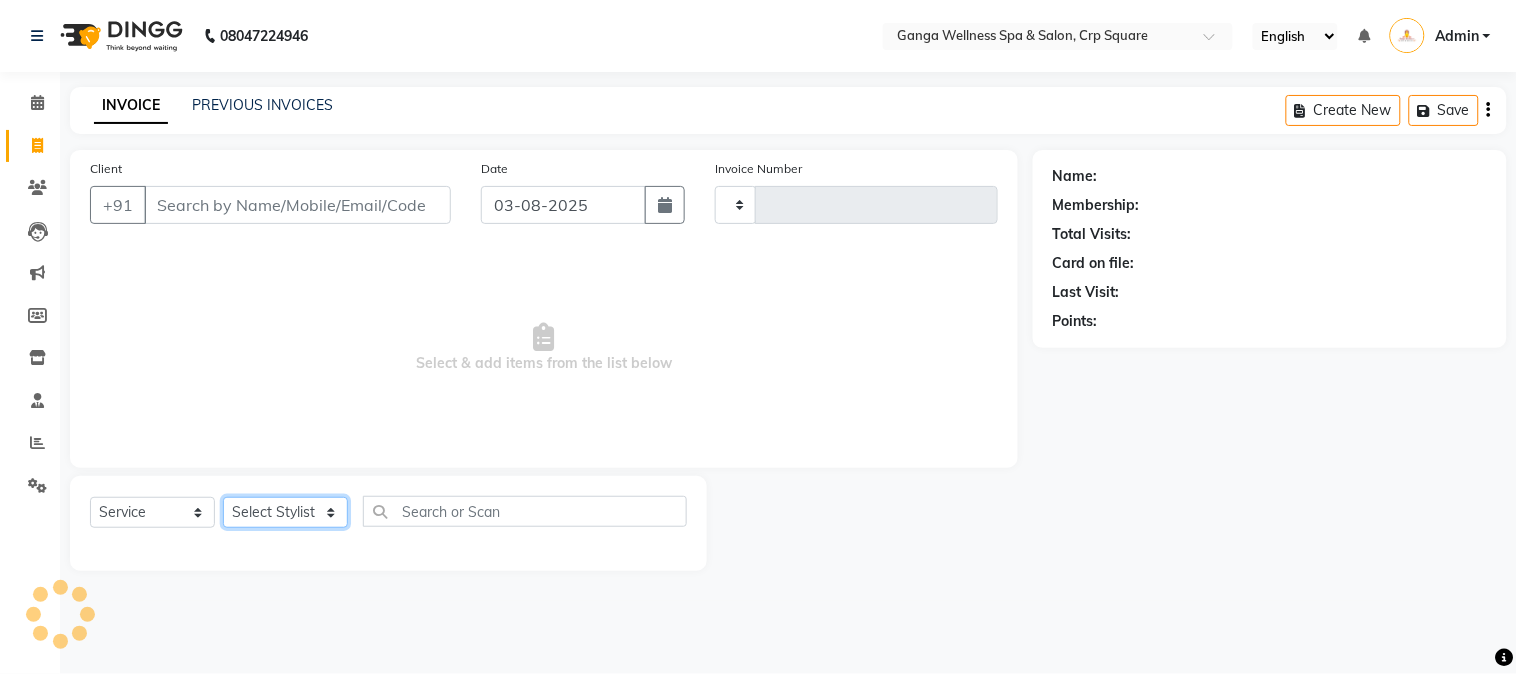 type on "9437278645" 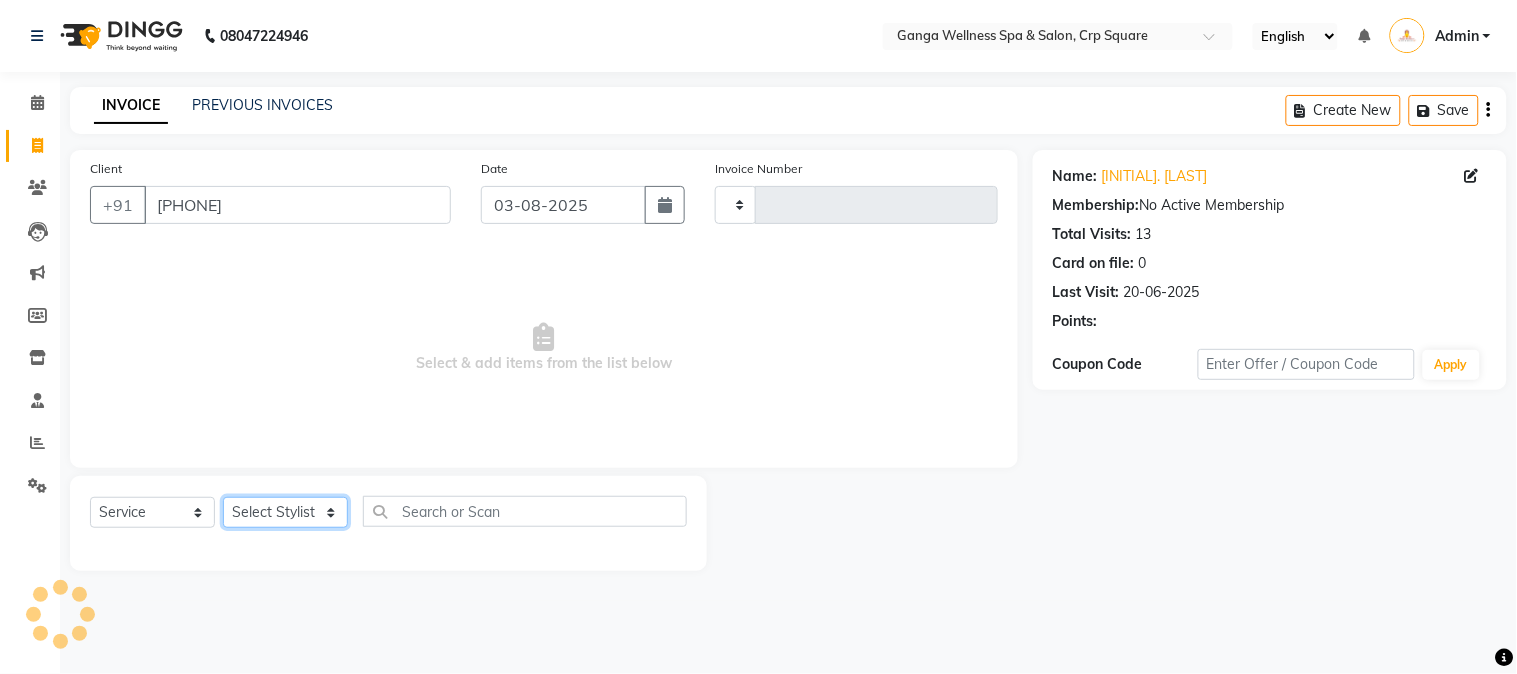 type on "1918" 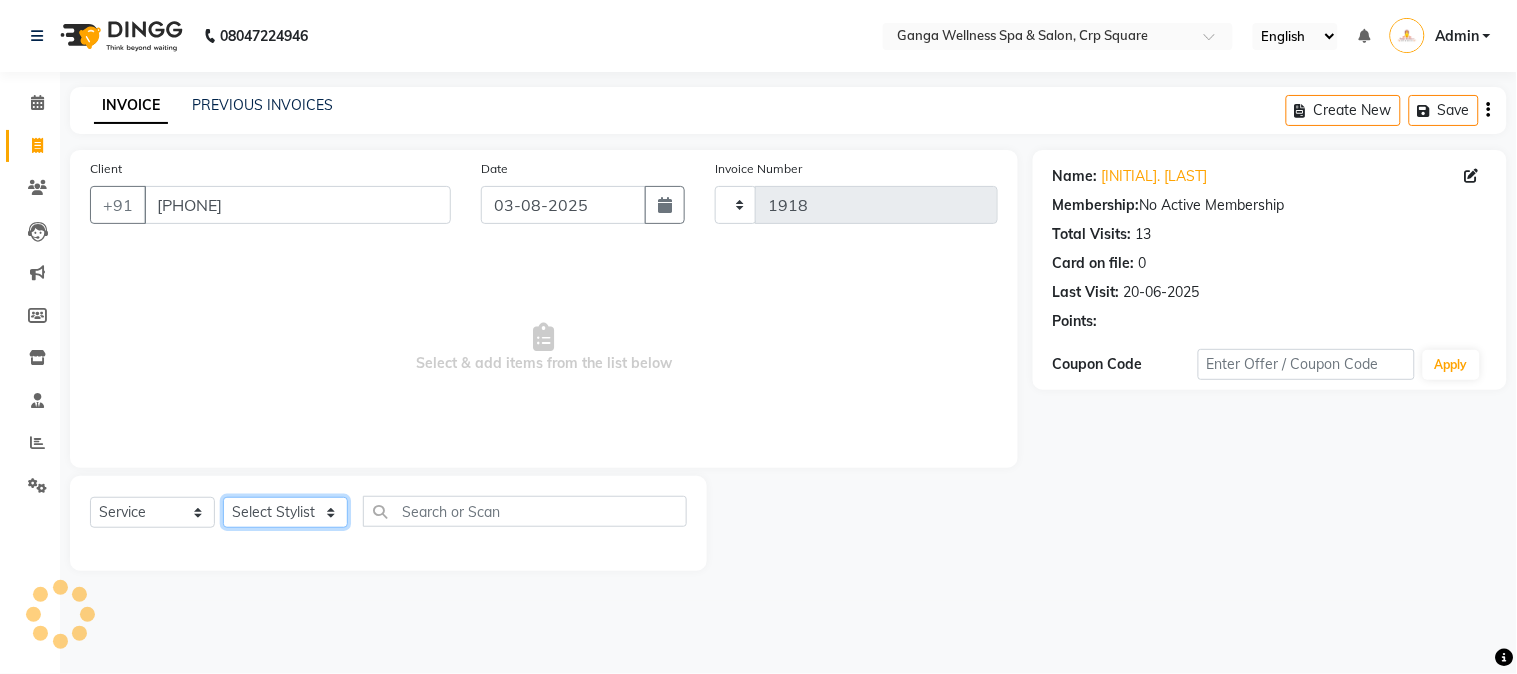 select on "715" 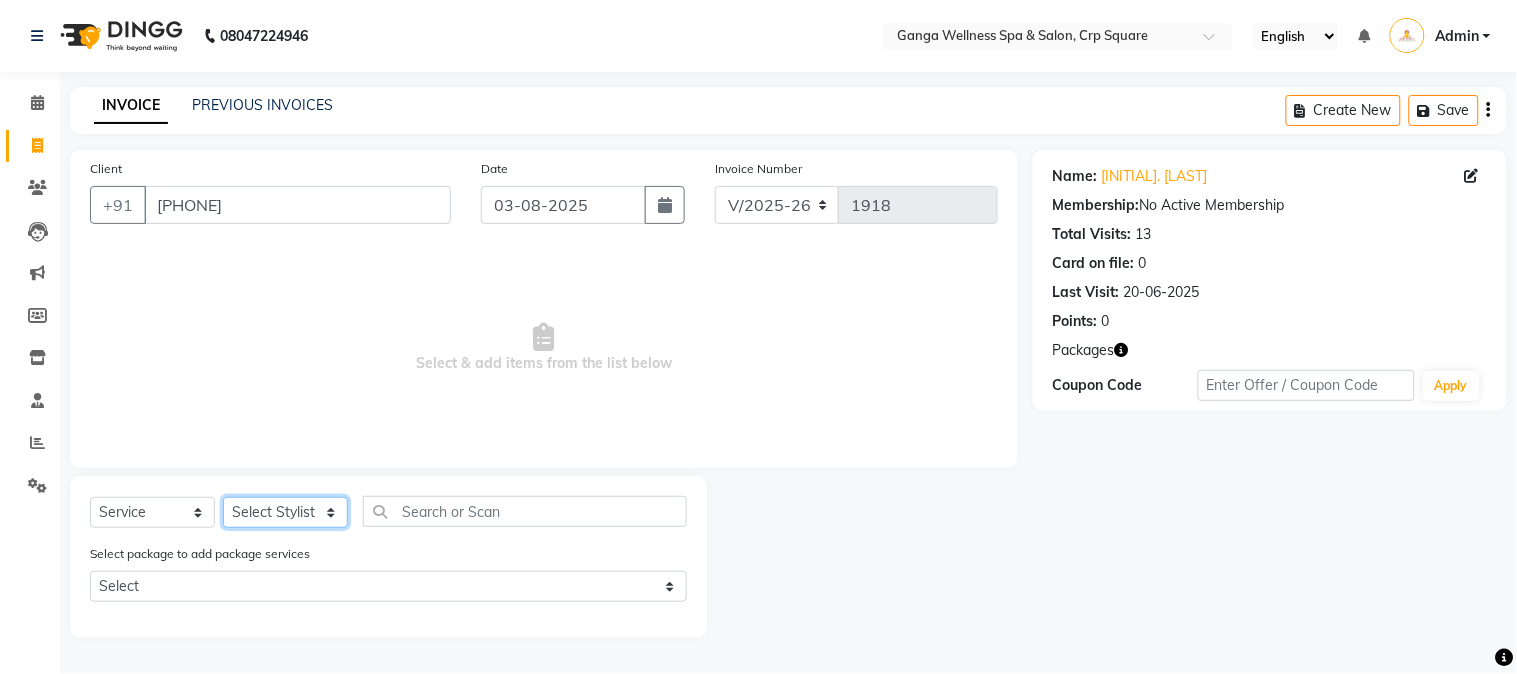 select on "79434" 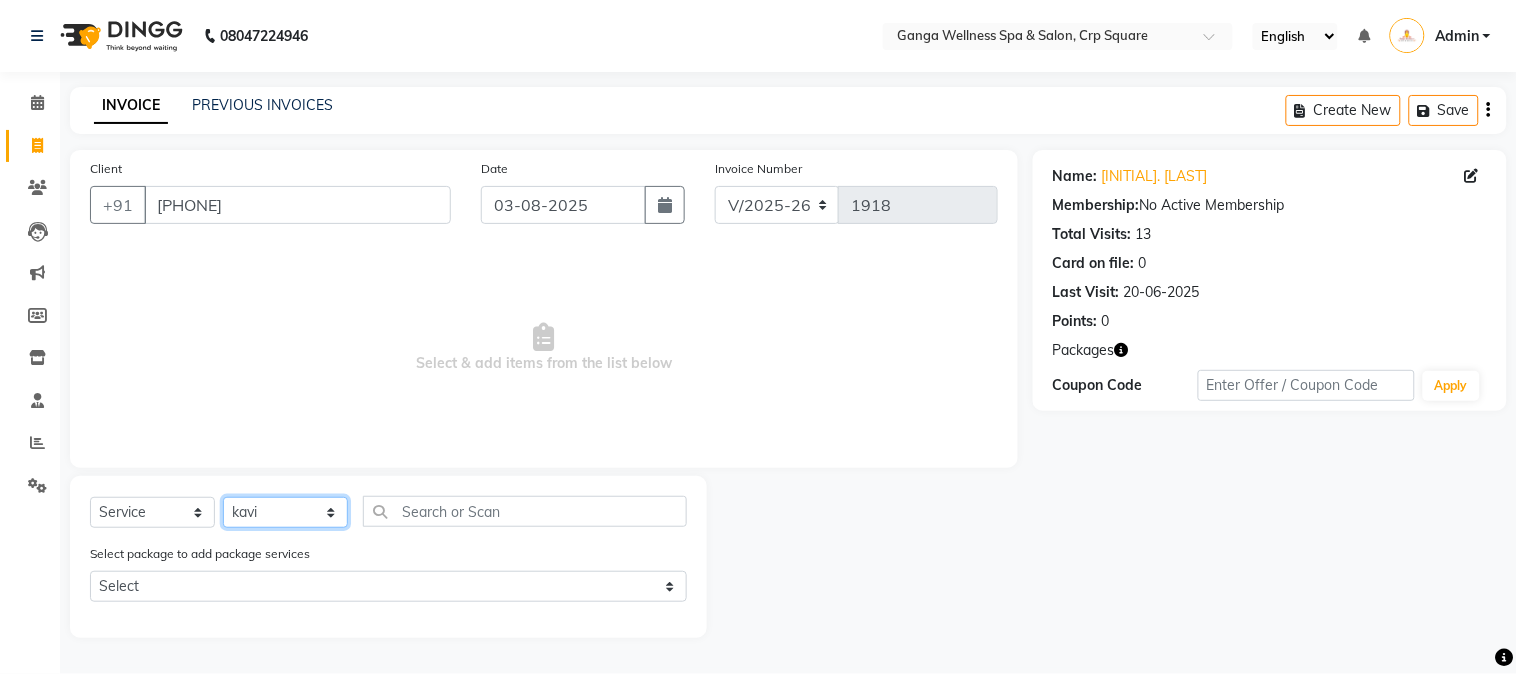 drag, startPoint x: 292, startPoint y: 498, endPoint x: 374, endPoint y: 498, distance: 82 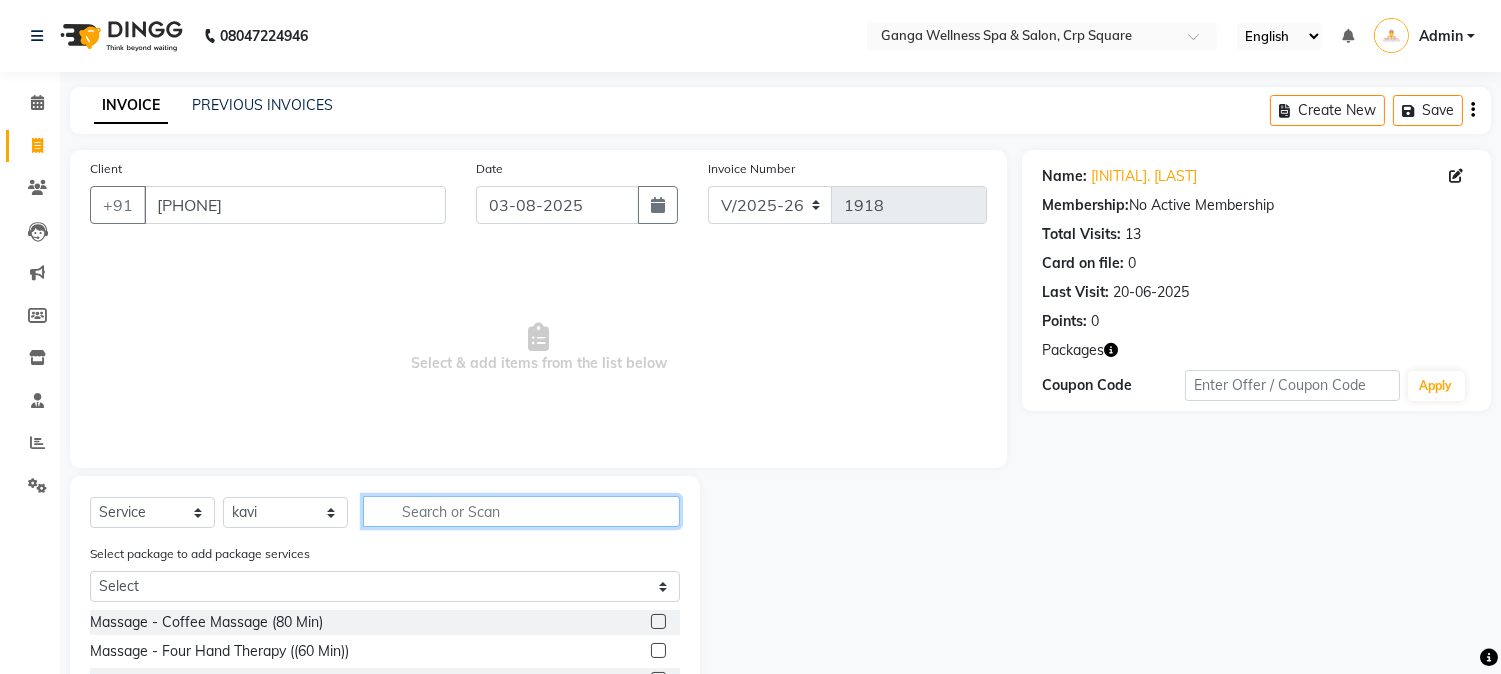 click 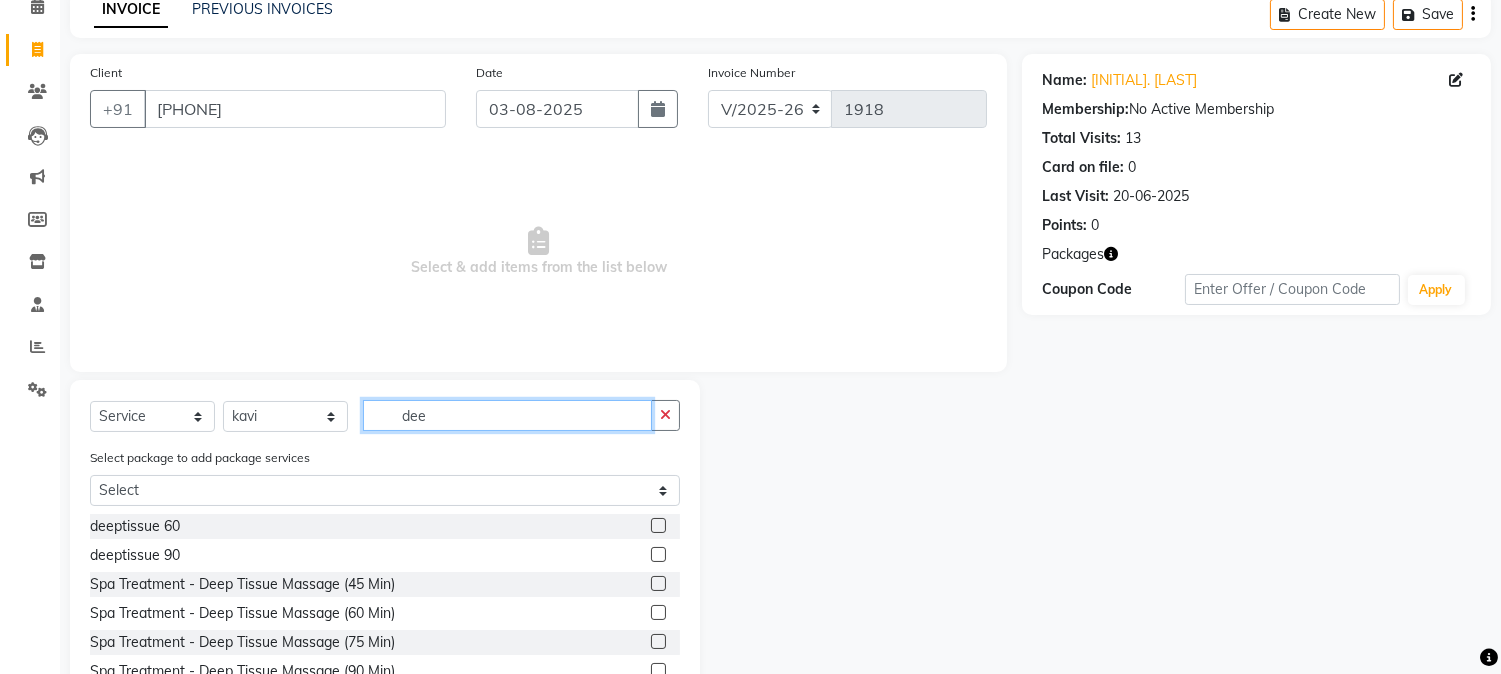 scroll, scrollTop: 194, scrollLeft: 0, axis: vertical 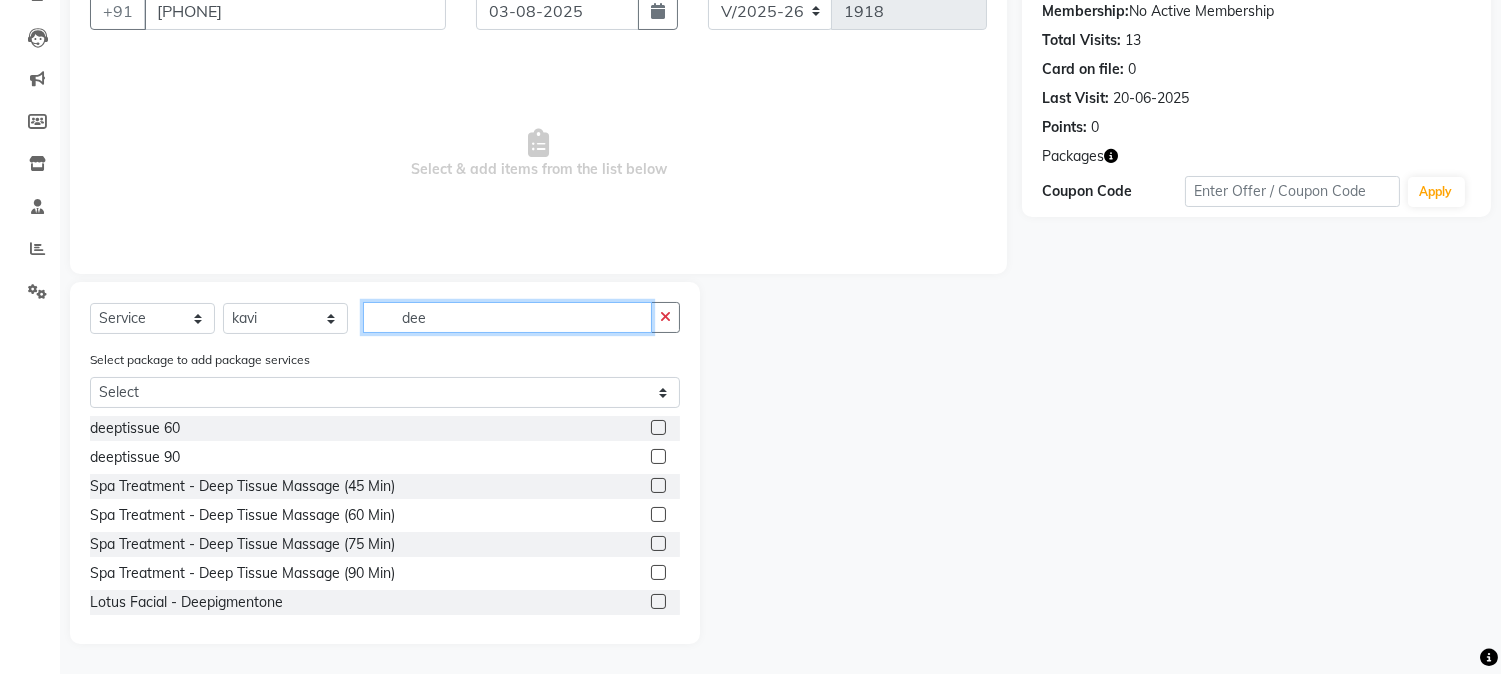 type on "dee" 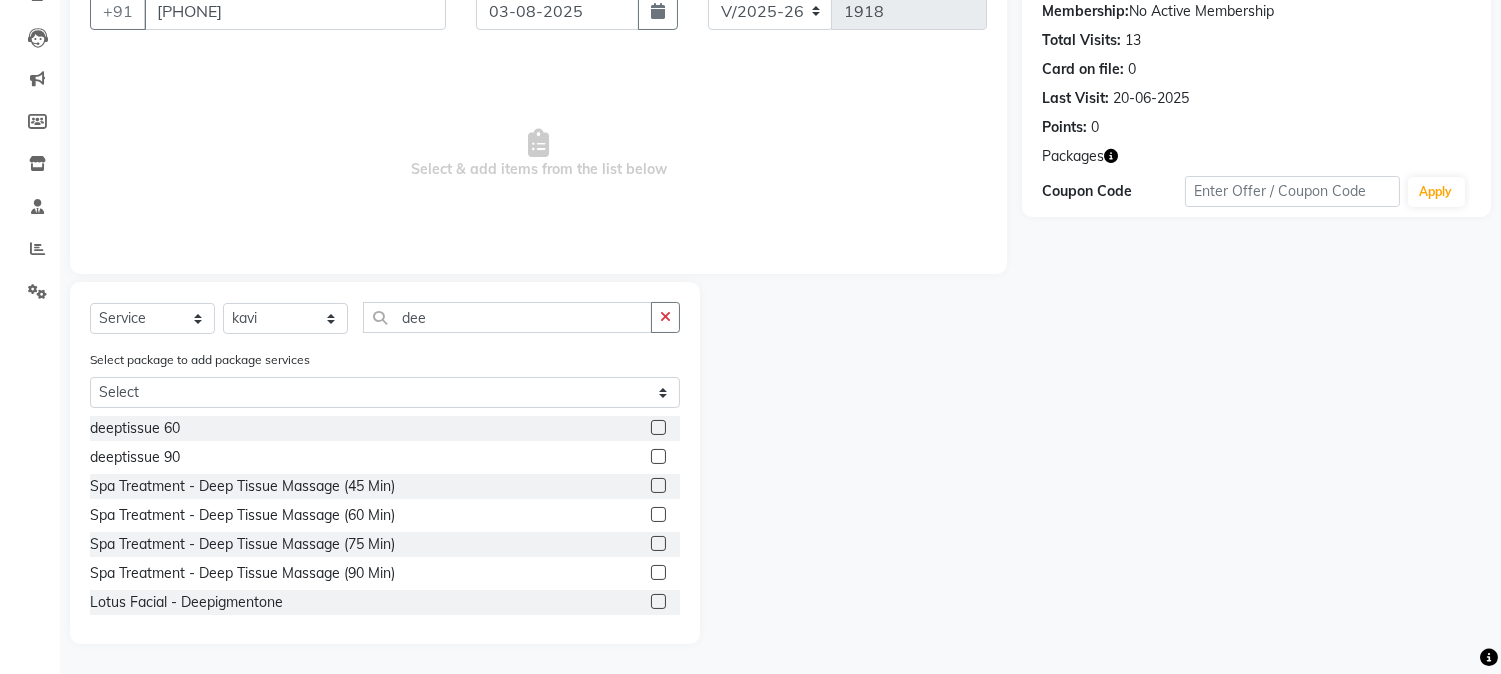 click 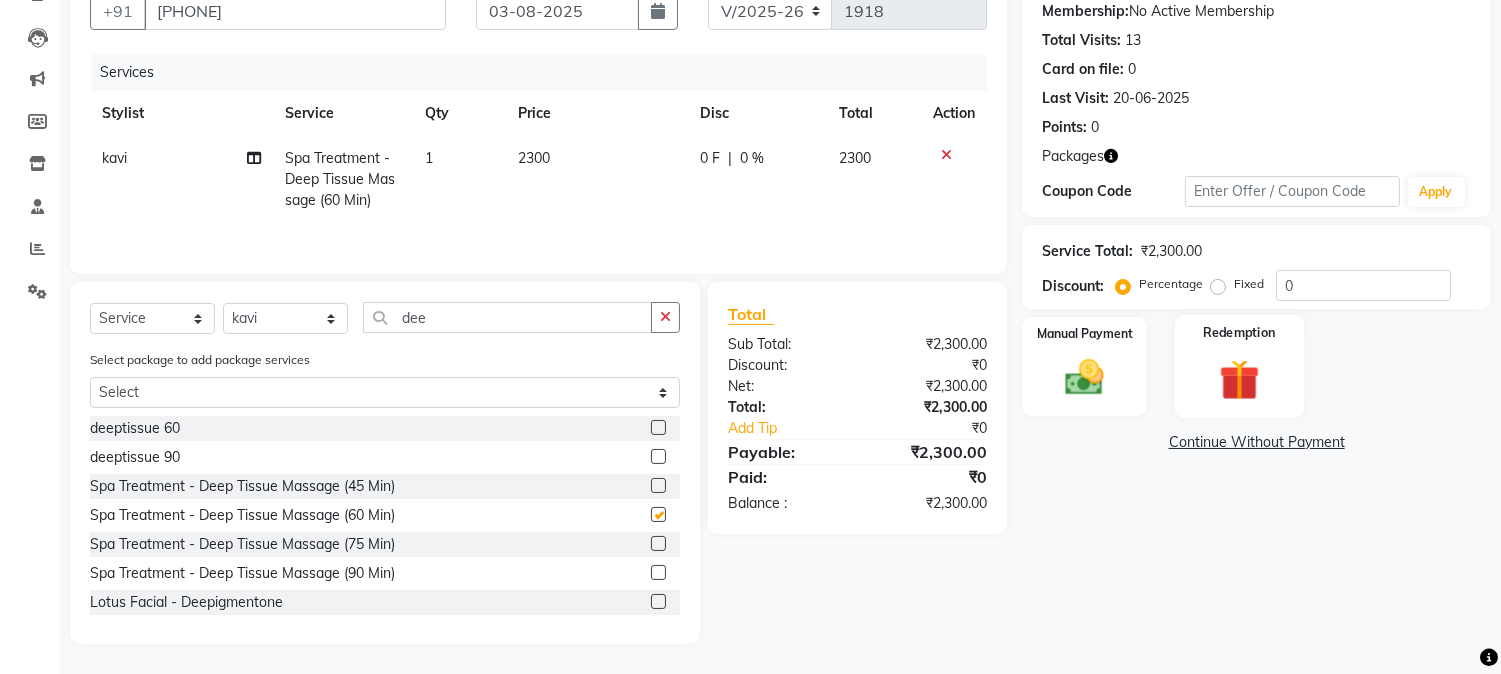 checkbox on "false" 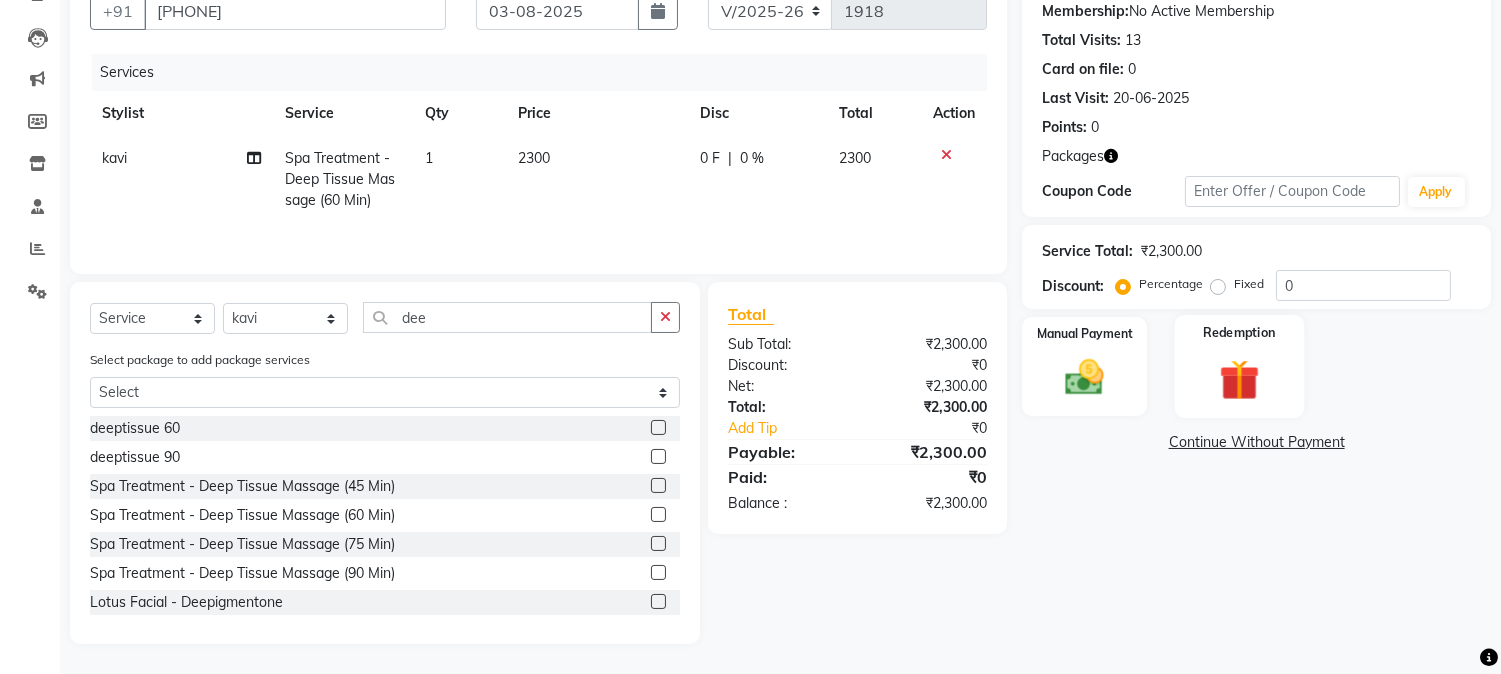 click 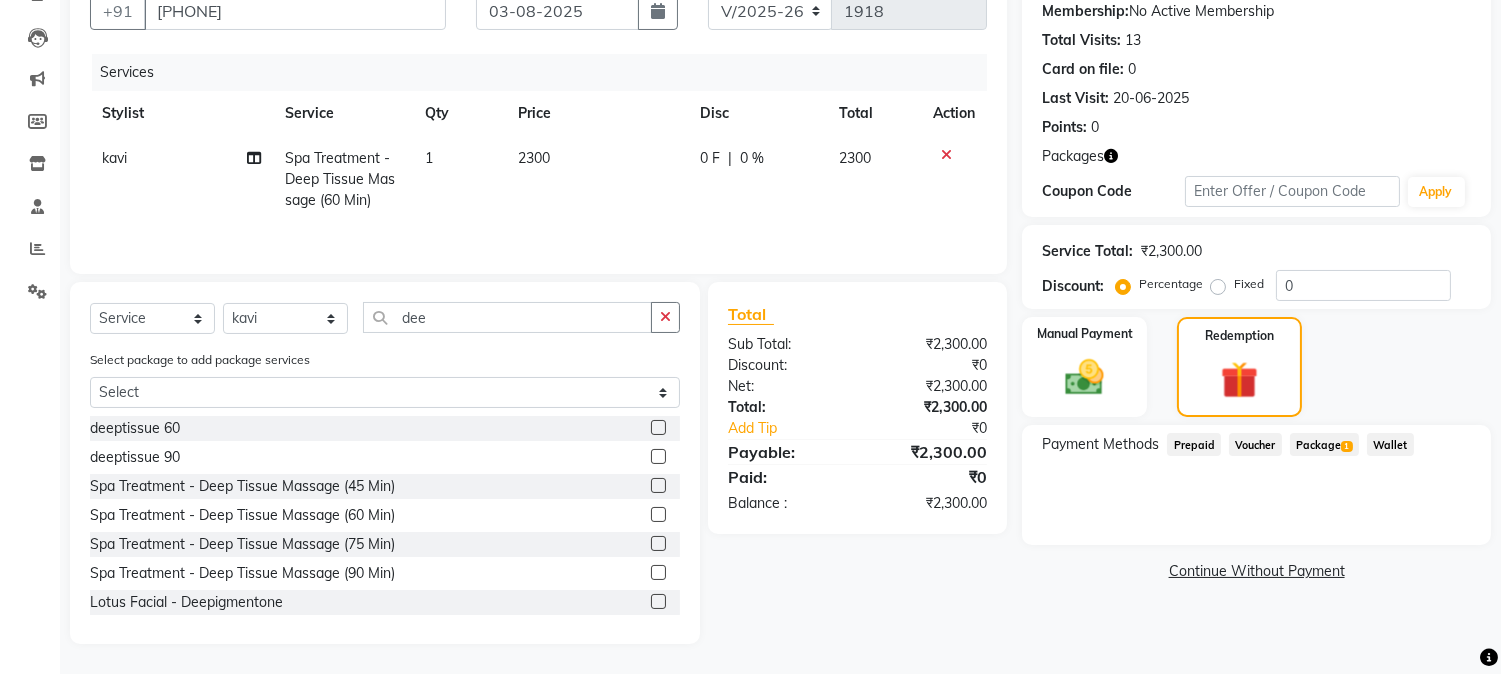 click on "Package  1" 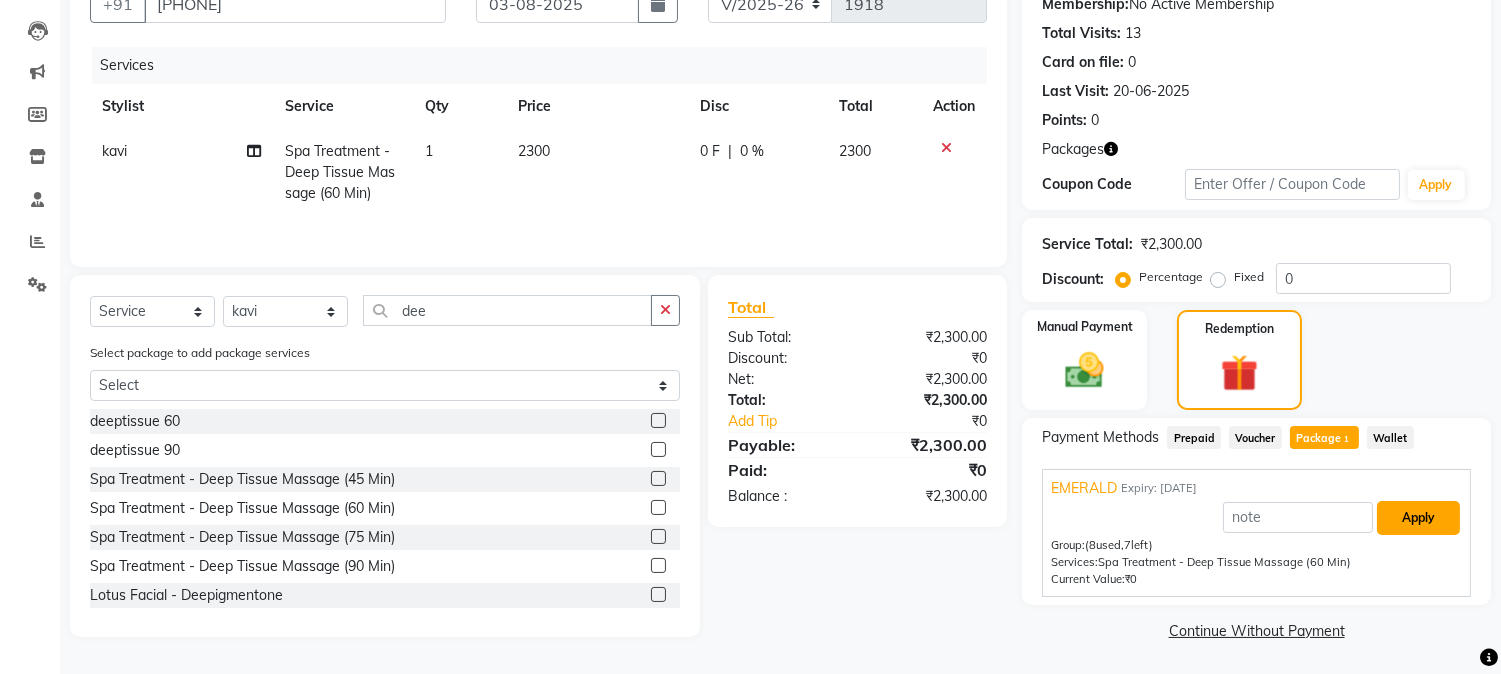 click on "Apply" at bounding box center (1418, 518) 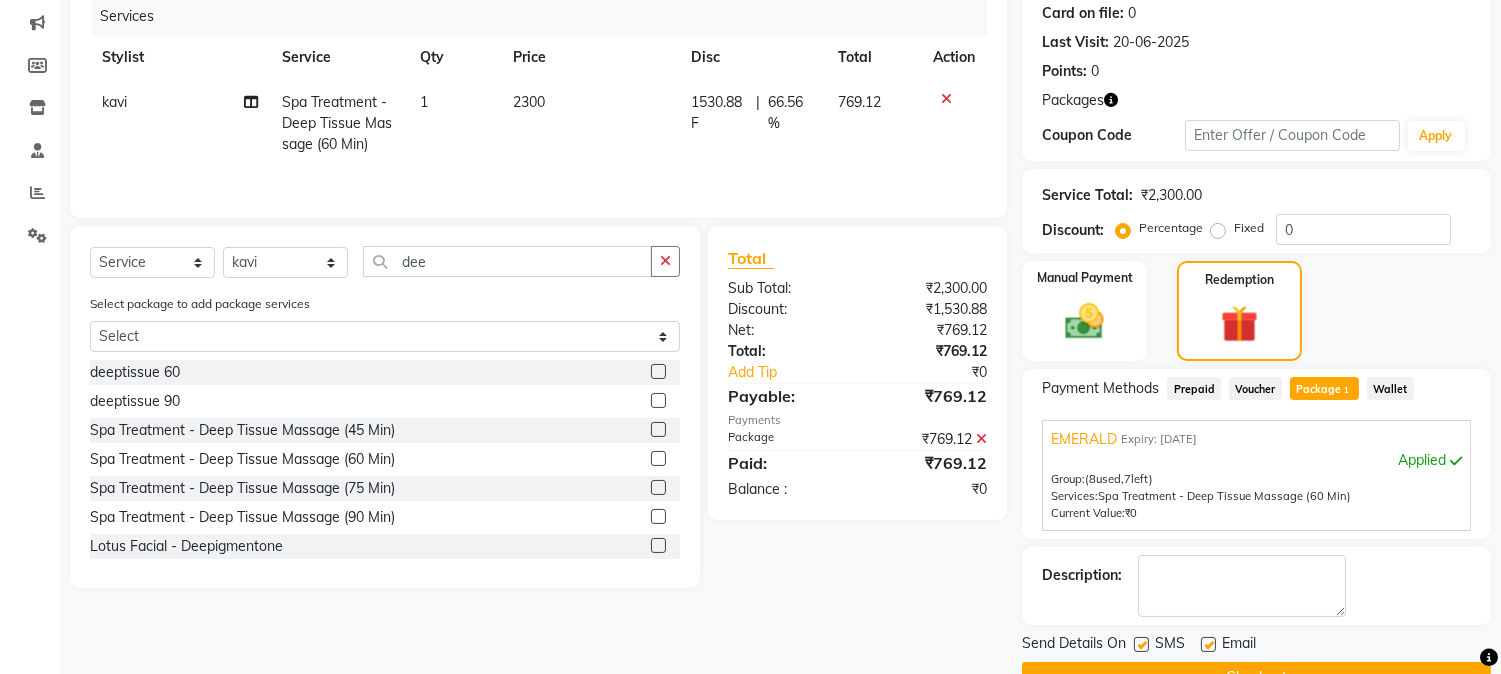 scroll, scrollTop: 297, scrollLeft: 0, axis: vertical 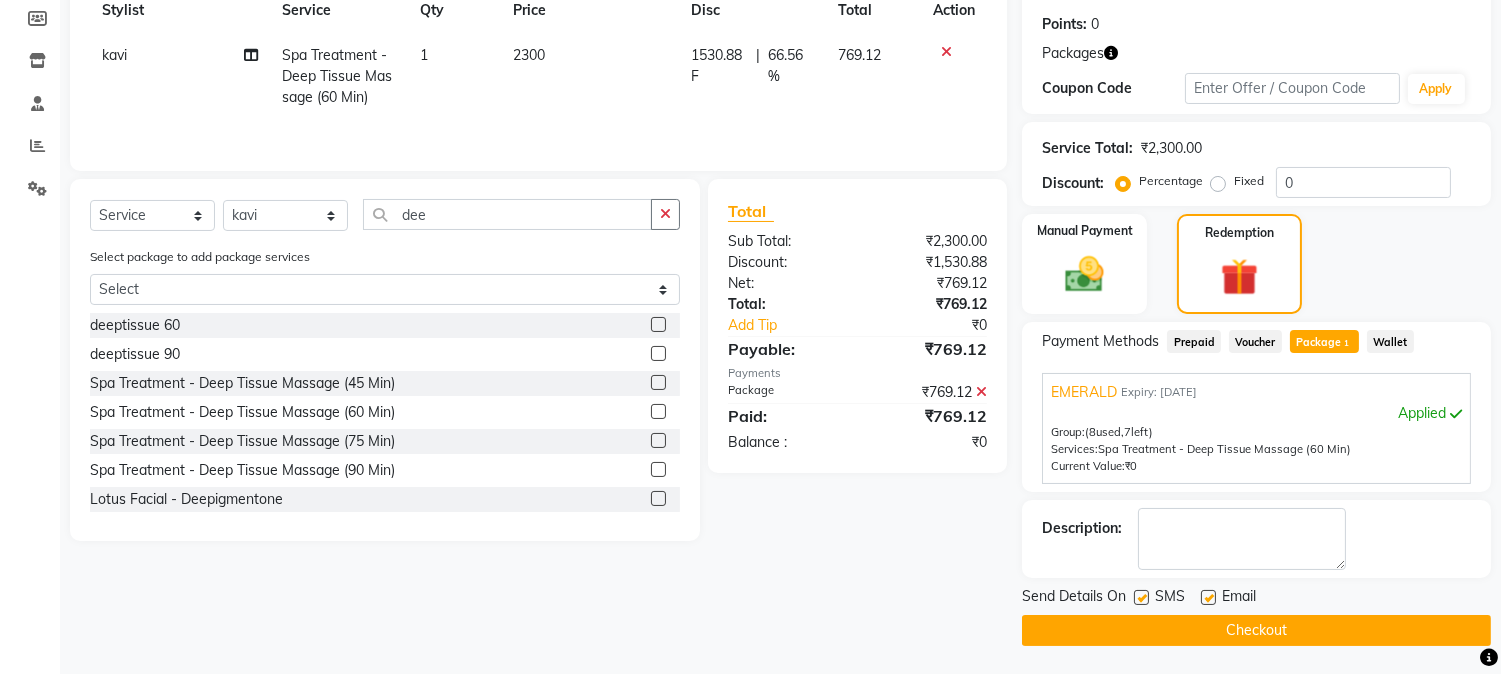 click on "Checkout" 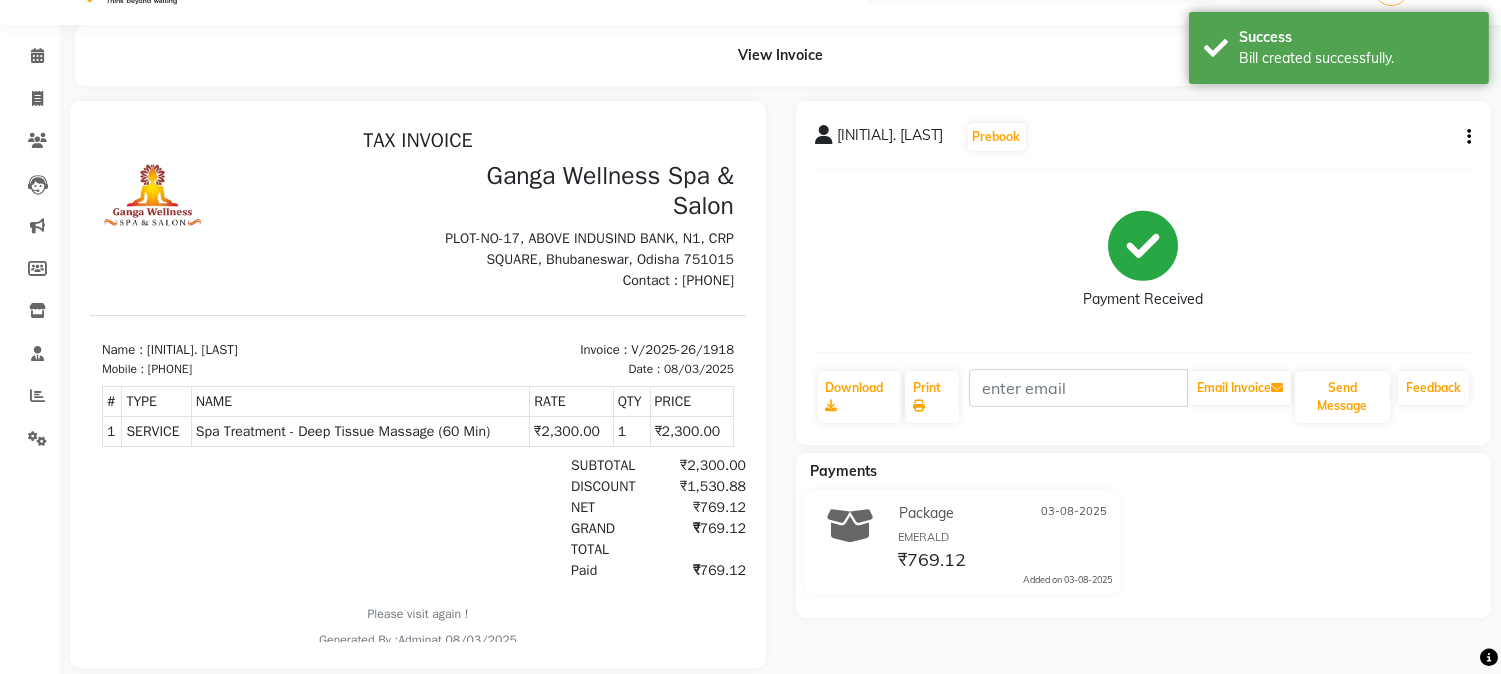 scroll, scrollTop: 86, scrollLeft: 0, axis: vertical 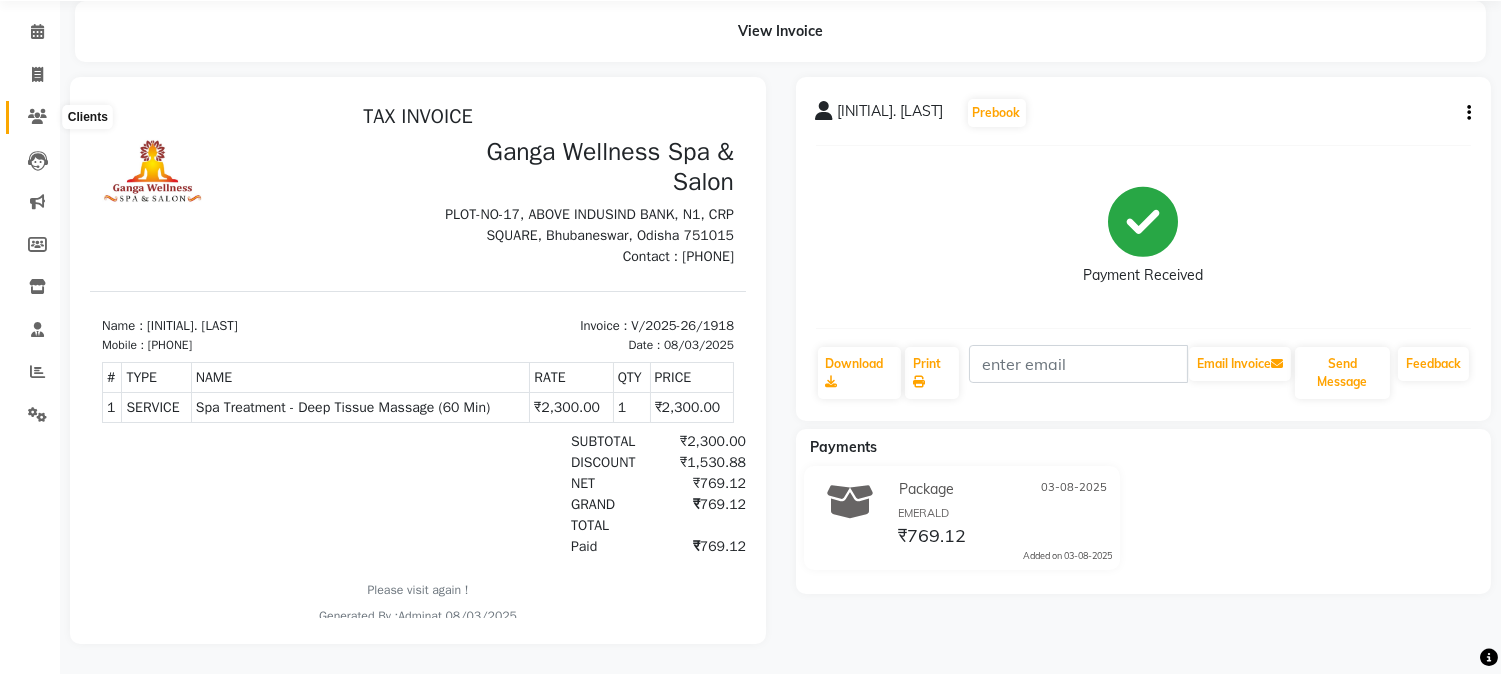 click 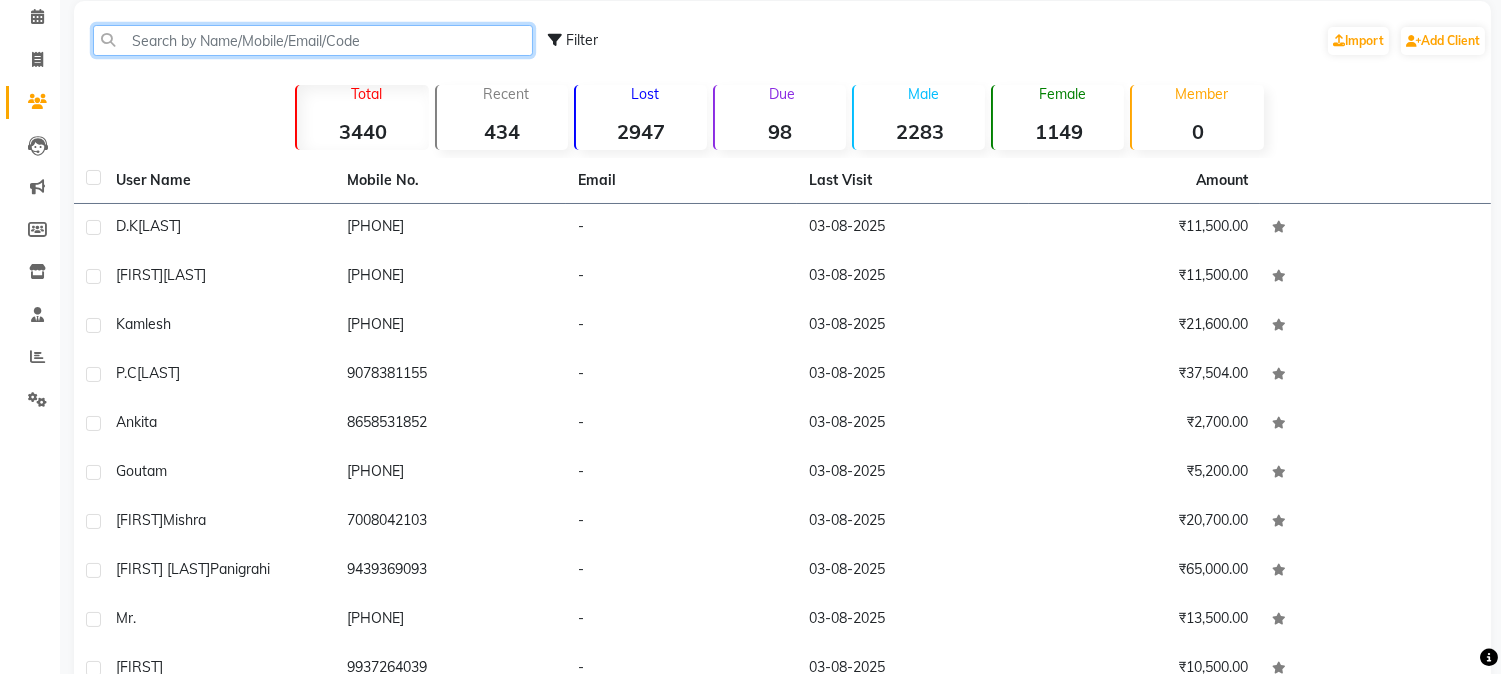 click 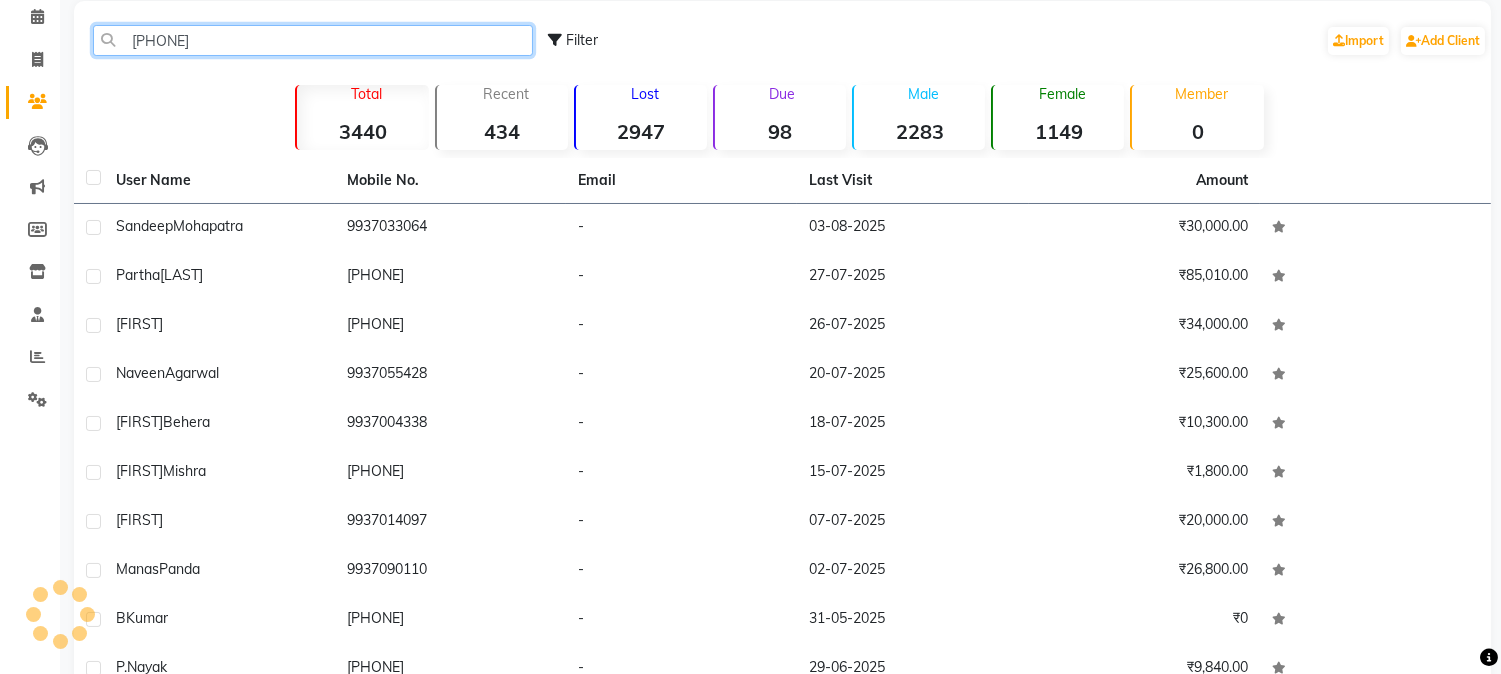 scroll, scrollTop: 42, scrollLeft: 0, axis: vertical 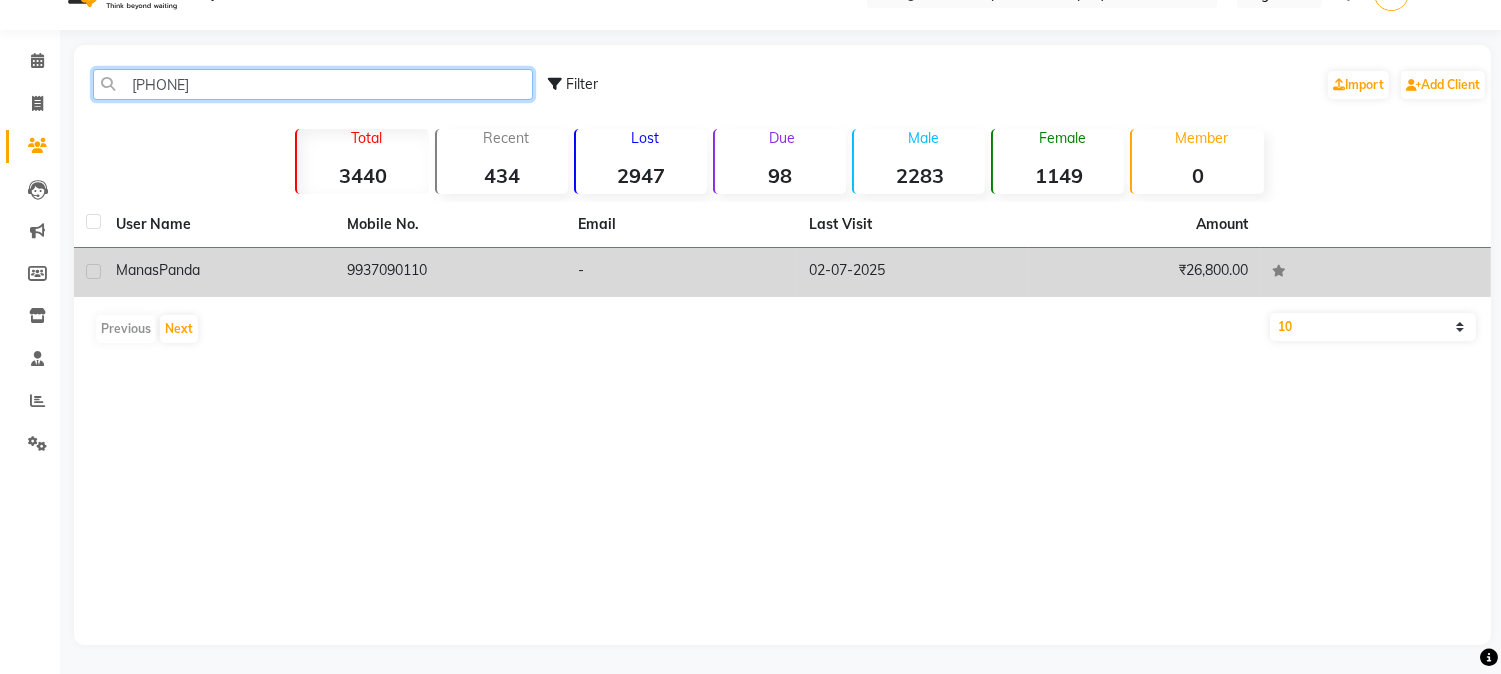 type on "9937090" 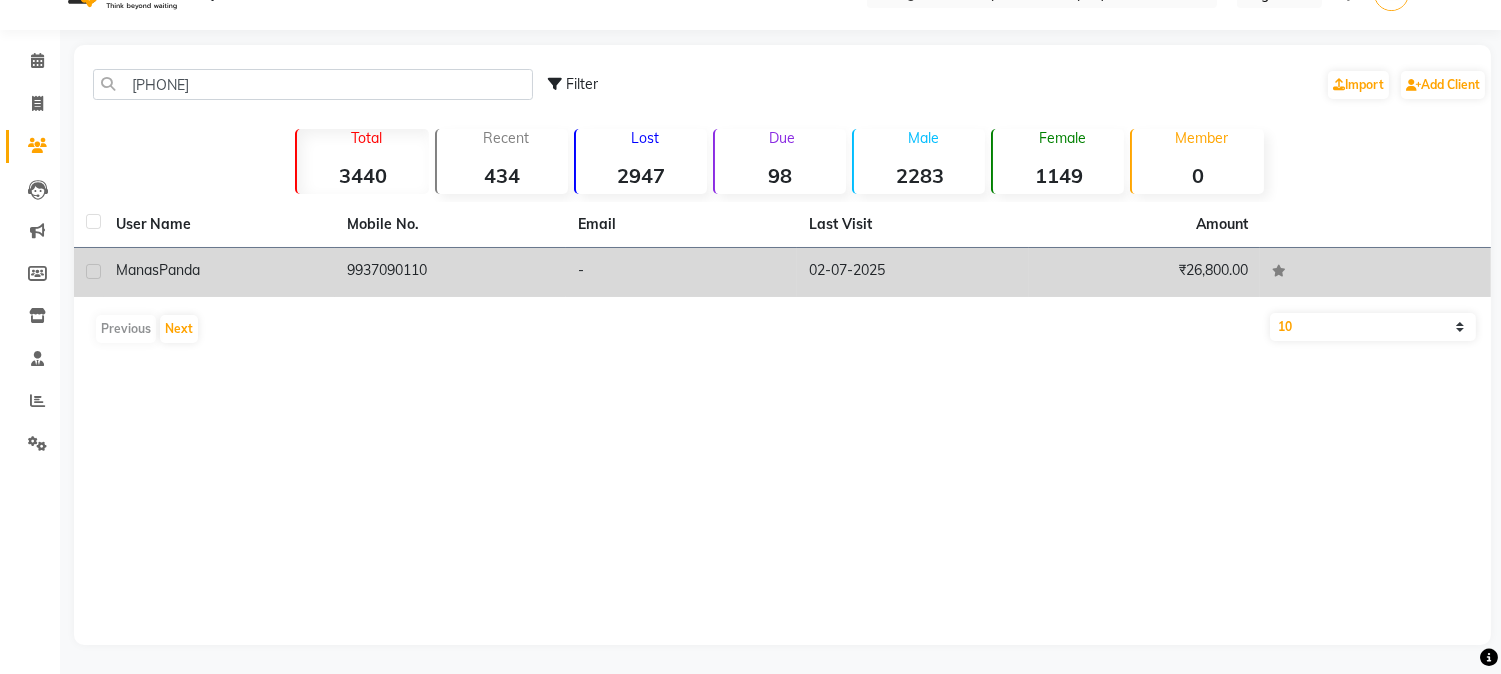 click on "Manas" 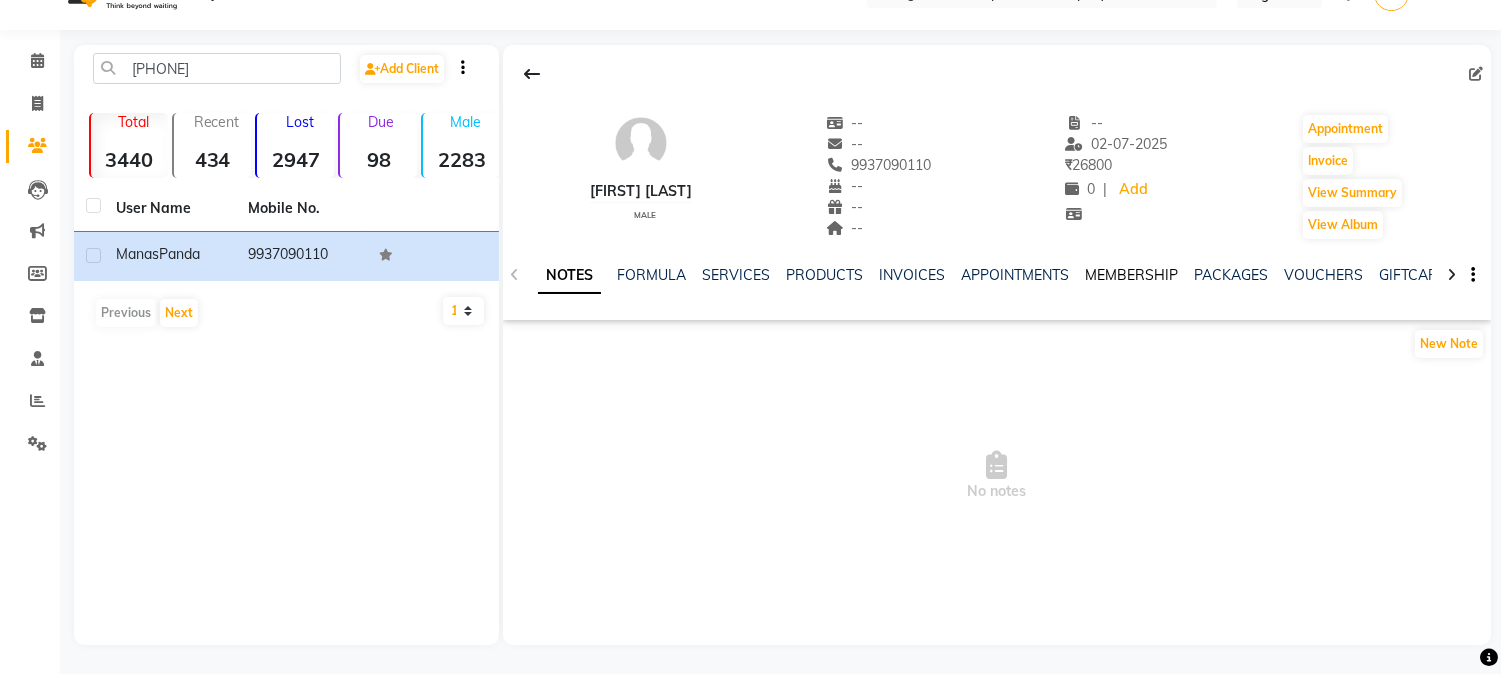 click on "MEMBERSHIP" 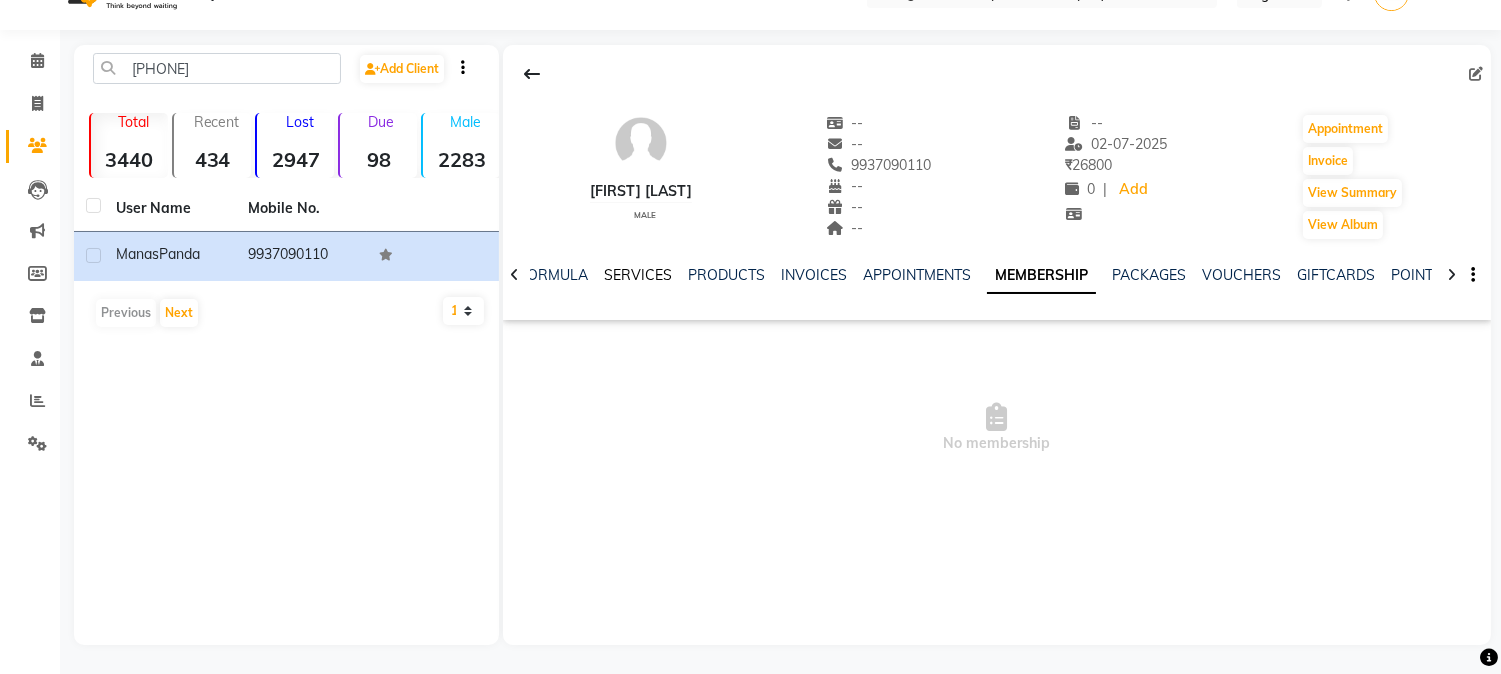 click on "SERVICES" 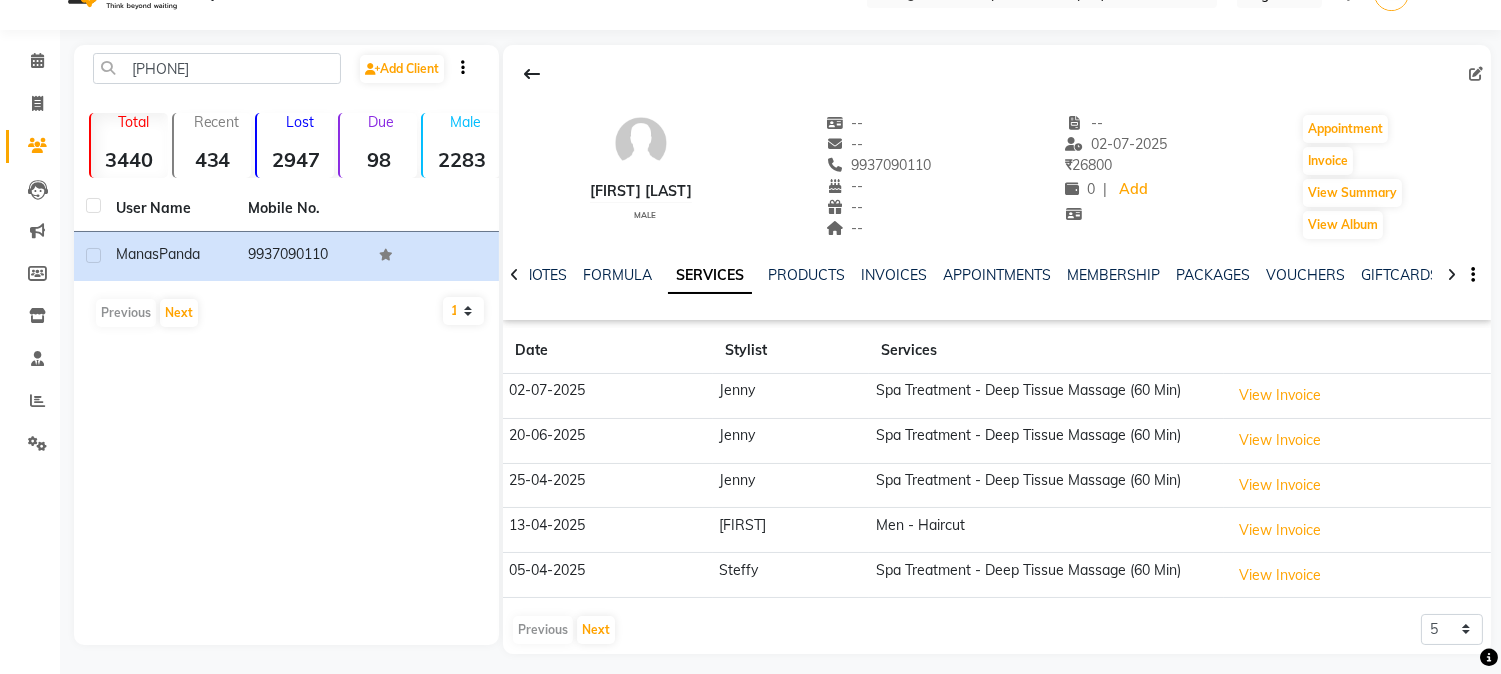 scroll, scrollTop: 53, scrollLeft: 0, axis: vertical 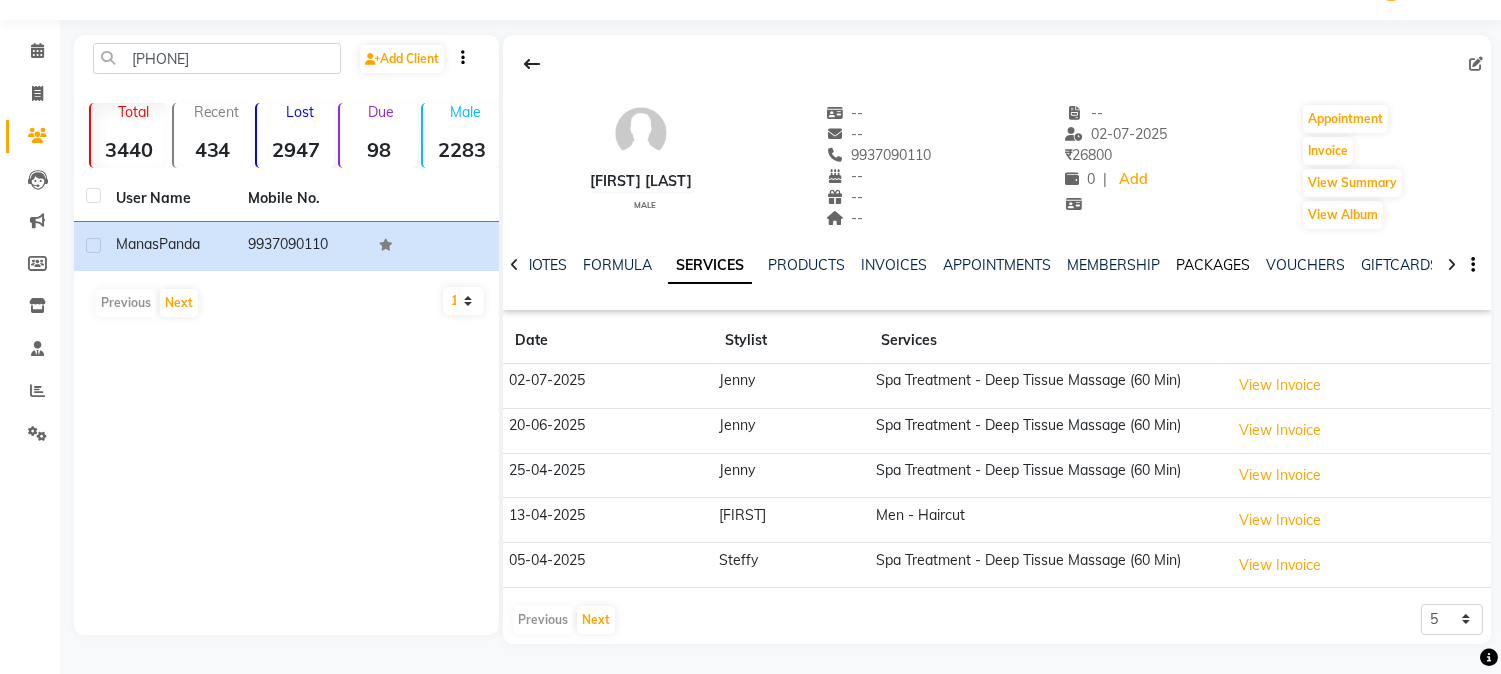 click on "PACKAGES" 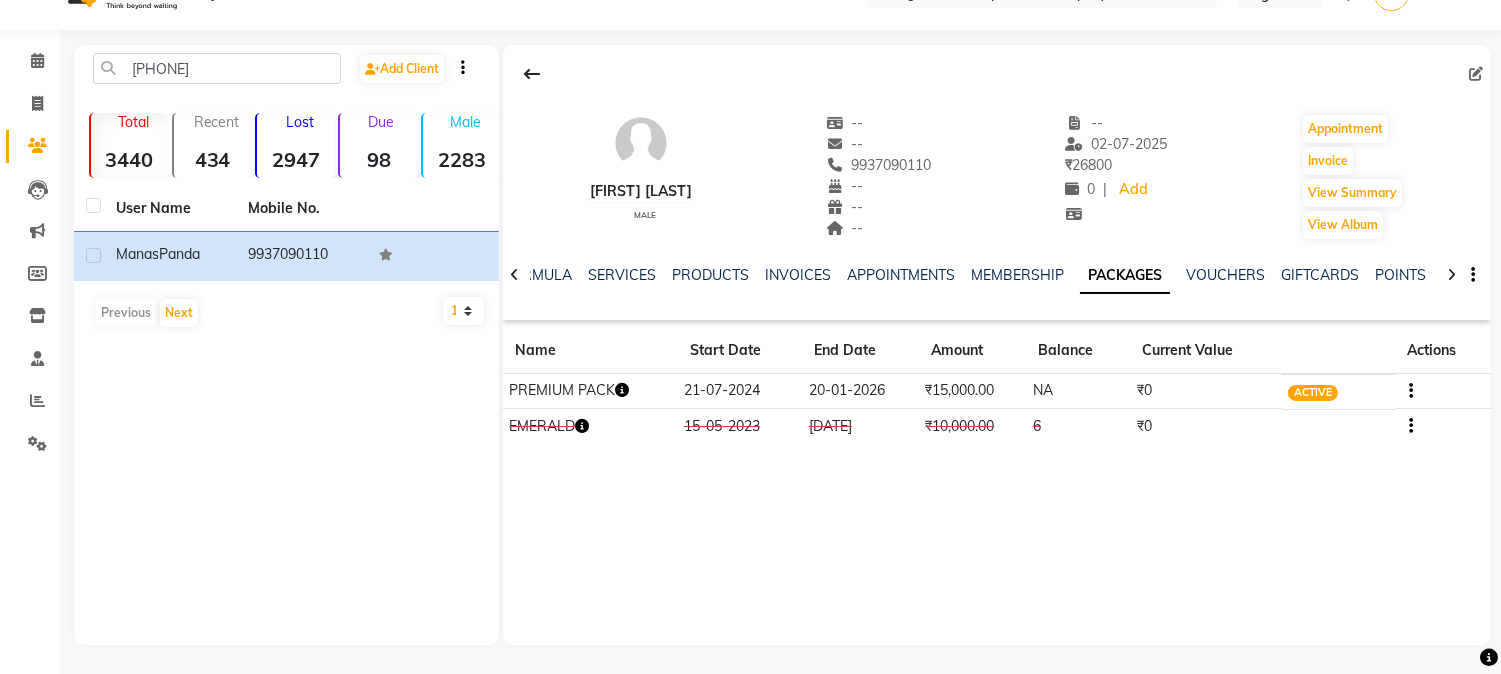 click 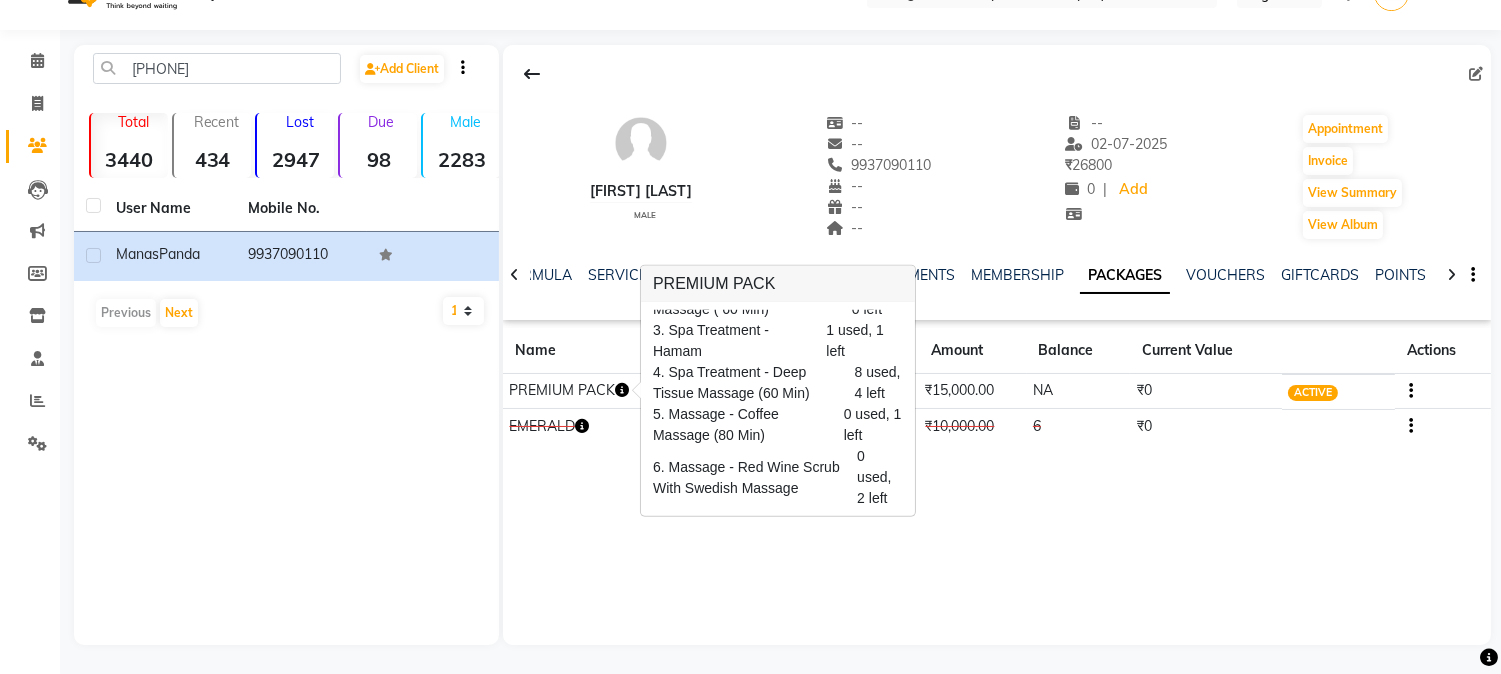 scroll, scrollTop: 0, scrollLeft: 0, axis: both 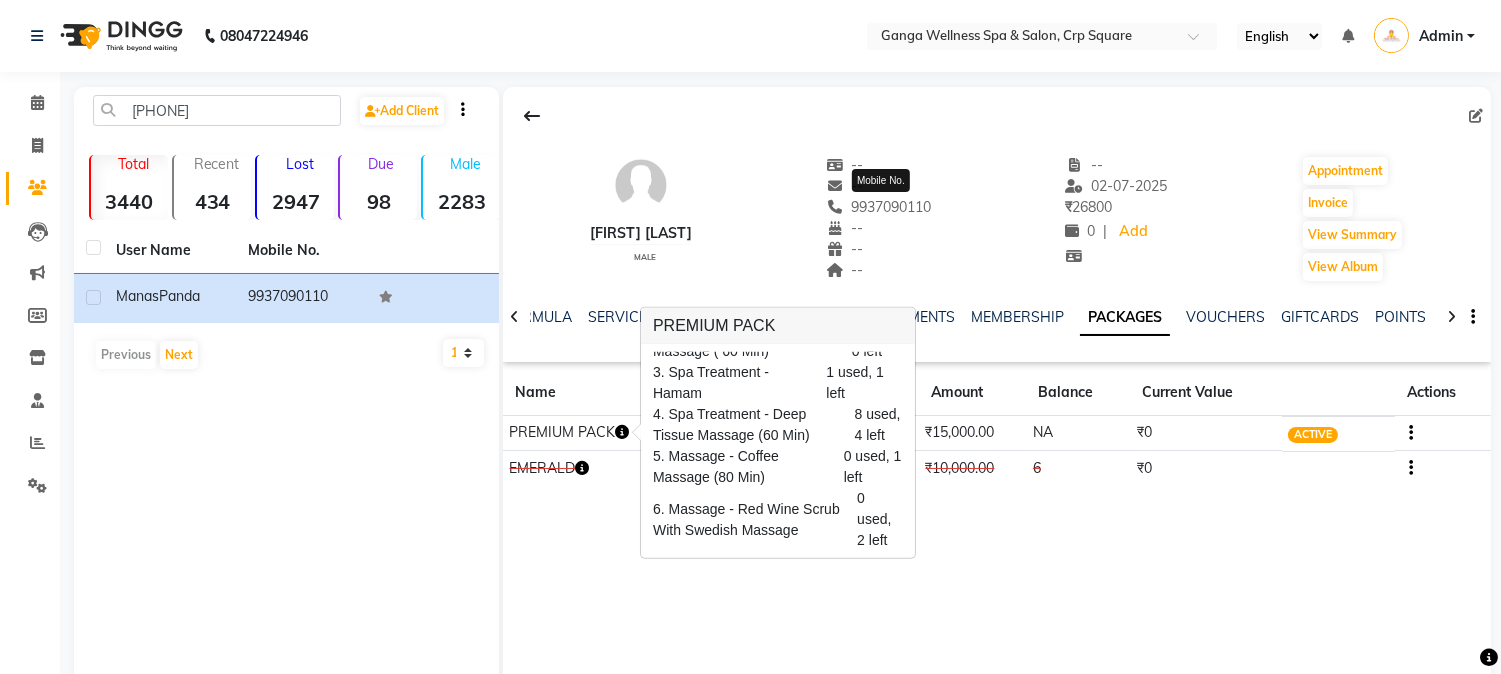 click on "9937090110" 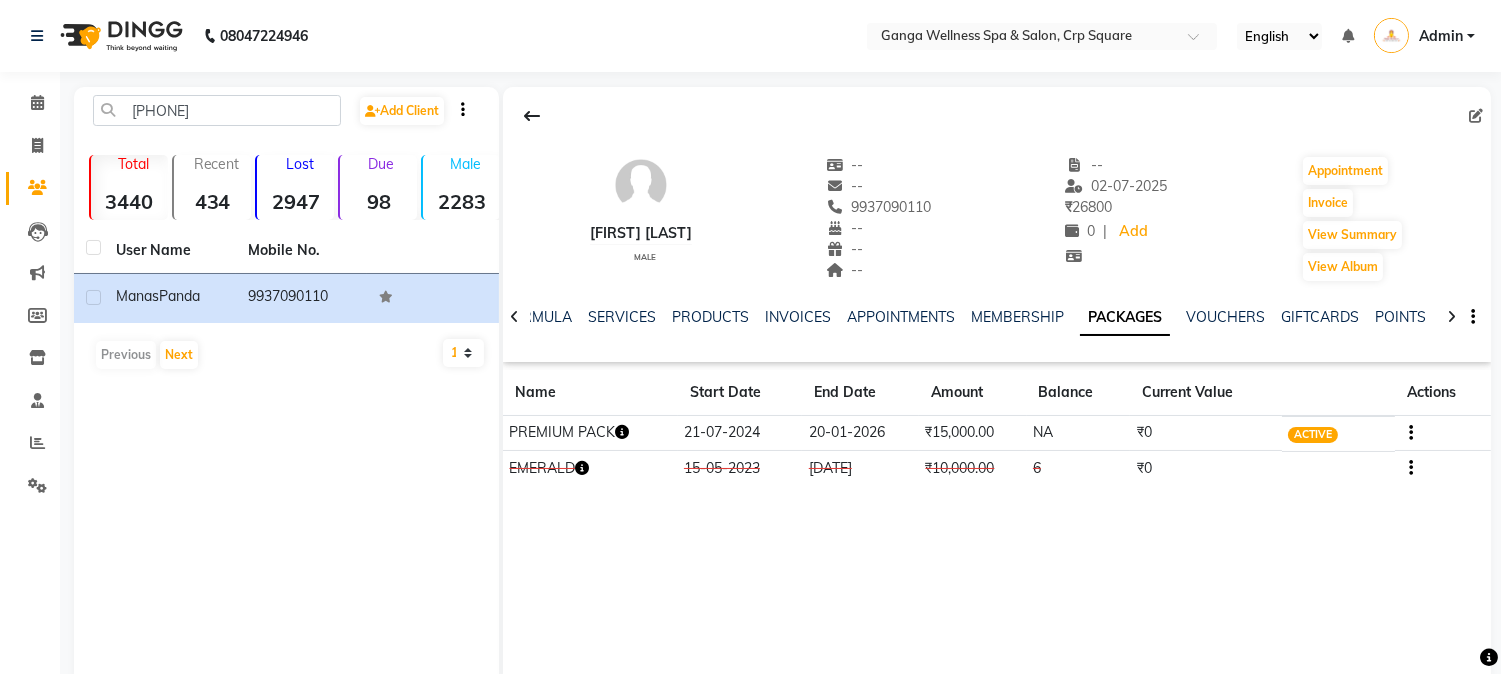 click 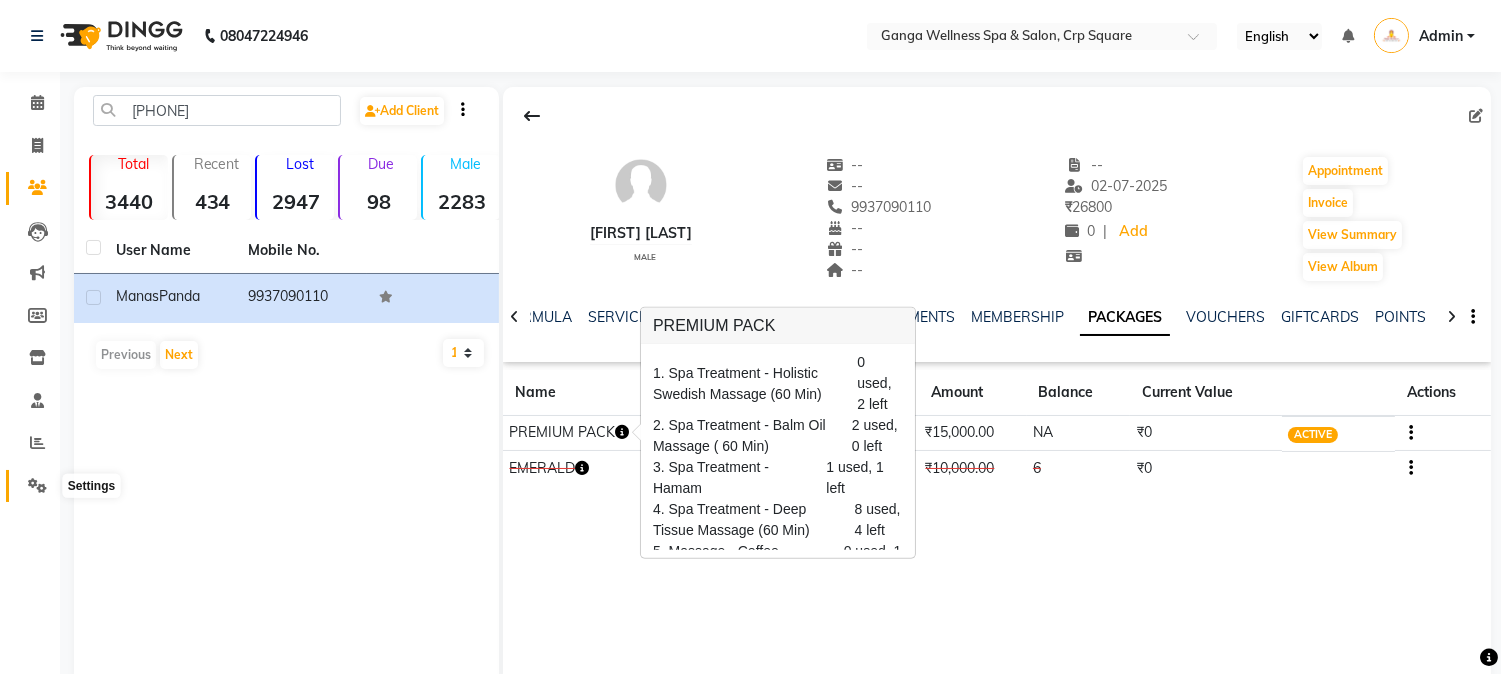 click 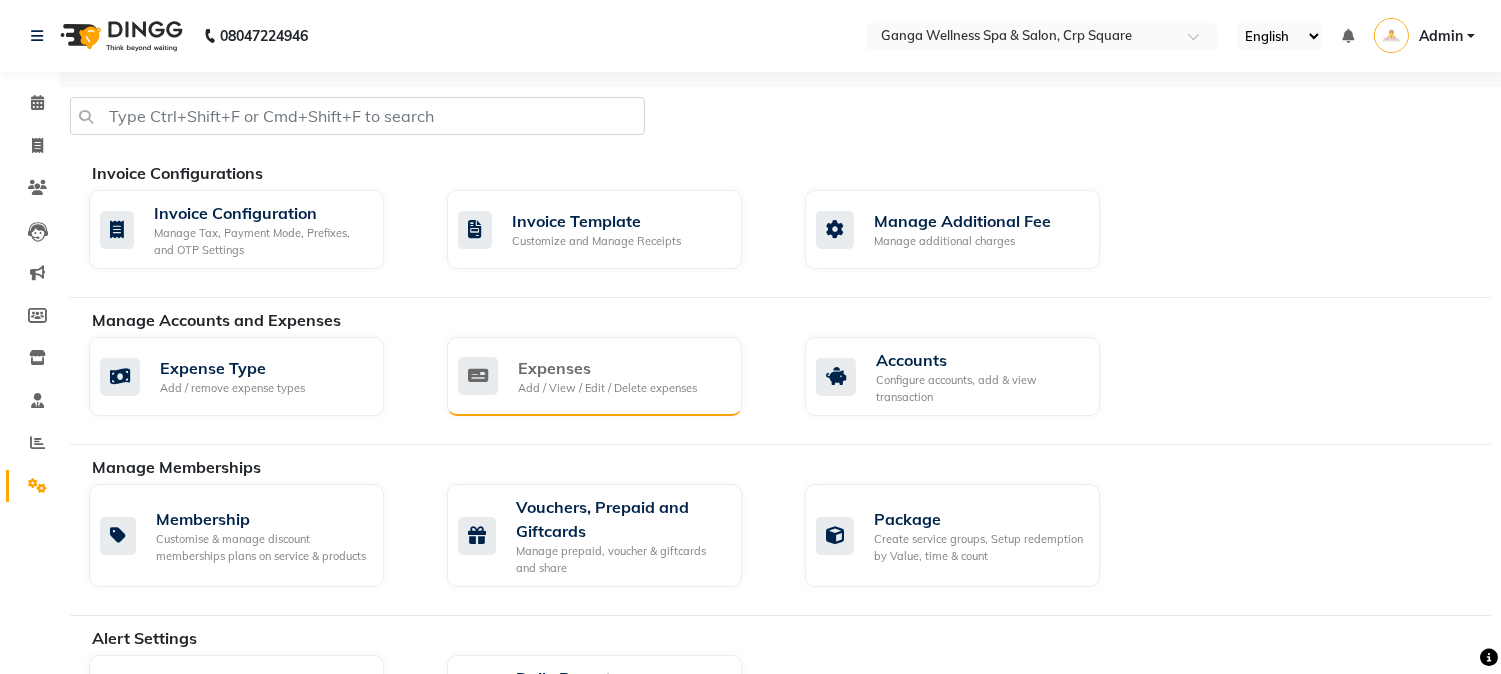 click on "Add / View / Edit / Delete expenses" 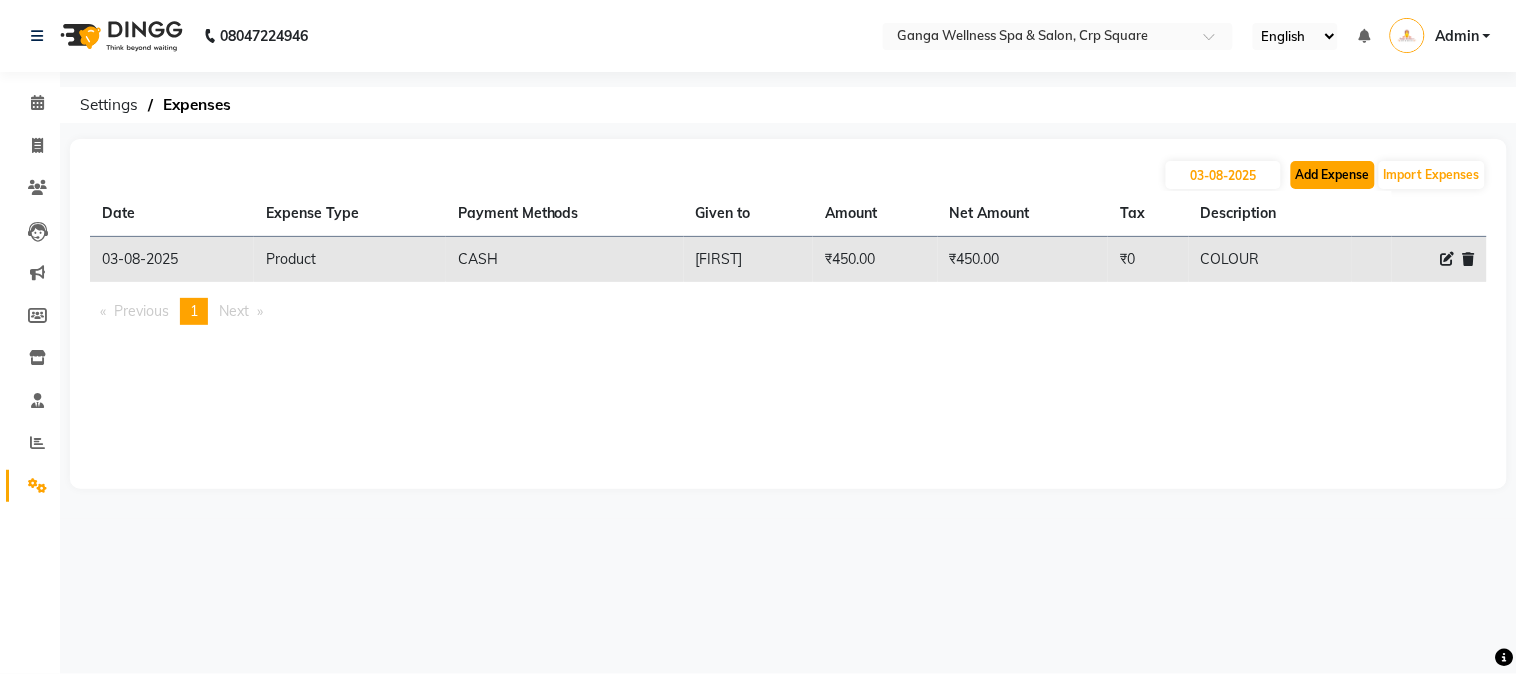 click on "Add Expense" 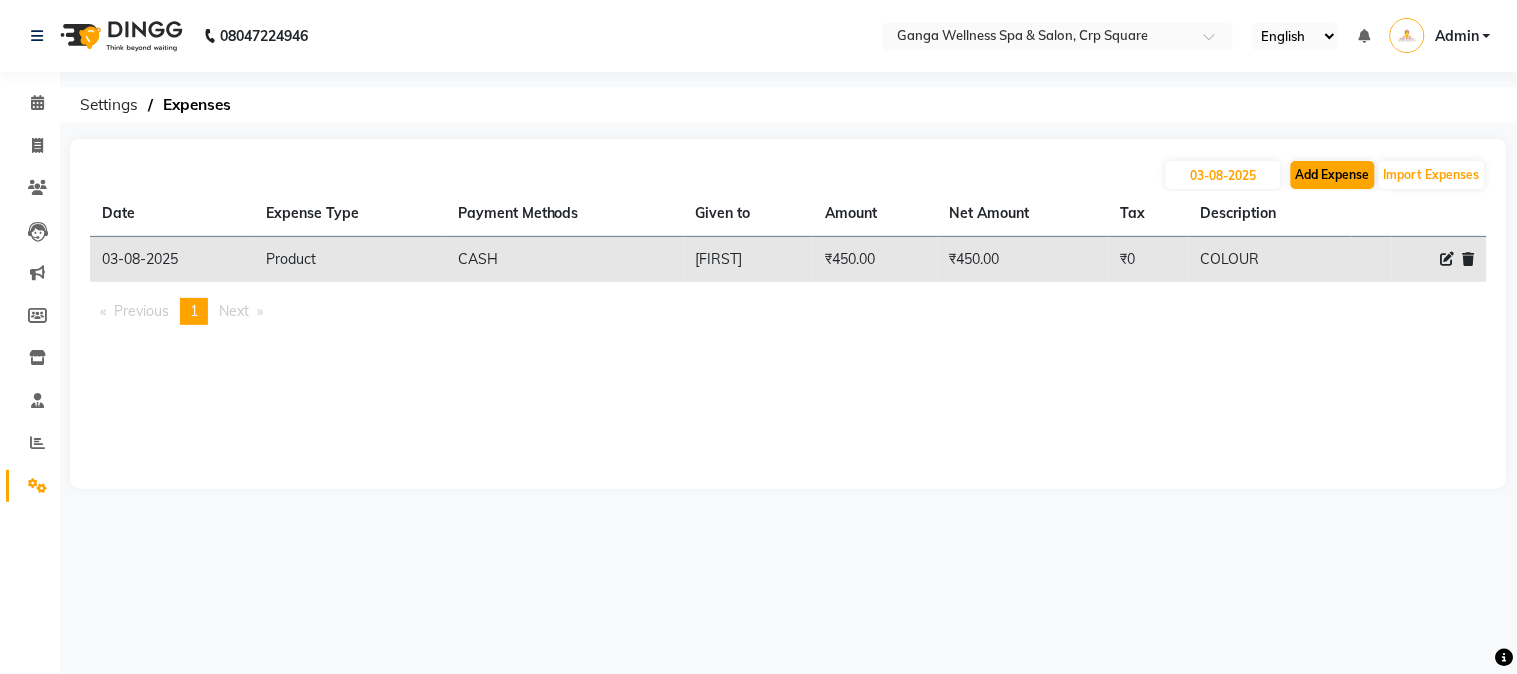 select on "1" 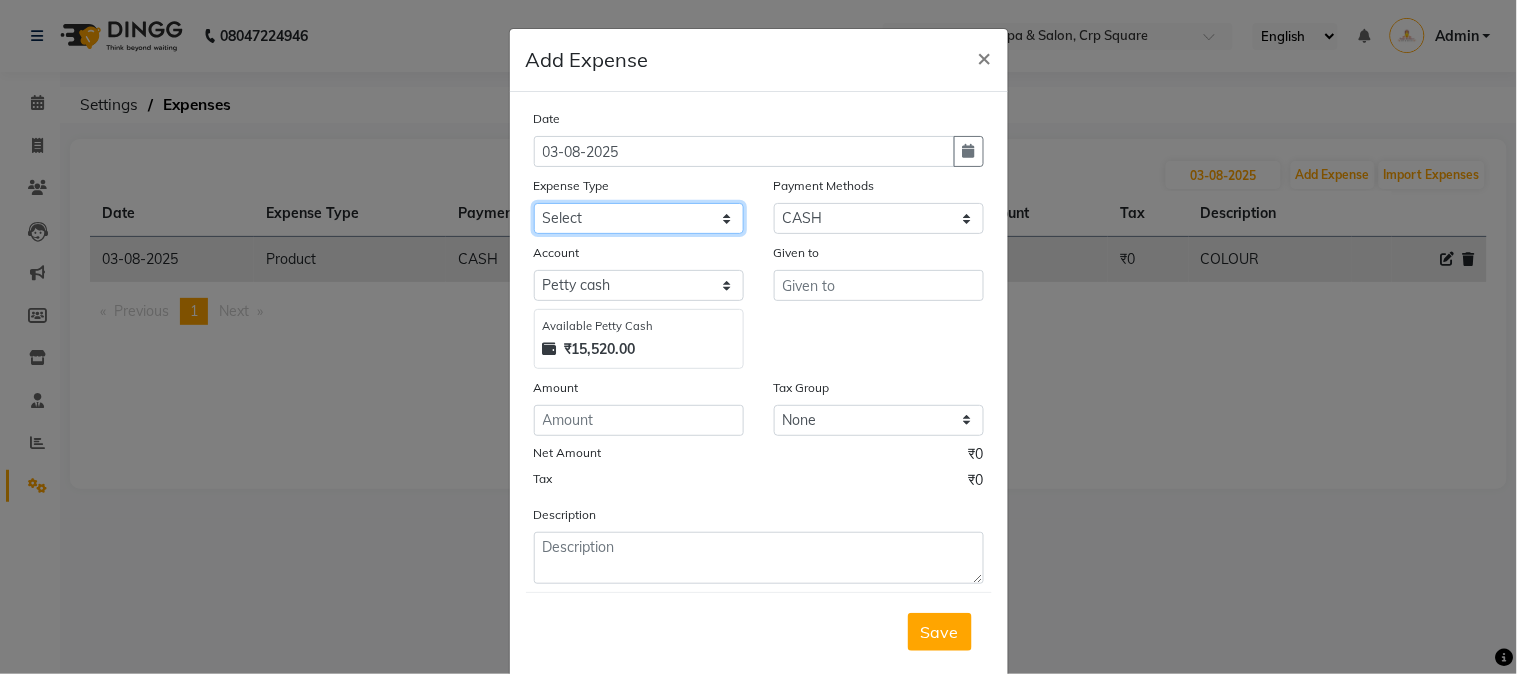 click on "Select Advance Salary Bank charges Car maintenance  Cash transfer to bank Cash transfer to hub Client Snacks Clinical charges Equipment Fuel Govt fee Incentive Insurance International purchase Loan Repayment Maintenance Marketing Miscellaneous MRA Other Pantry Product Rent Salary Staff Snacks Tax Tea & Refreshment Utilities" 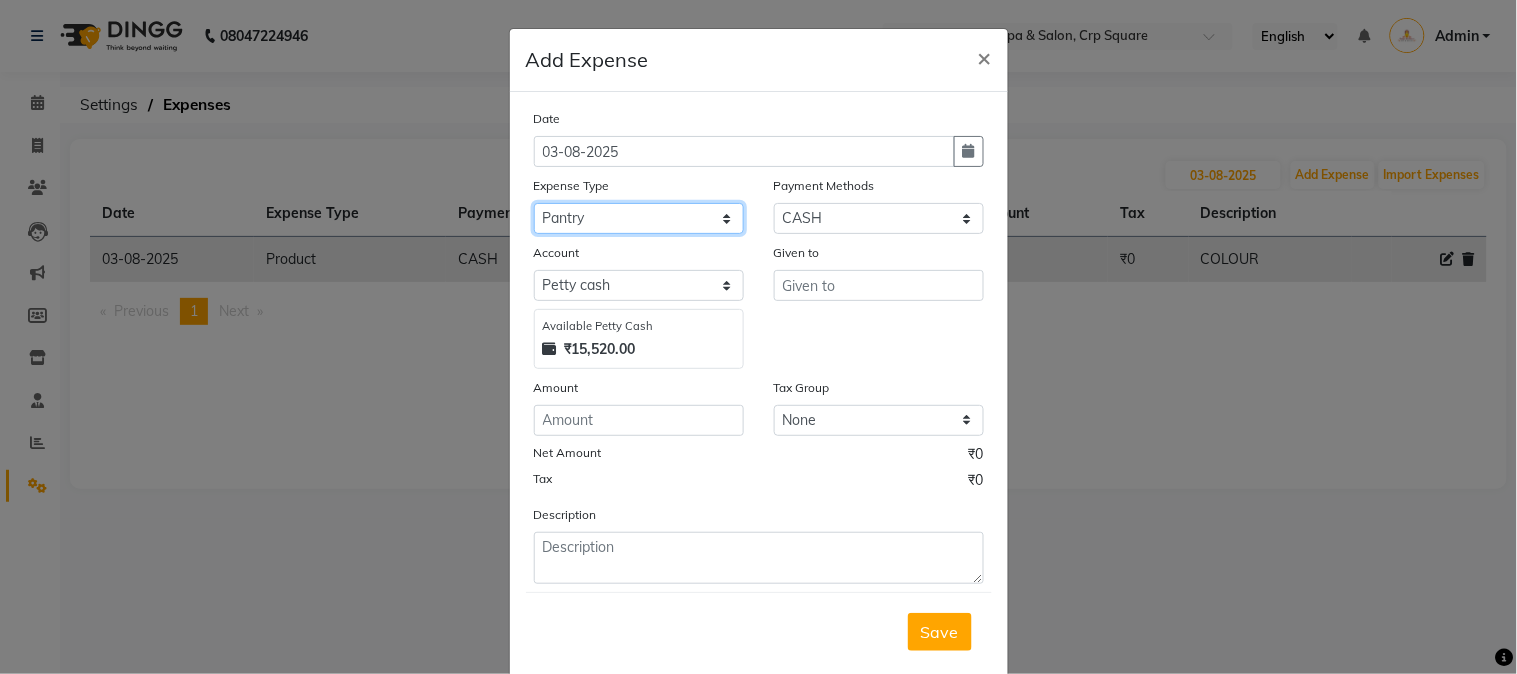 click on "Select Advance Salary Bank charges Car maintenance  Cash transfer to bank Cash transfer to hub Client Snacks Clinical charges Equipment Fuel Govt fee Incentive Insurance International purchase Loan Repayment Maintenance Marketing Miscellaneous MRA Other Pantry Product Rent Salary Staff Snacks Tax Tea & Refreshment Utilities" 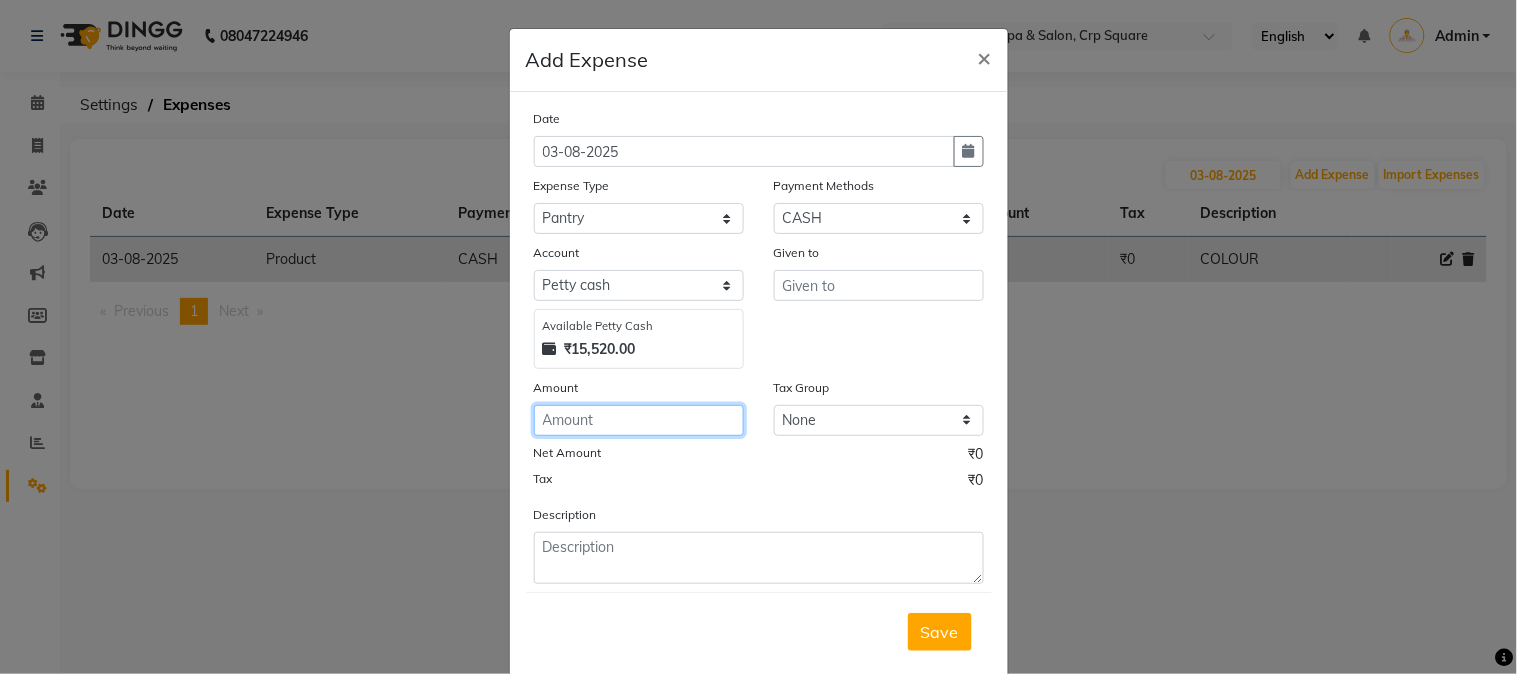 click 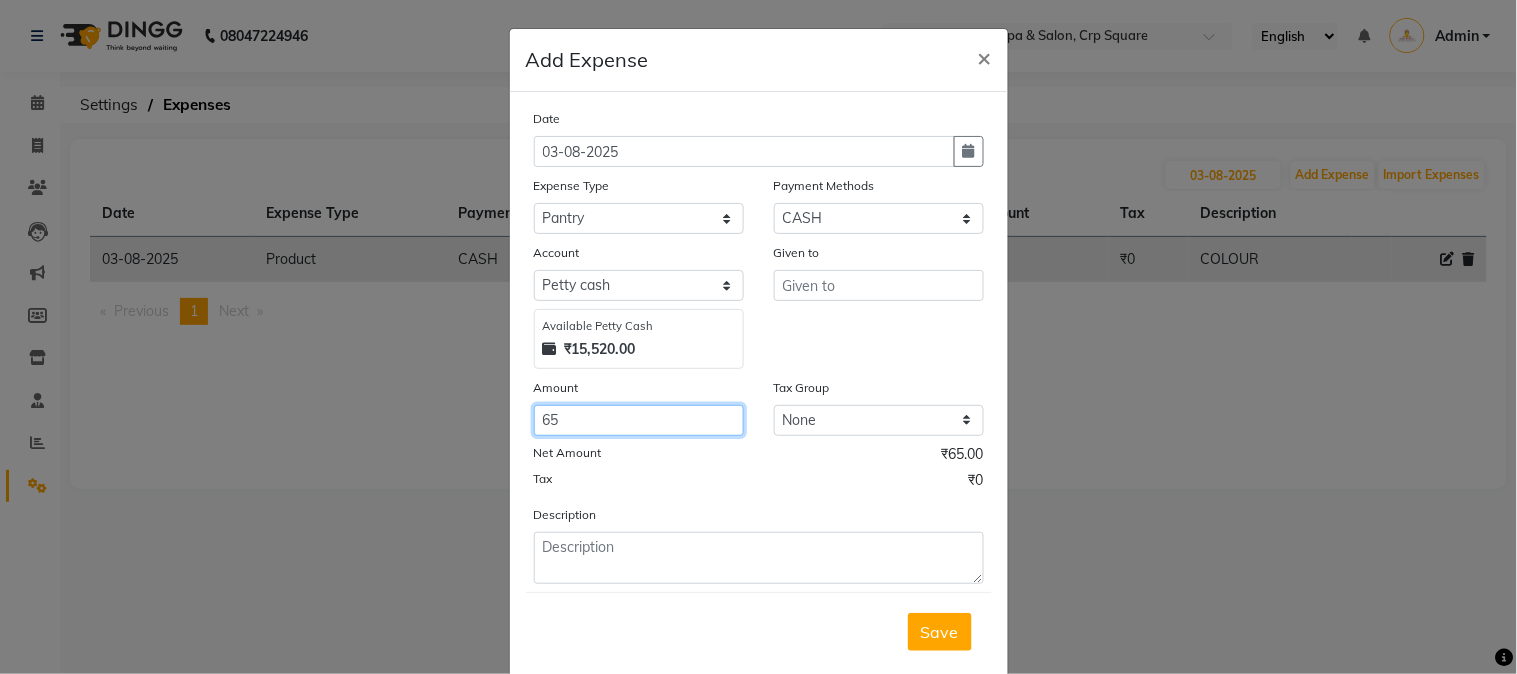 type on "65" 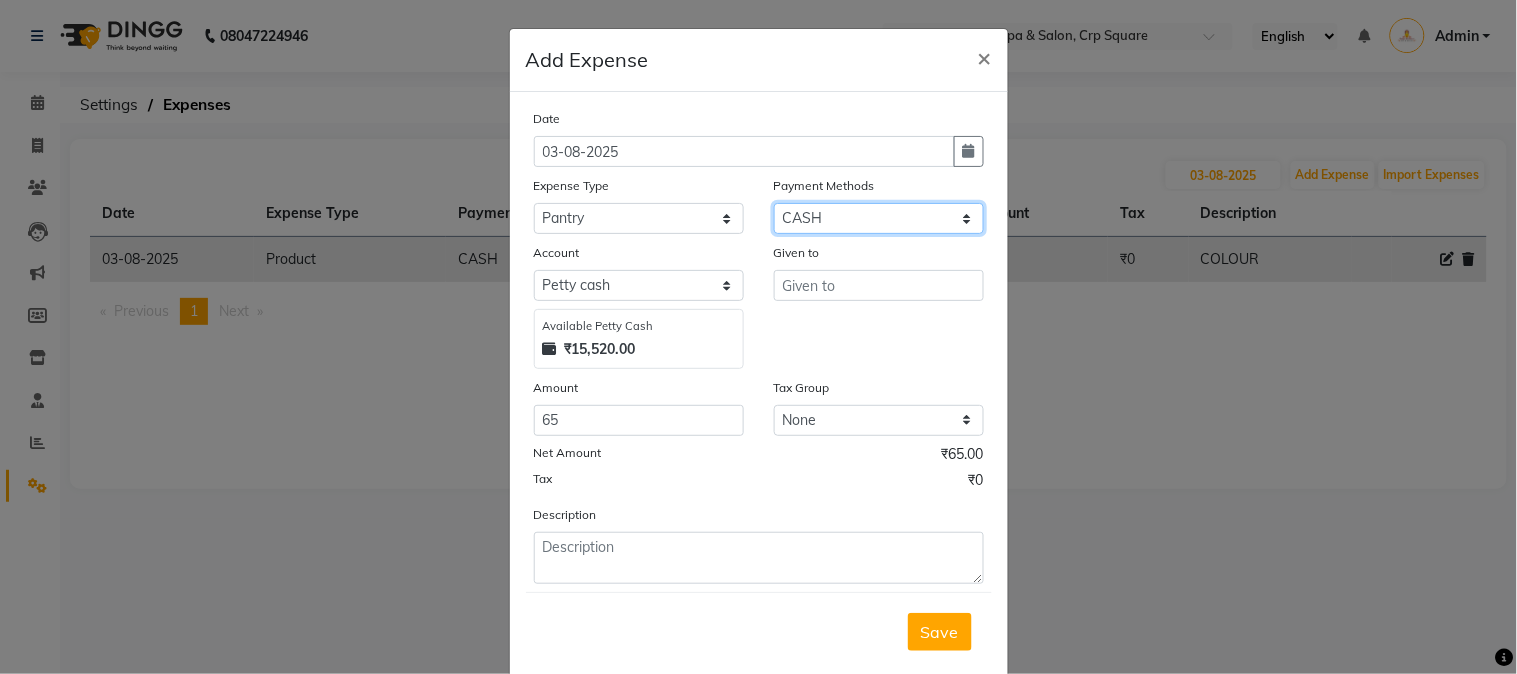 click on "Select PhonePe BharatPay CARD Prepaid CASH PayTM ONLINE Voucher MI Voucher GPay Package Wallet" 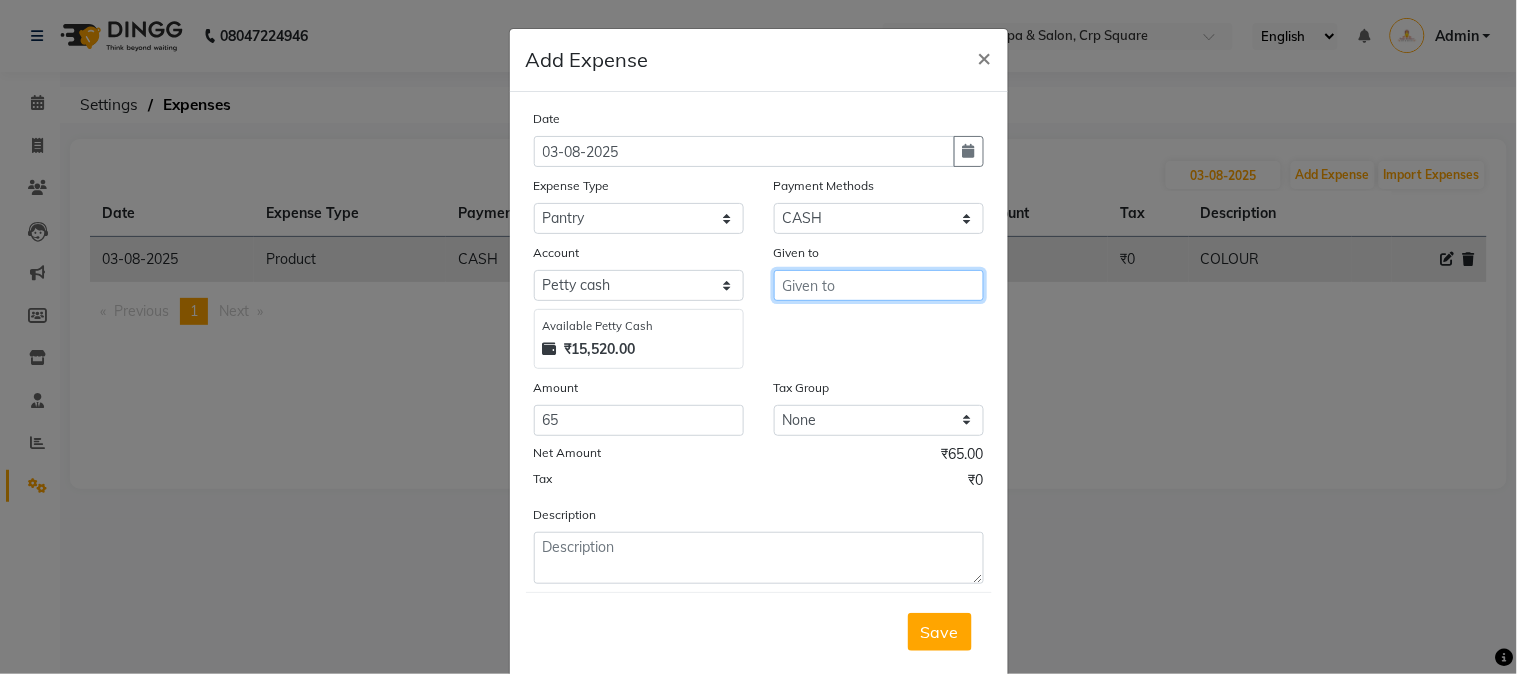 click at bounding box center (879, 285) 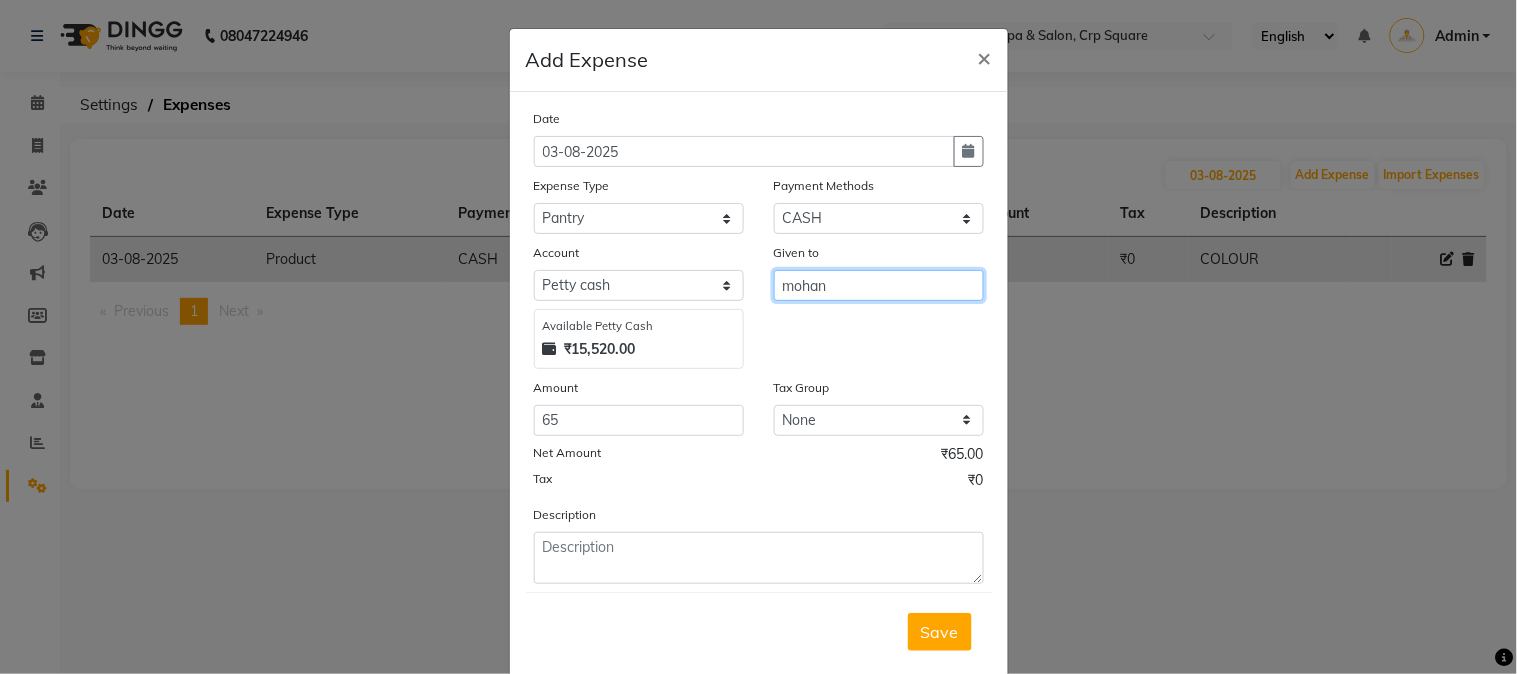 type on "mohan" 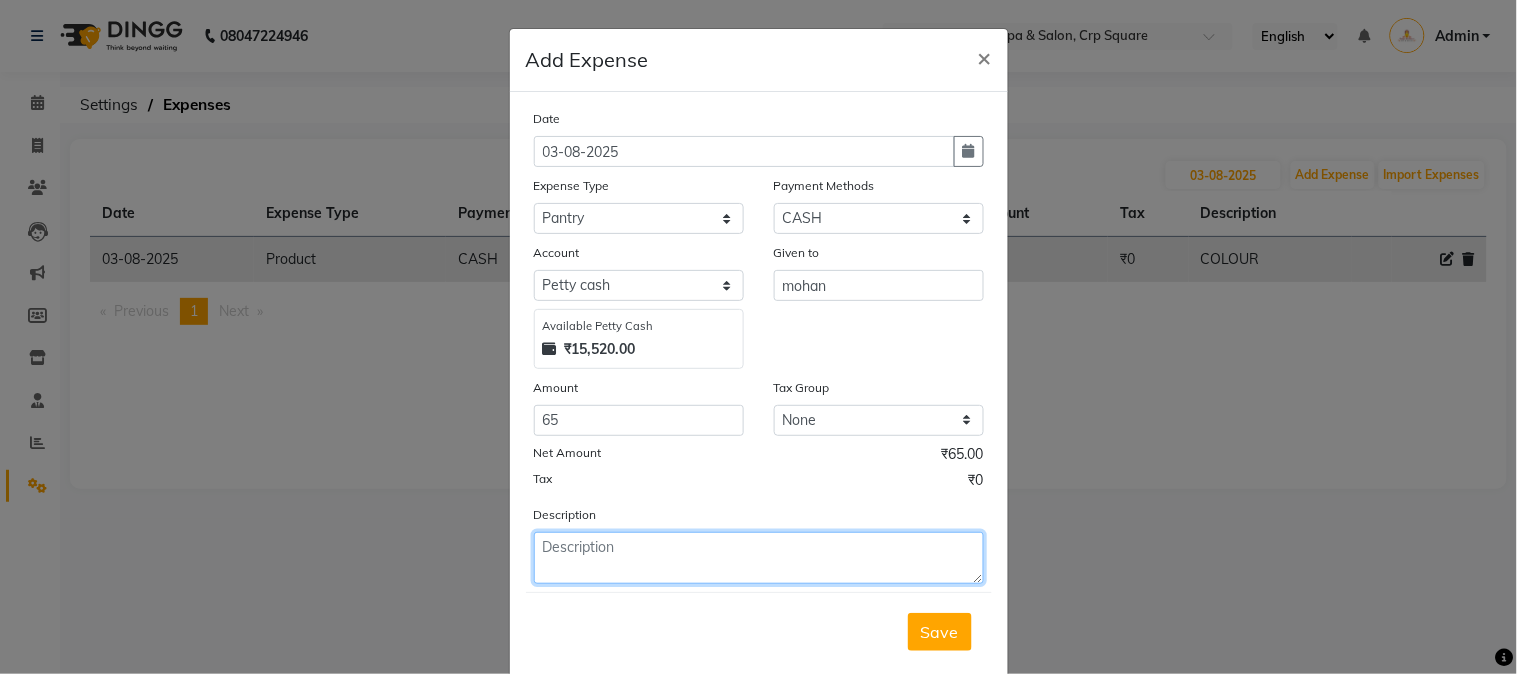 click 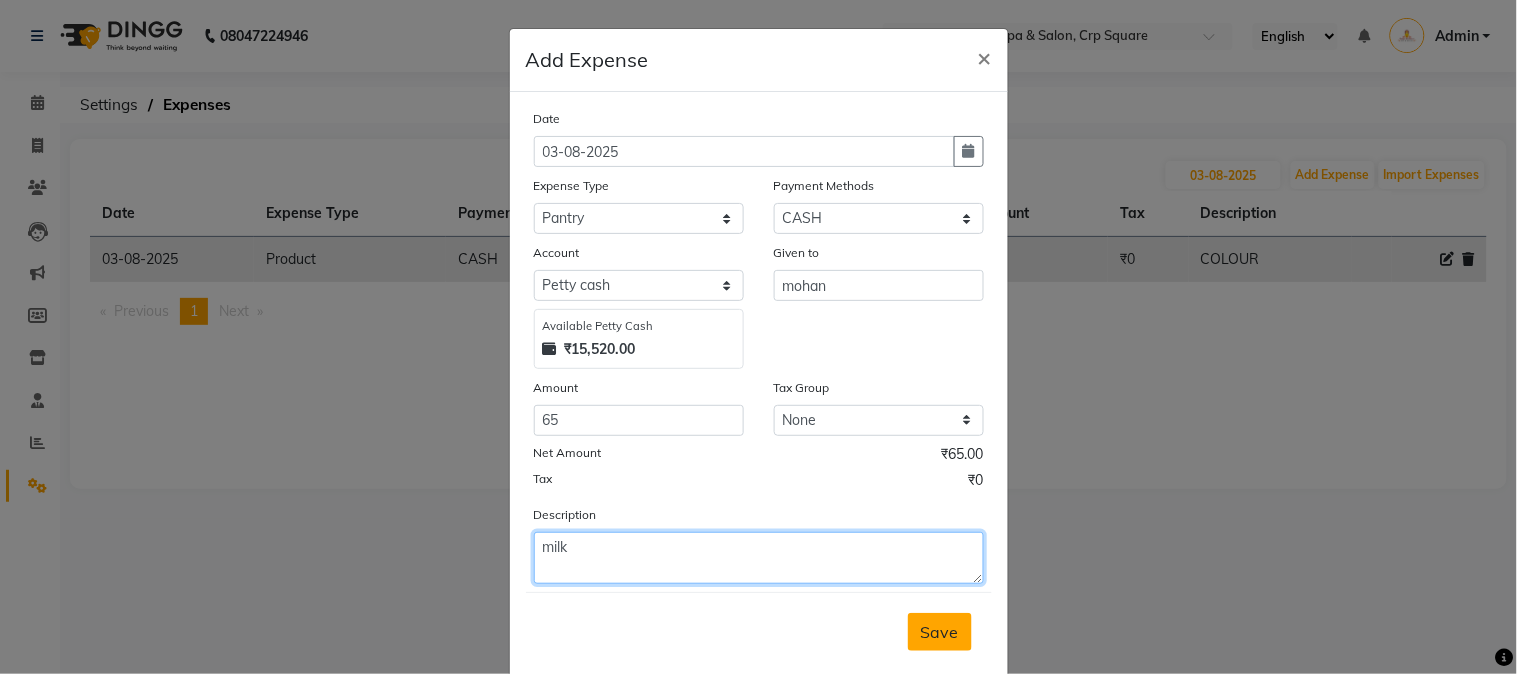 type on "milk" 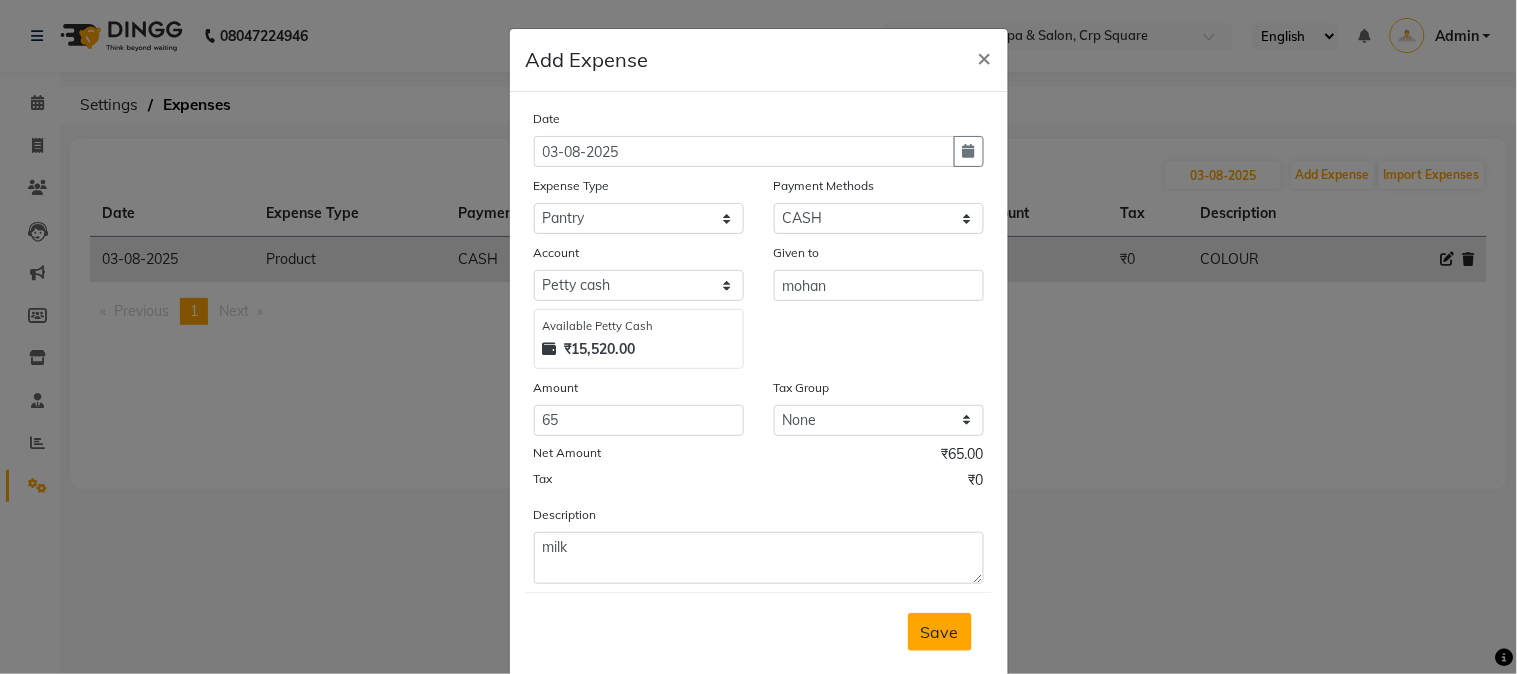 click on "Save" at bounding box center [940, 632] 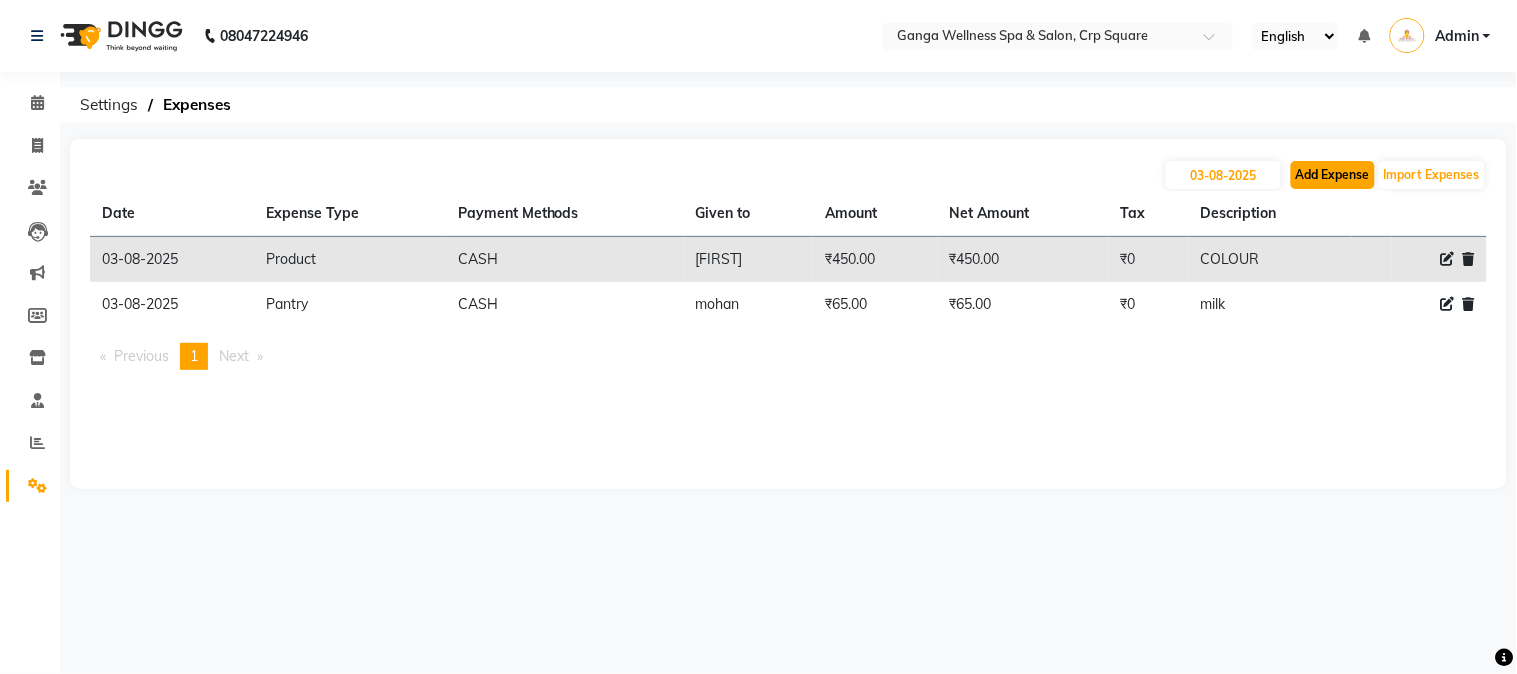 click on "Add Expense" 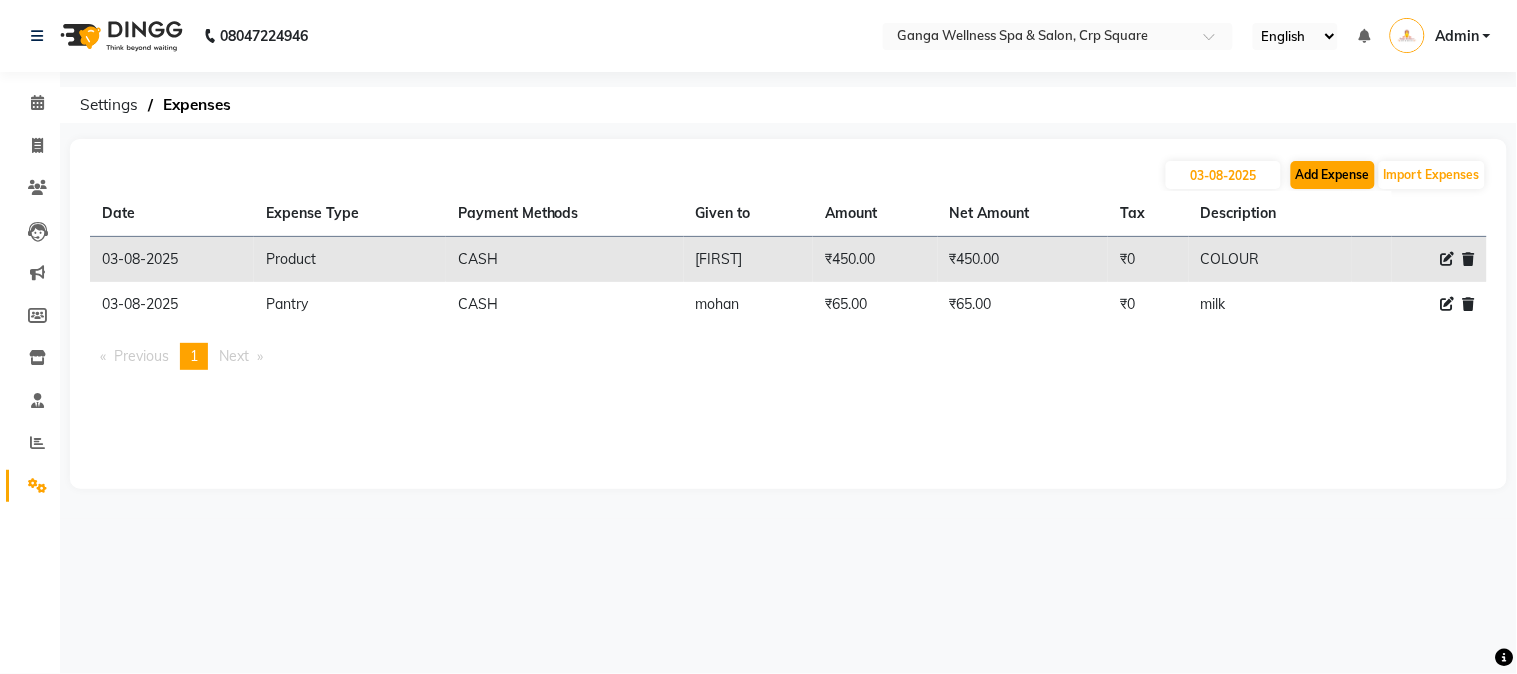 select on "1" 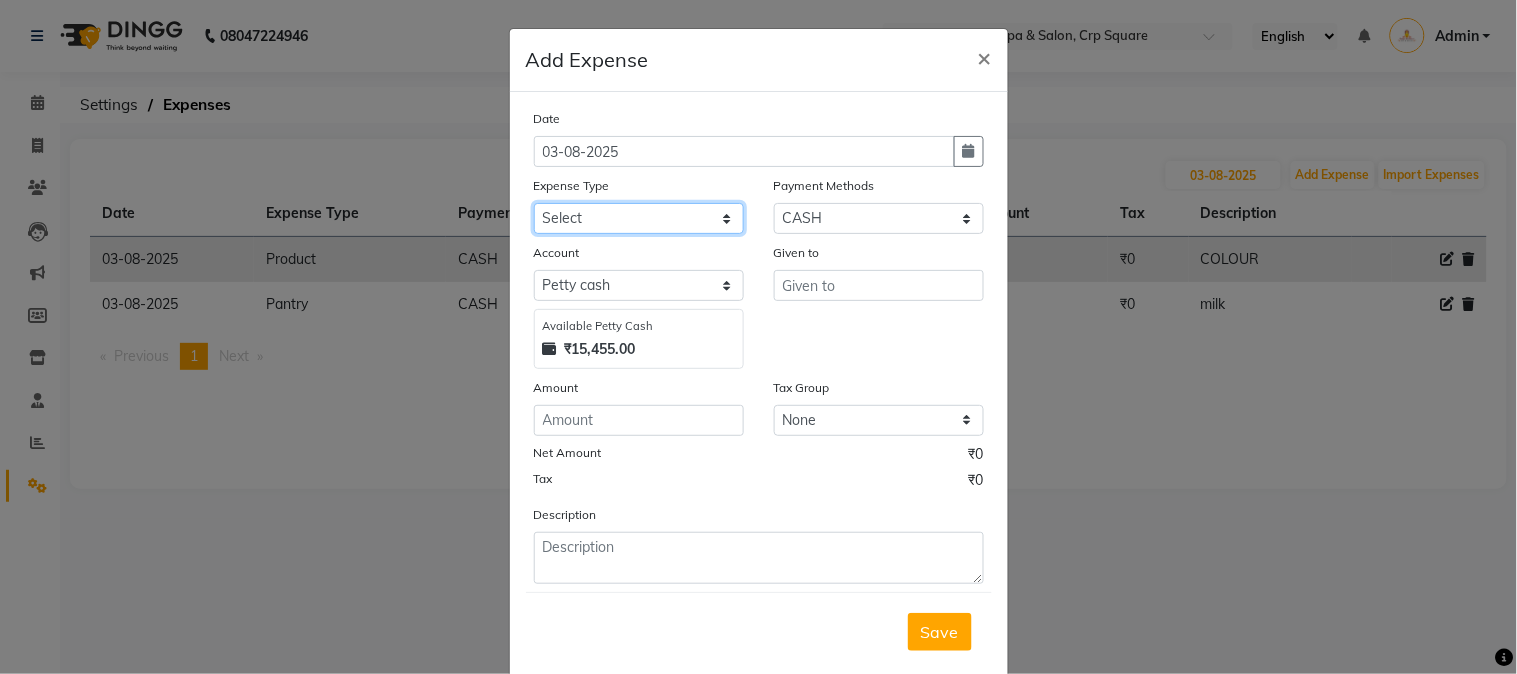 click on "Select Advance Salary Bank charges Car maintenance  Cash transfer to bank Cash transfer to hub Client Snacks Clinical charges Equipment Fuel Govt fee Incentive Insurance International purchase Loan Repayment Maintenance Marketing Miscellaneous MRA Other Pantry Product Rent Salary Staff Snacks Tax Tea & Refreshment Utilities" 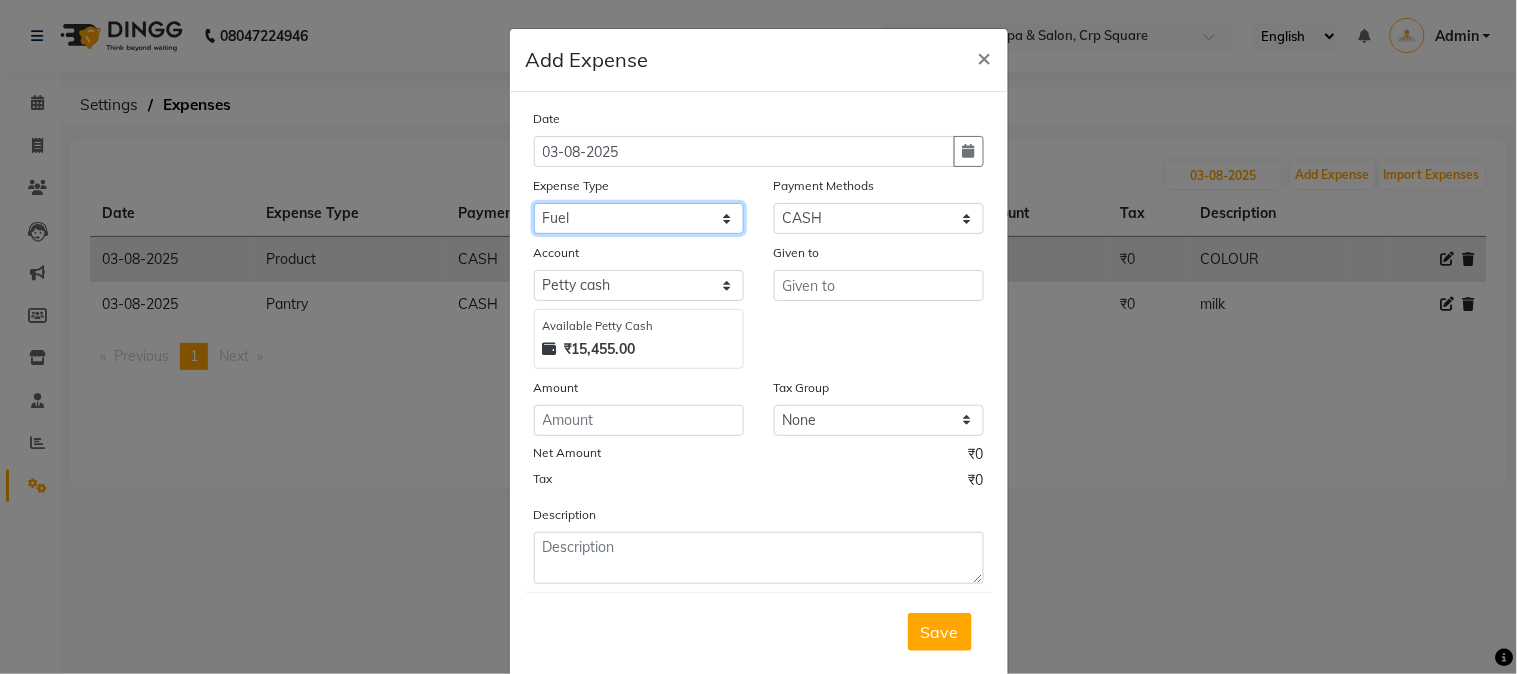 click on "Select Advance Salary Bank charges Car maintenance  Cash transfer to bank Cash transfer to hub Client Snacks Clinical charges Equipment Fuel Govt fee Incentive Insurance International purchase Loan Repayment Maintenance Marketing Miscellaneous MRA Other Pantry Product Rent Salary Staff Snacks Tax Tea & Refreshment Utilities" 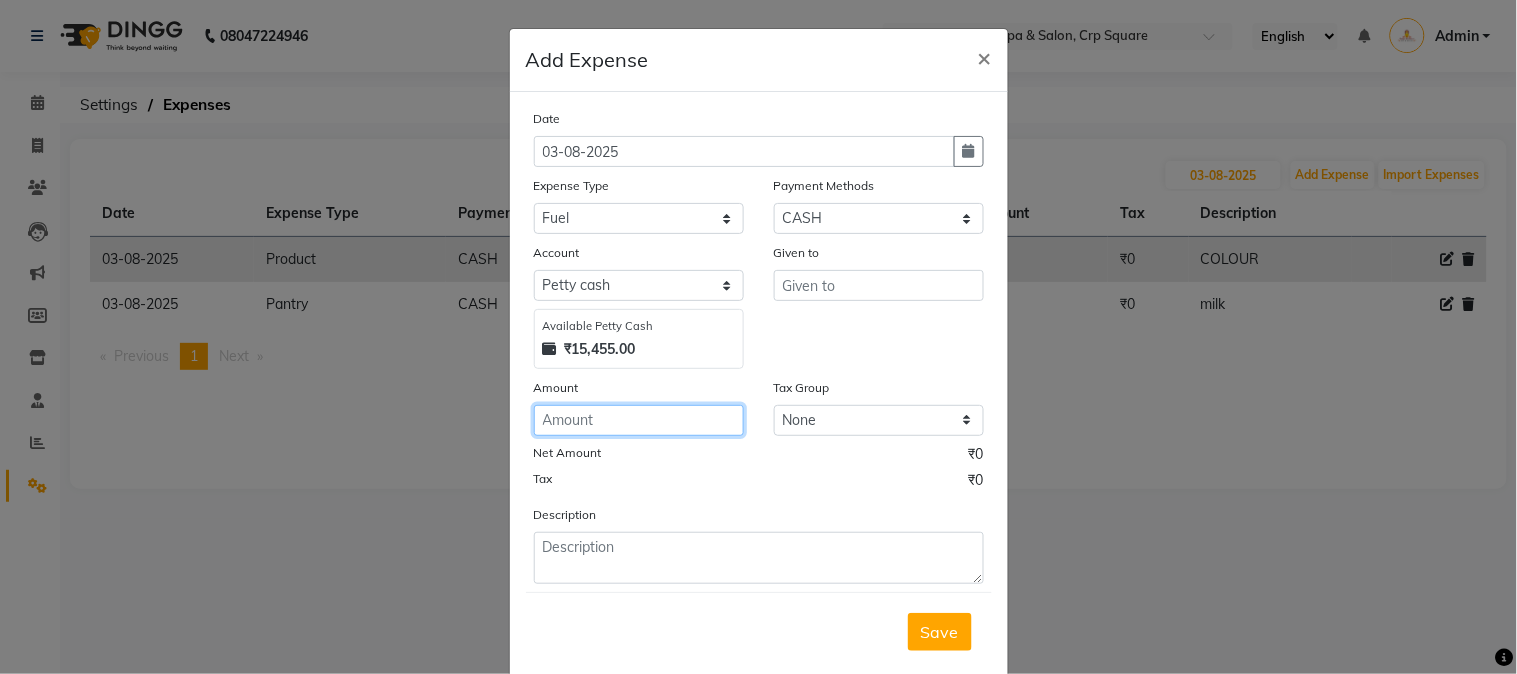 click 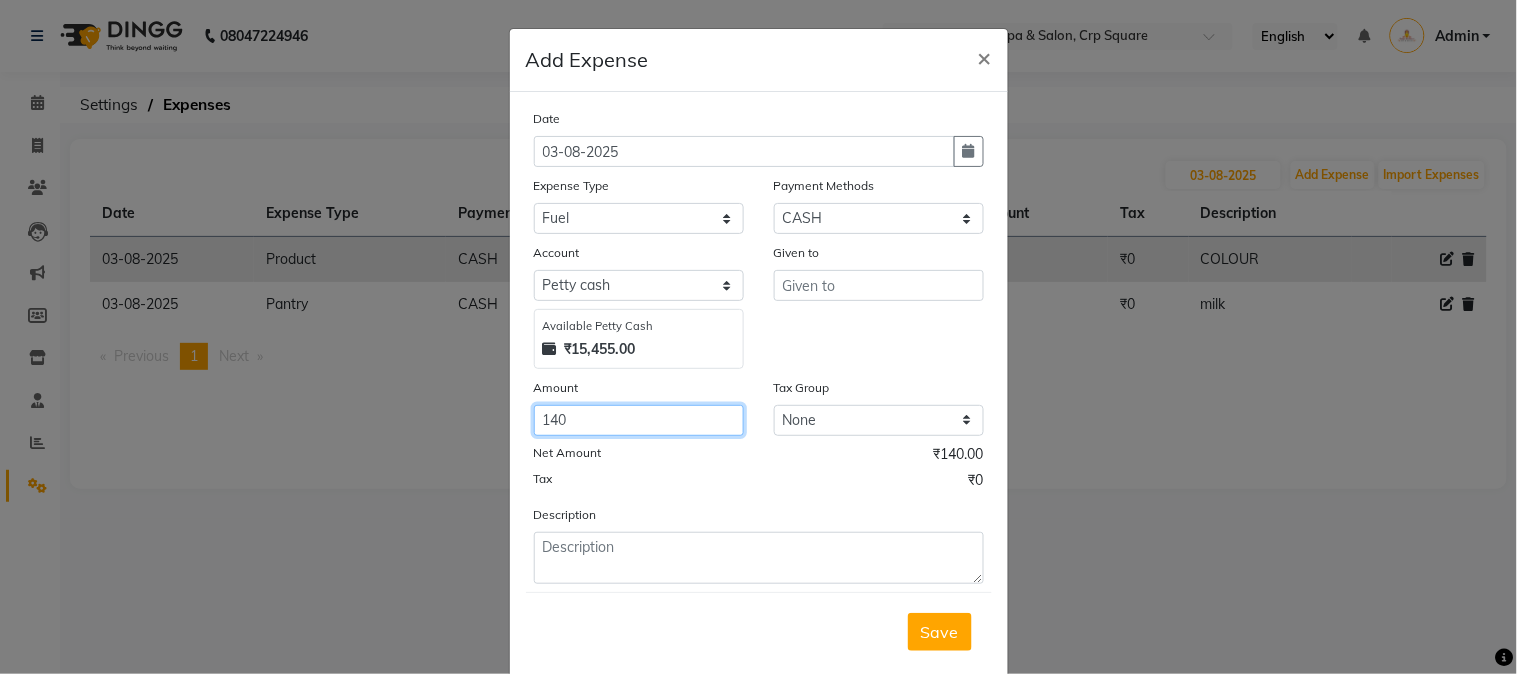 type on "140" 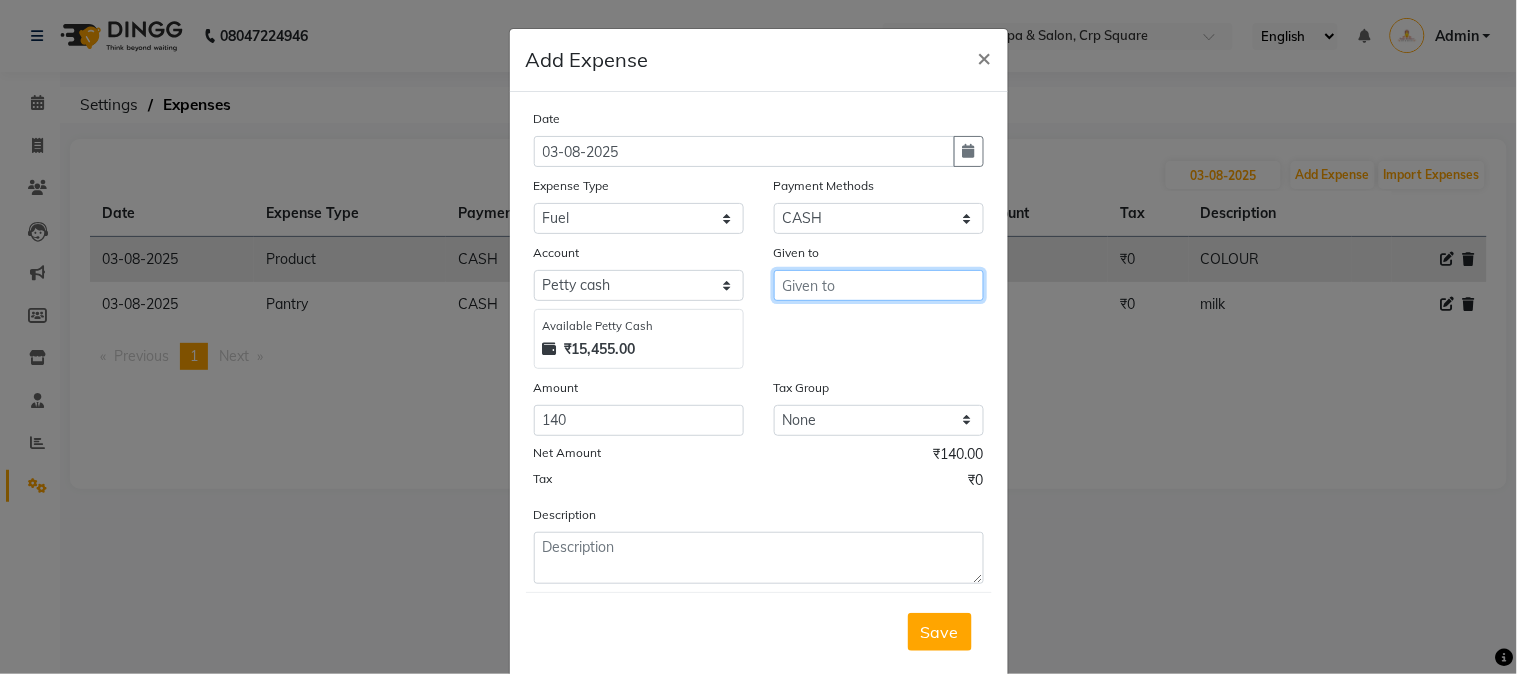 click at bounding box center (879, 285) 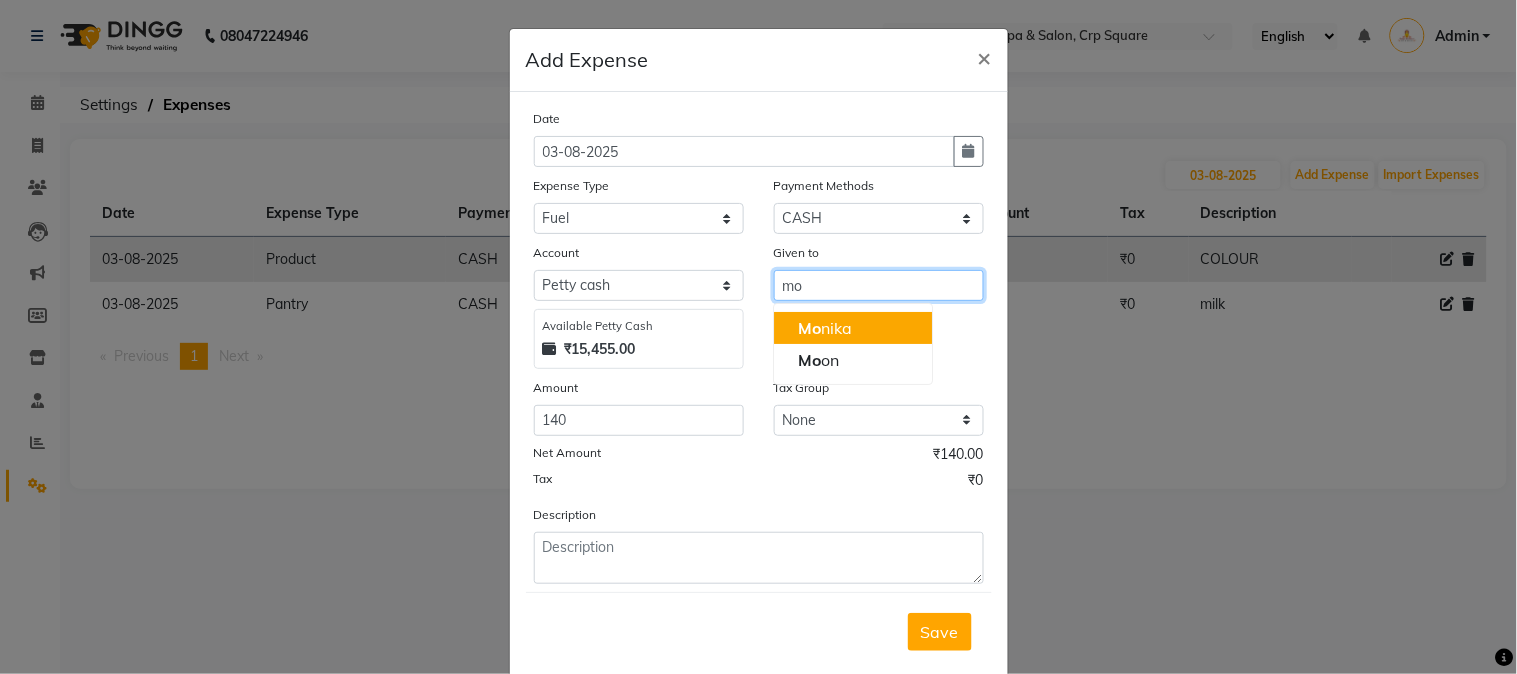 type on "m" 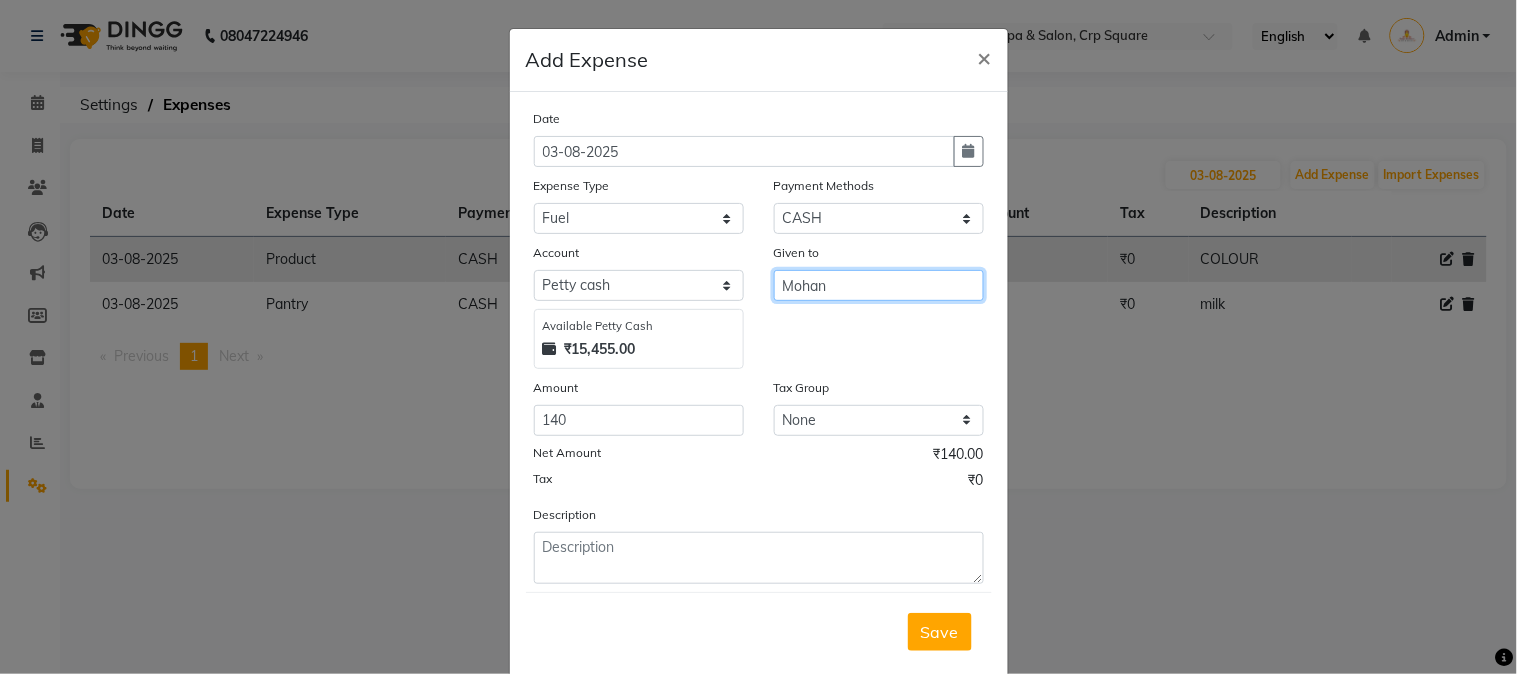 type on "Mohan" 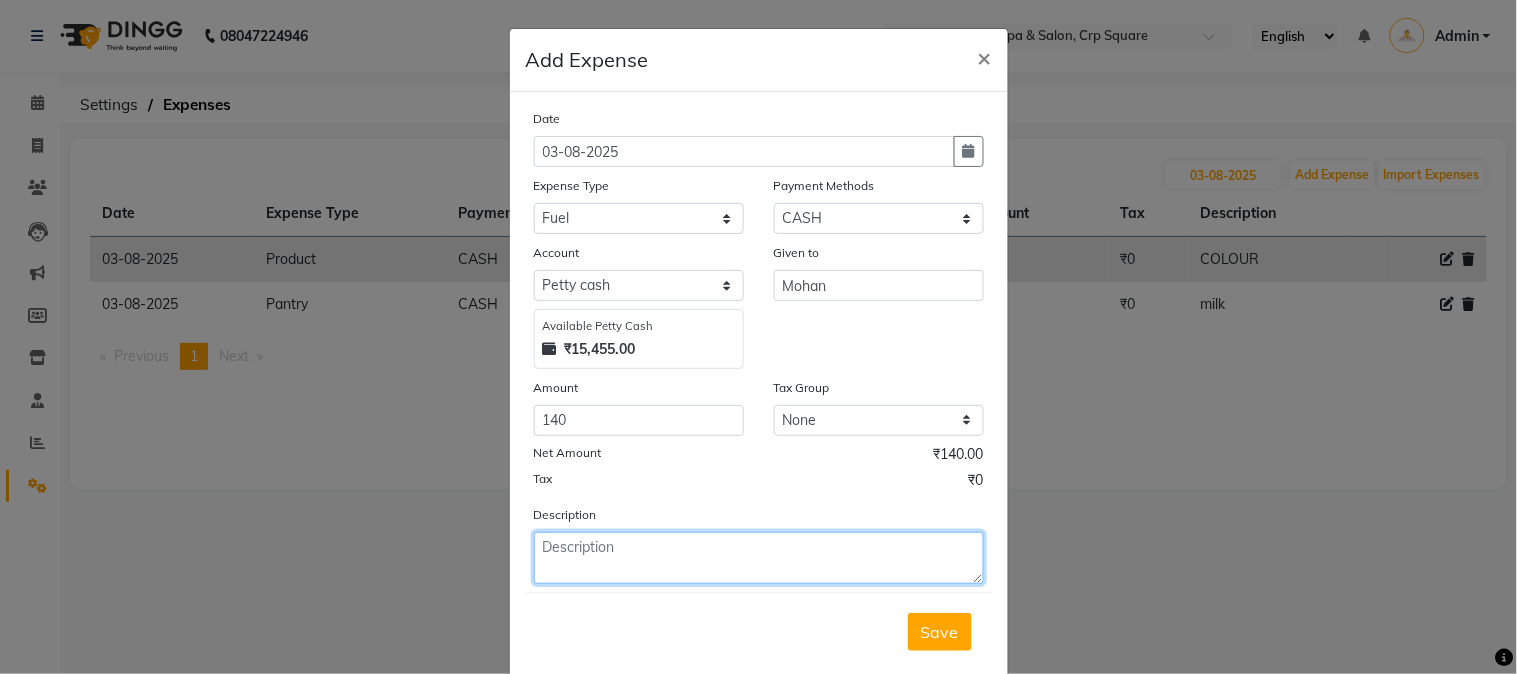 click 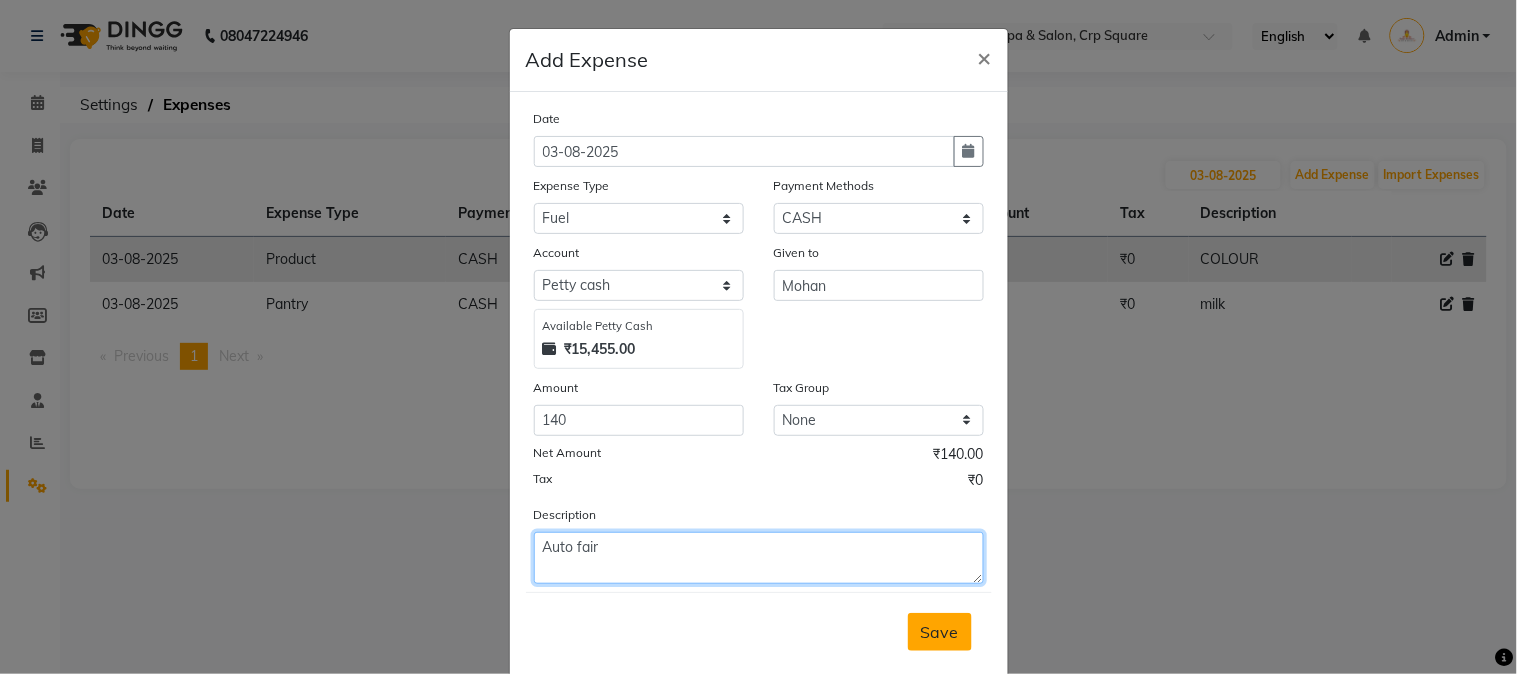 type on "Auto fair" 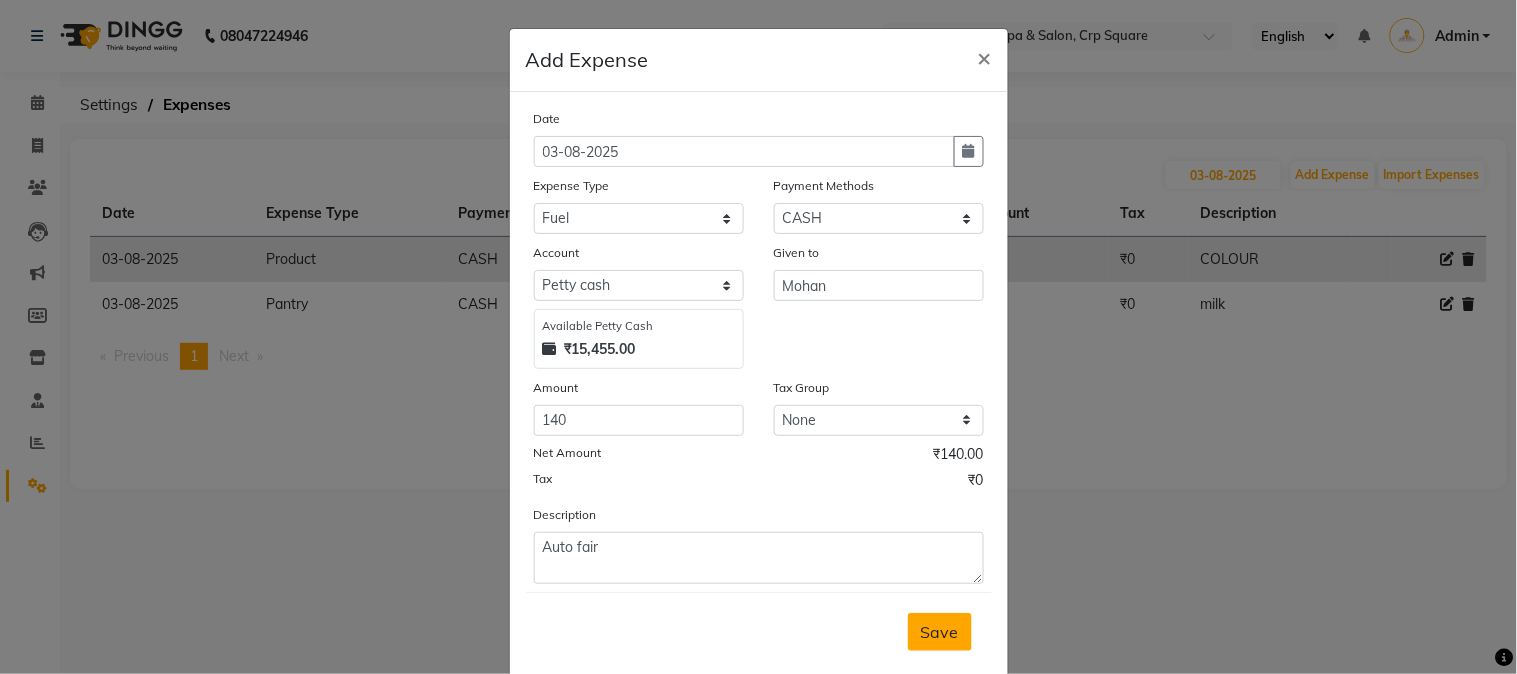 click on "Save" at bounding box center (940, 632) 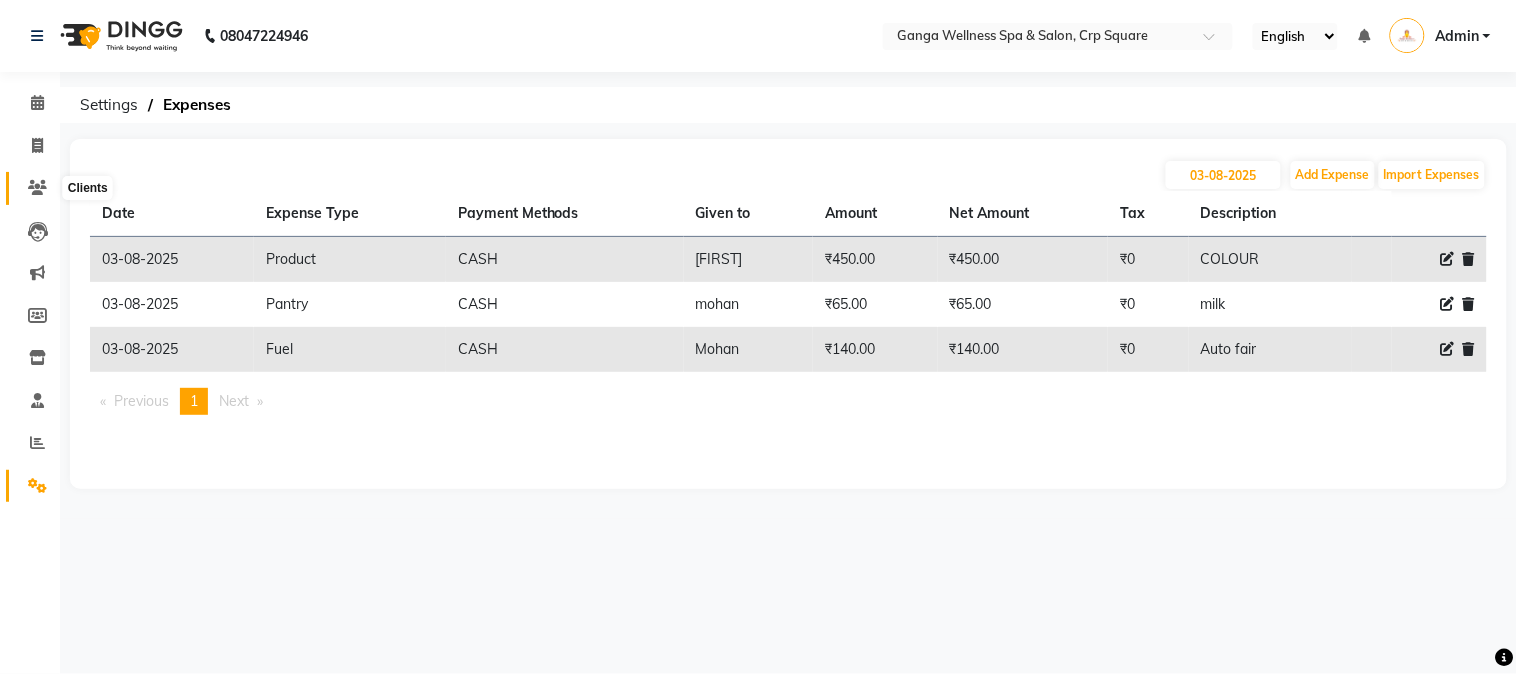 click 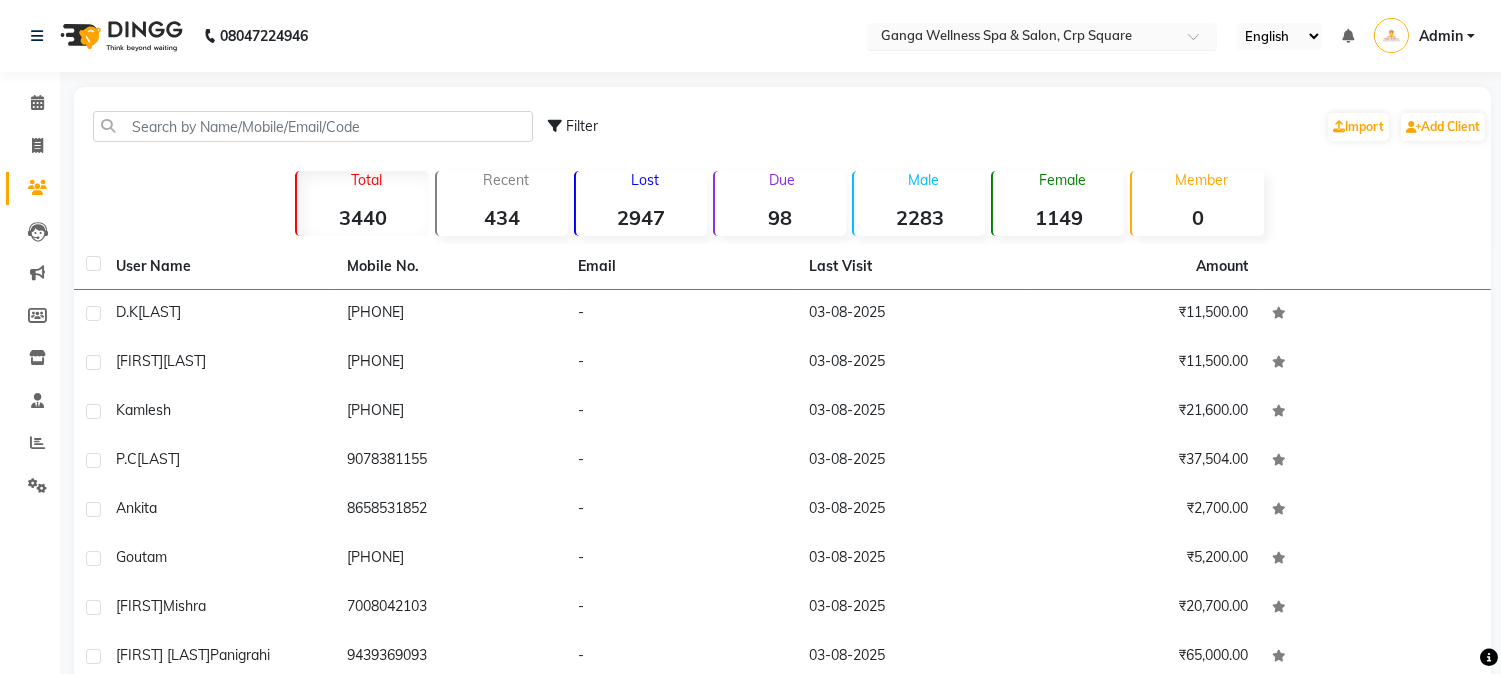 click at bounding box center [1022, 38] 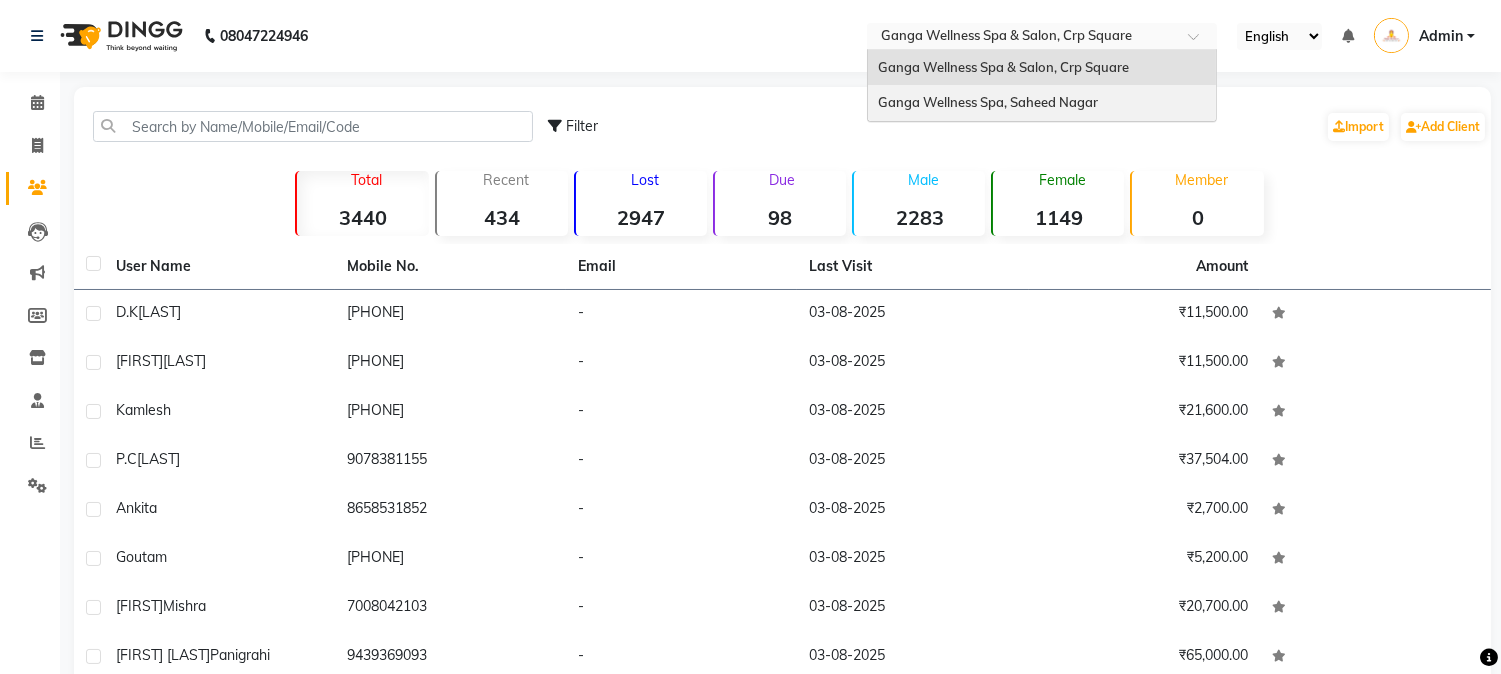 click on "Ganga Wellness Spa, Saheed Nagar" at bounding box center [988, 102] 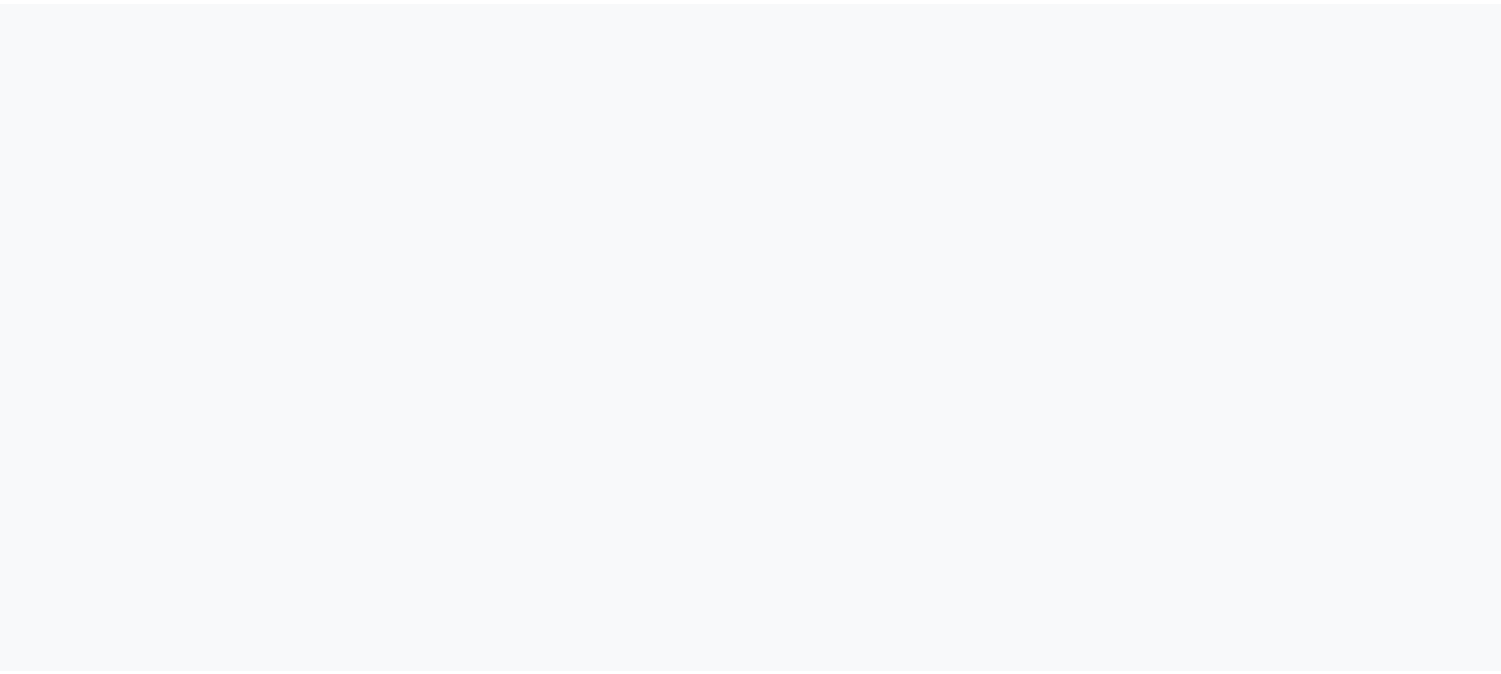 scroll, scrollTop: 0, scrollLeft: 0, axis: both 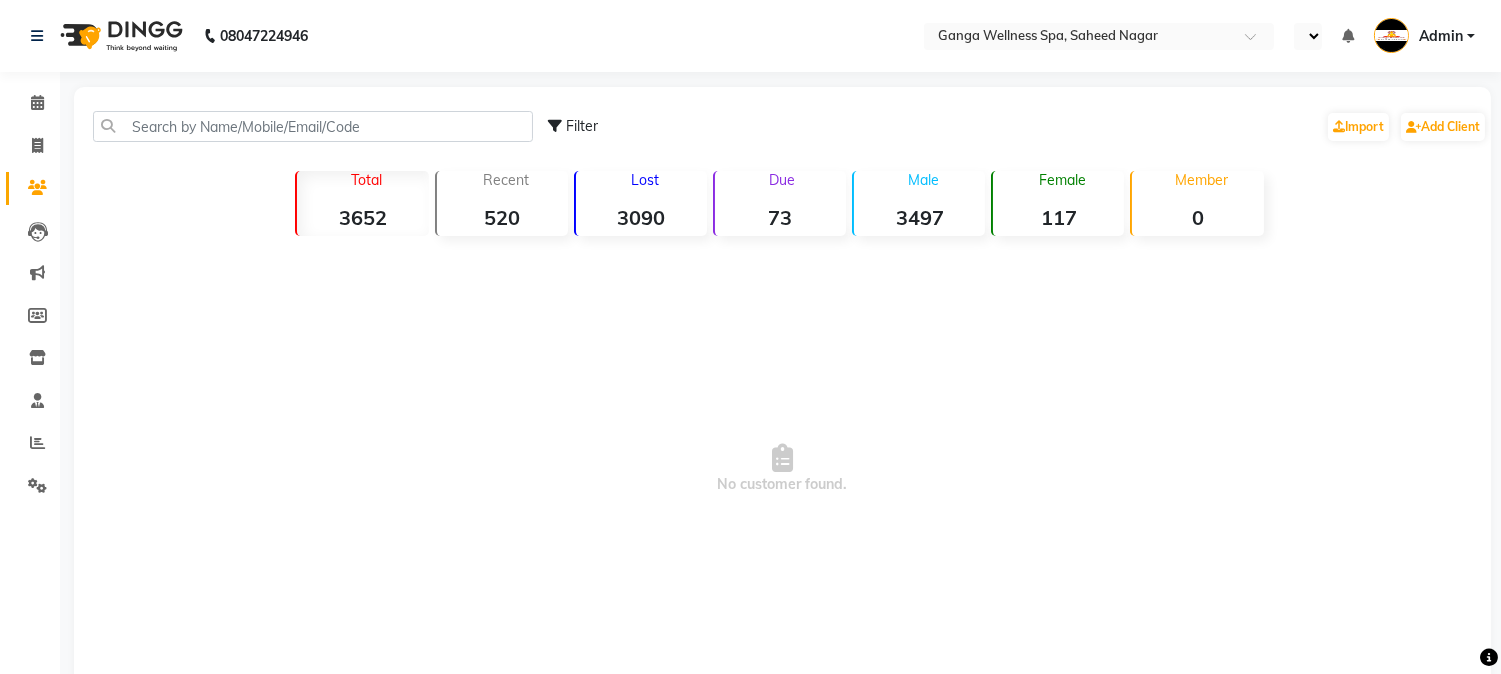 select on "en" 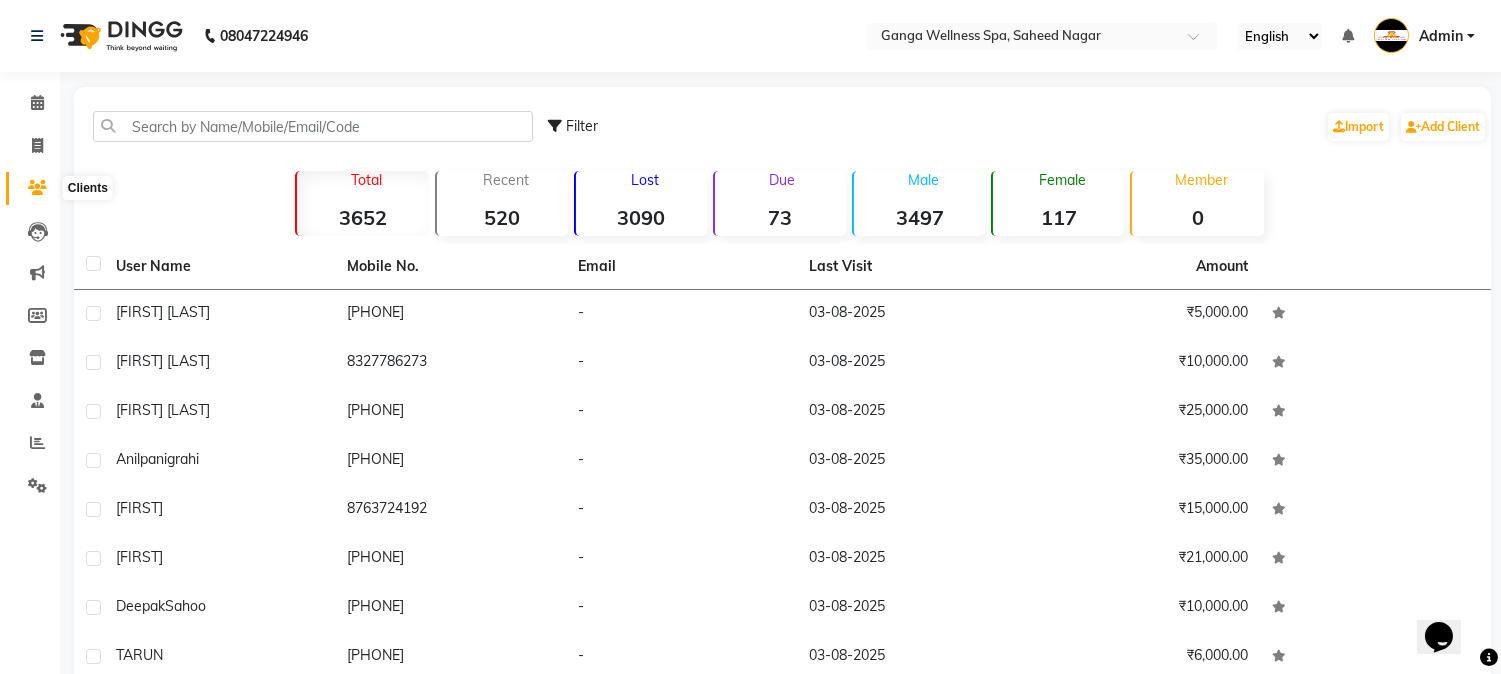 scroll, scrollTop: 0, scrollLeft: 0, axis: both 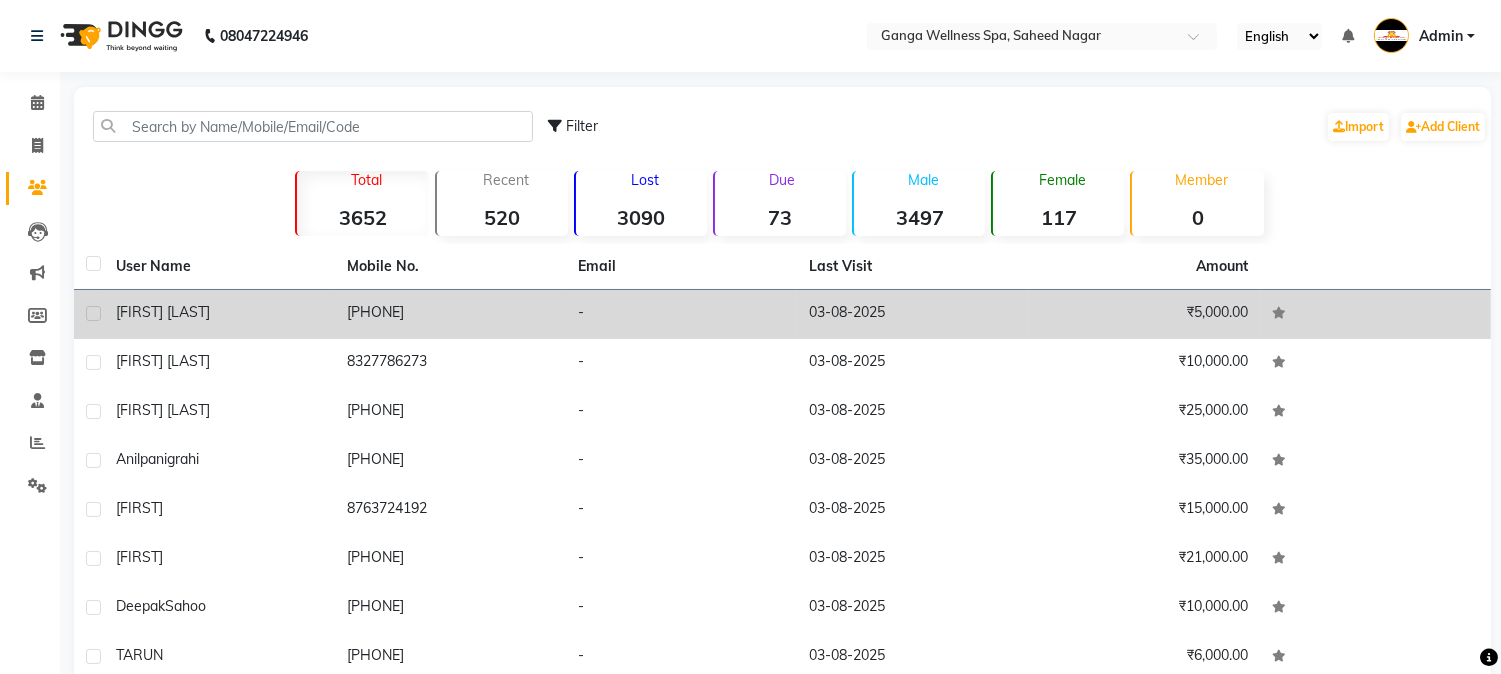 click on "[PHONE]" 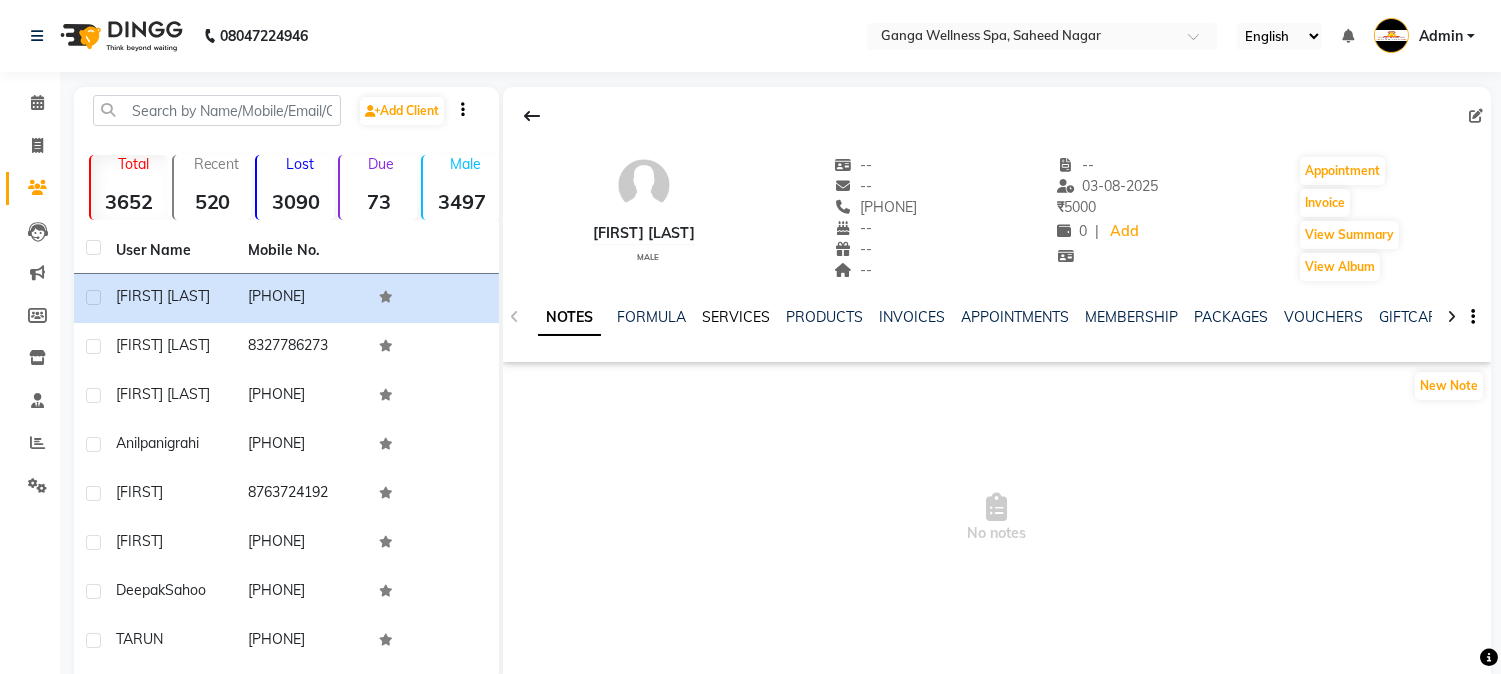 click on "SERVICES" 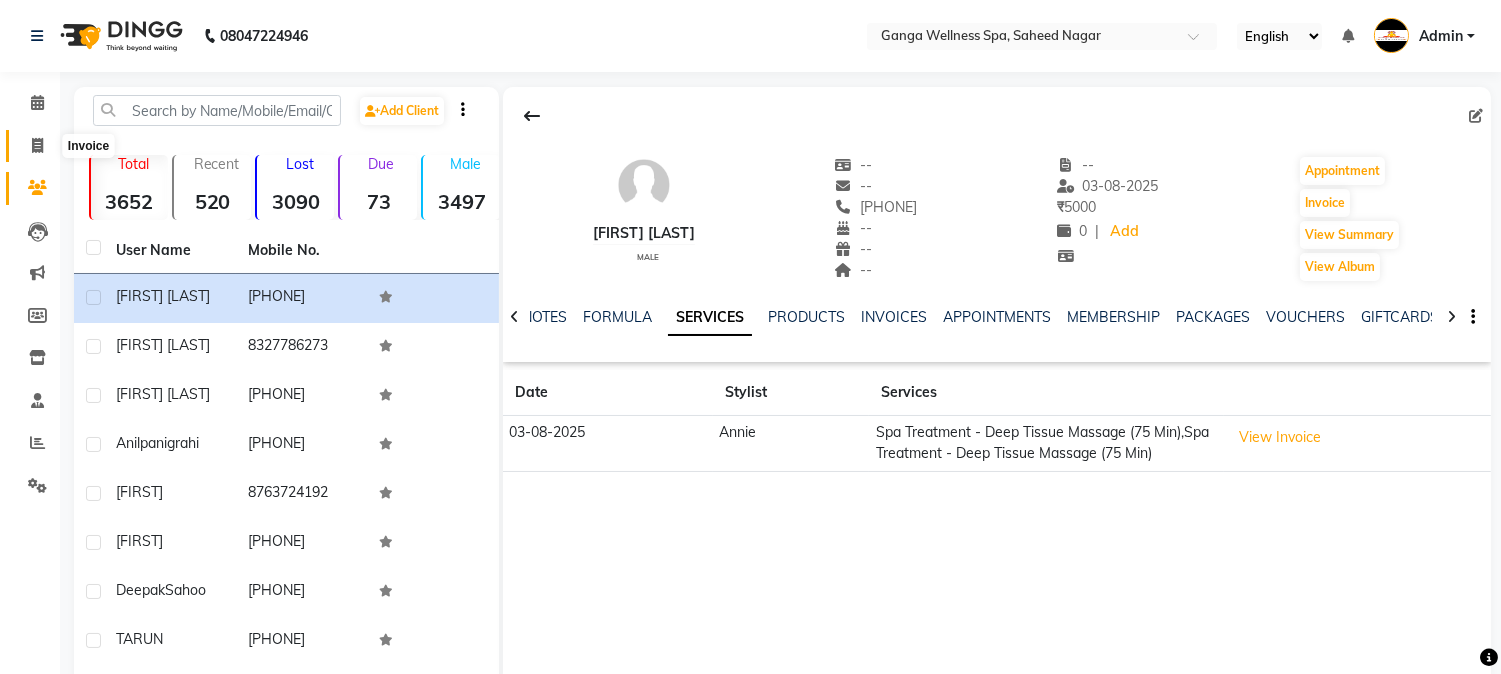 click 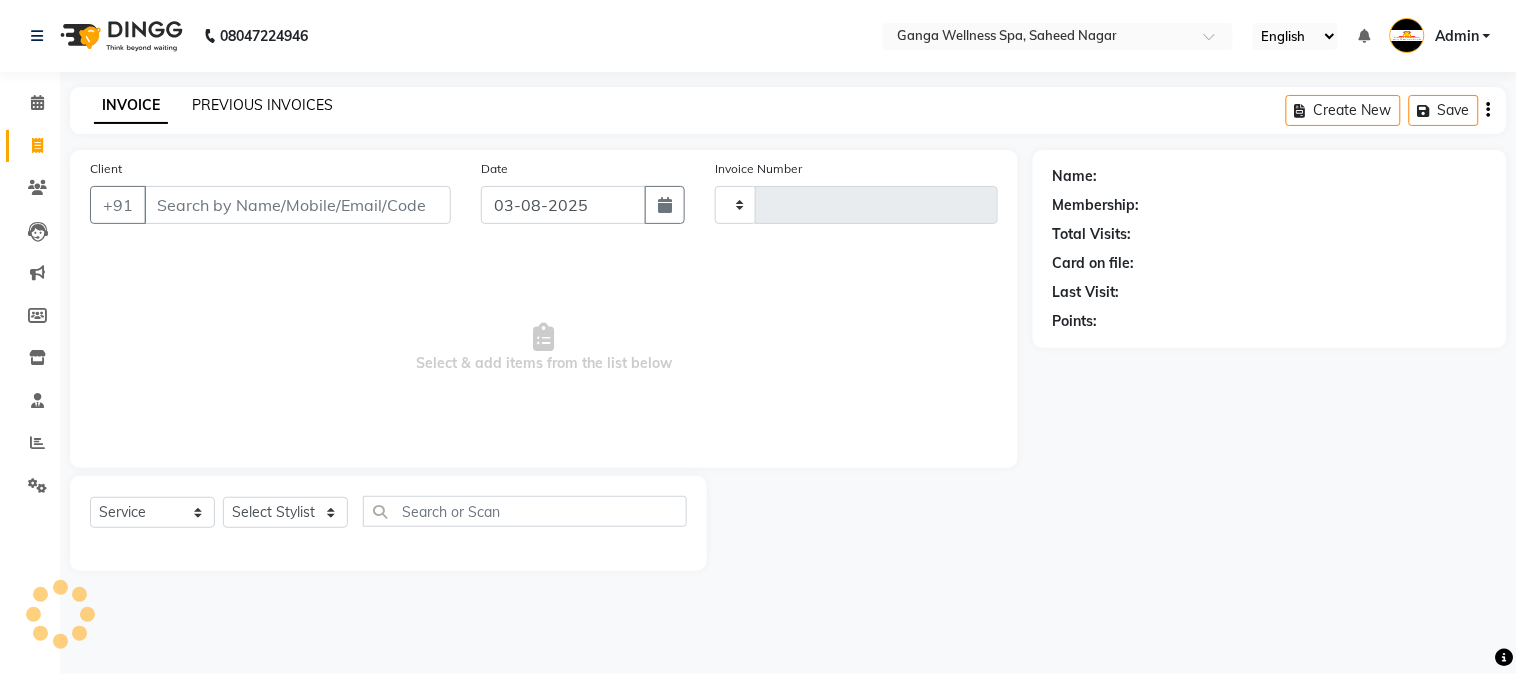 click on "PREVIOUS INVOICES" 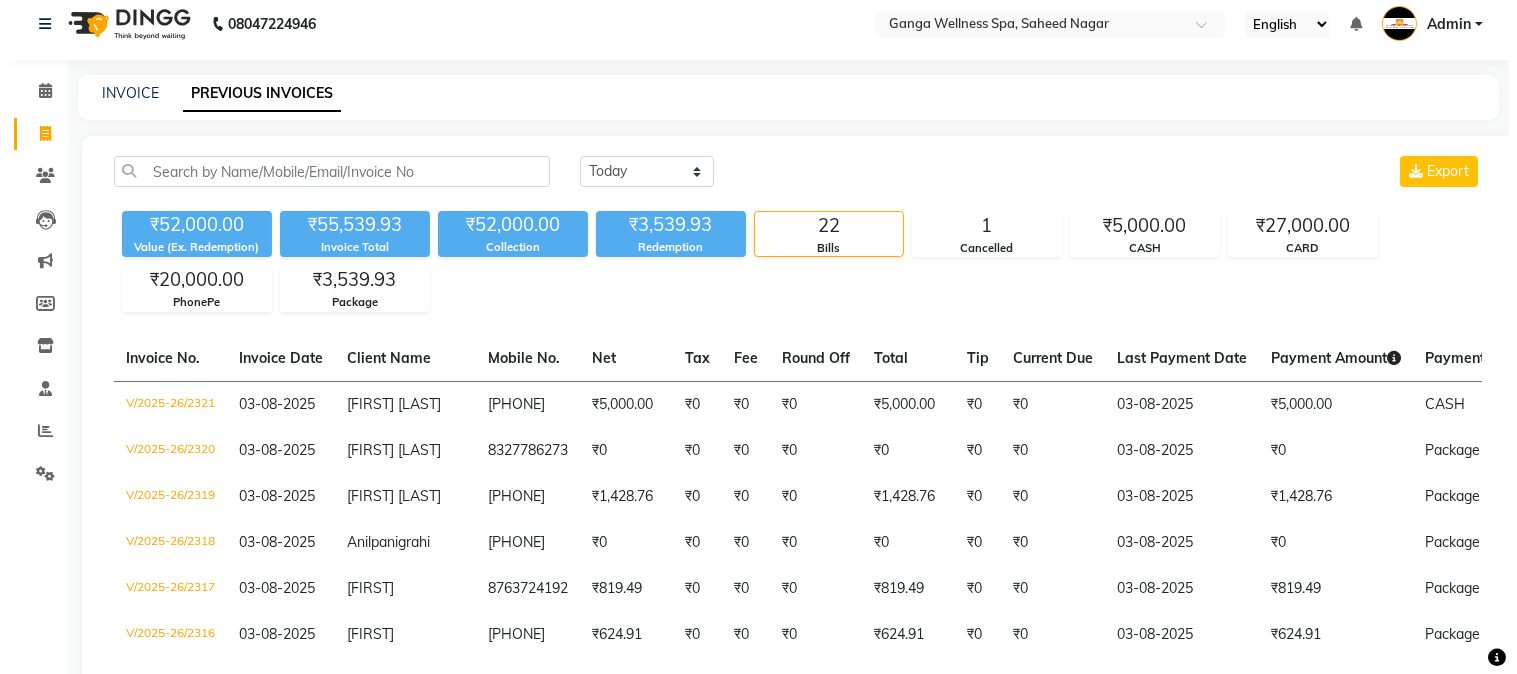 scroll, scrollTop: 0, scrollLeft: 0, axis: both 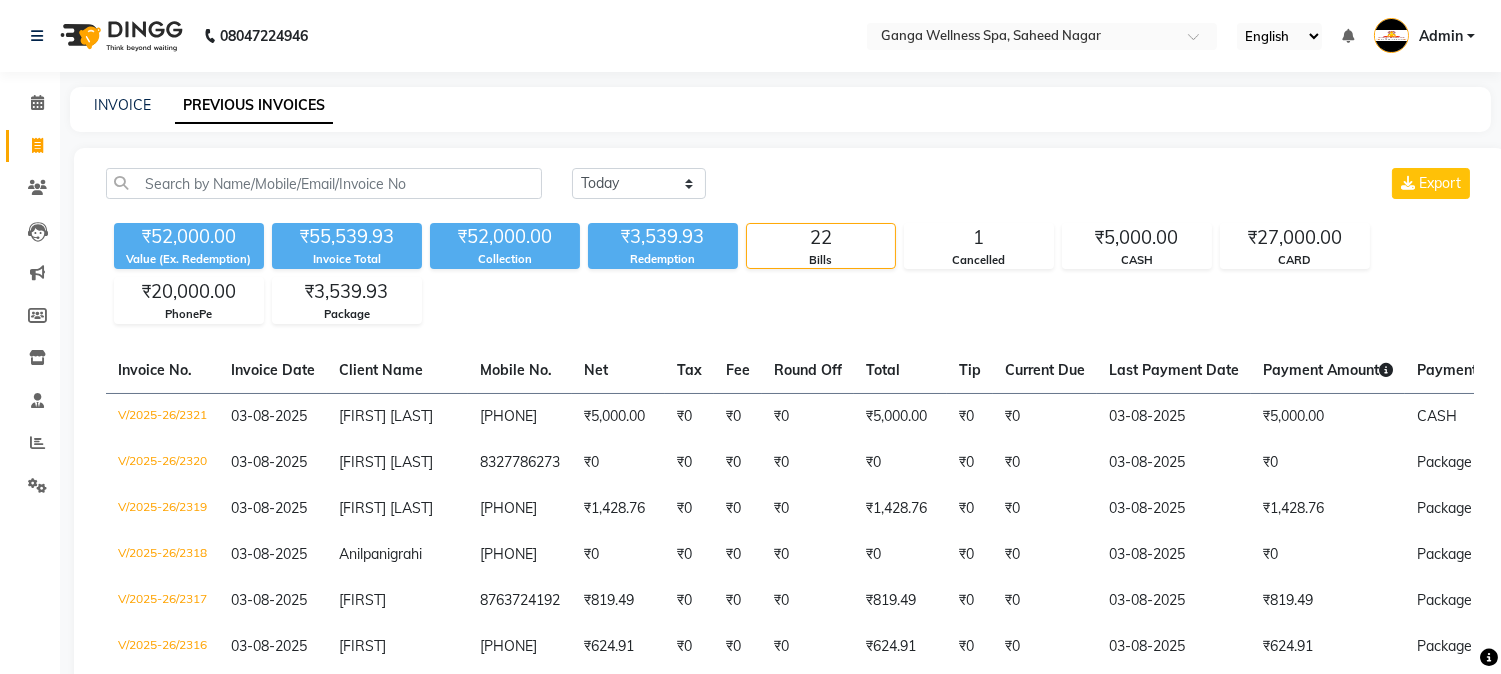 click at bounding box center (1391, 35) 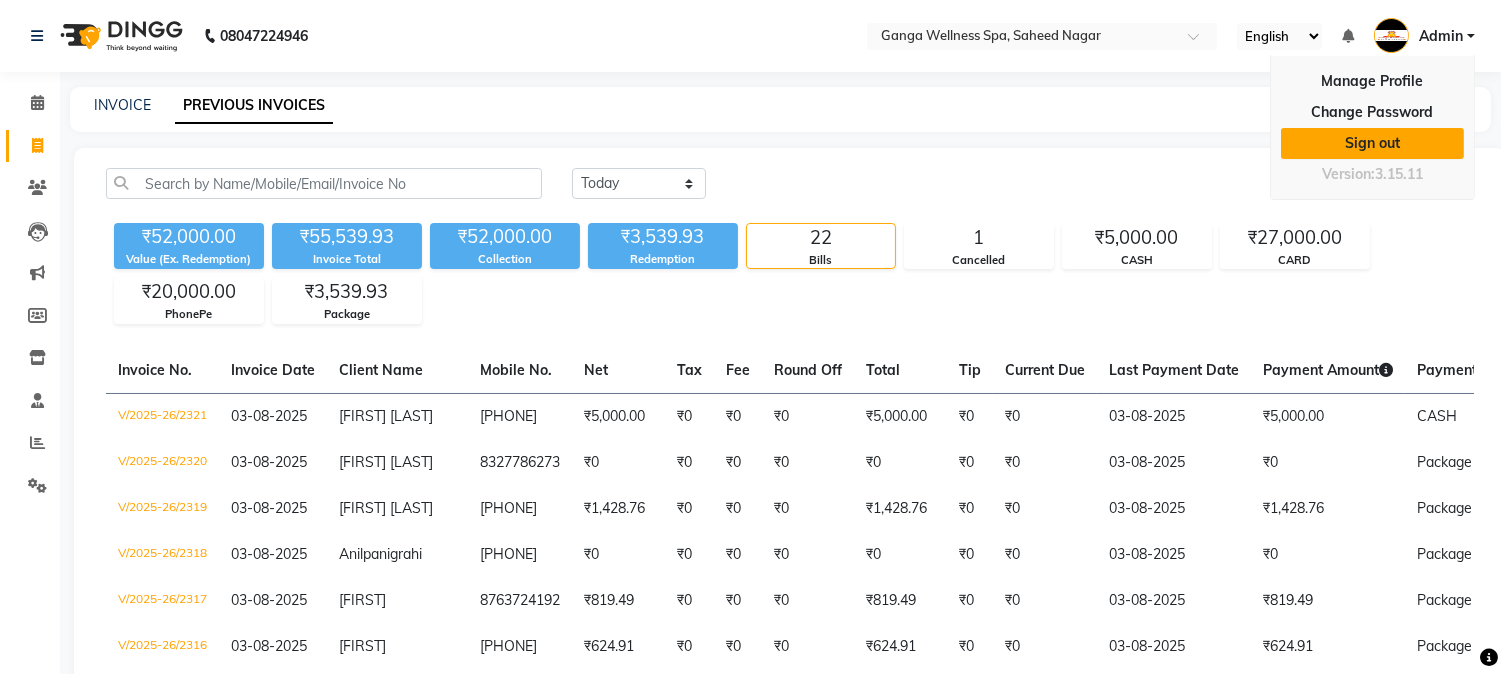 click on "Sign out" at bounding box center (1372, 143) 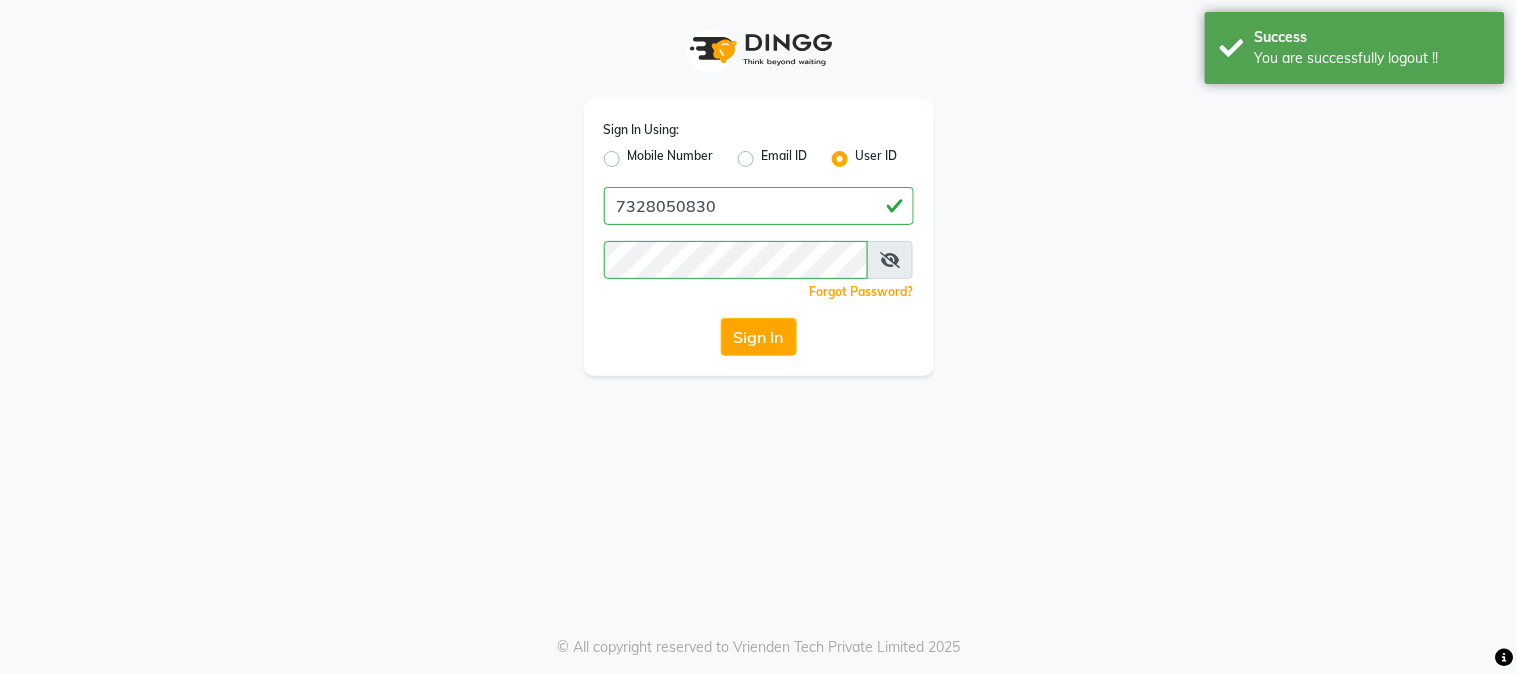 click on "Mobile Number" 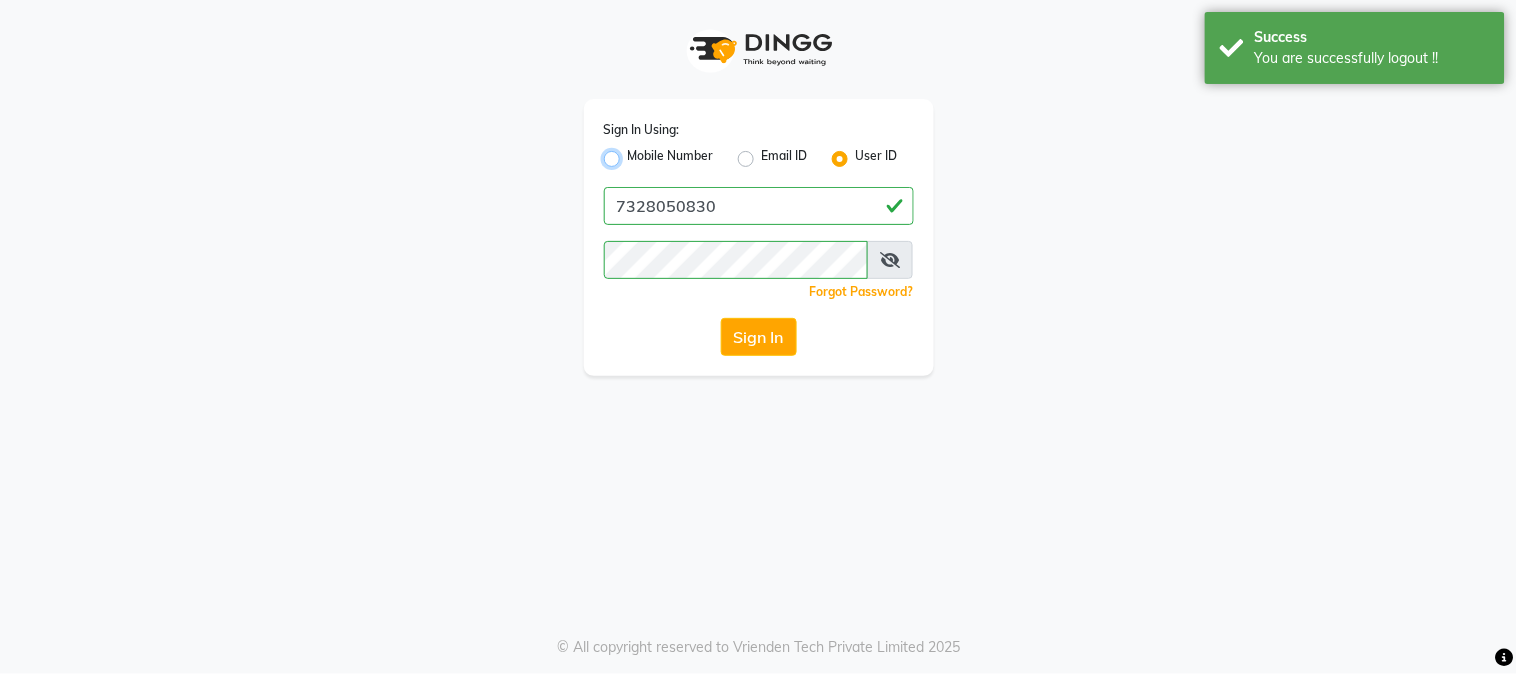 click on "Mobile Number" at bounding box center (634, 153) 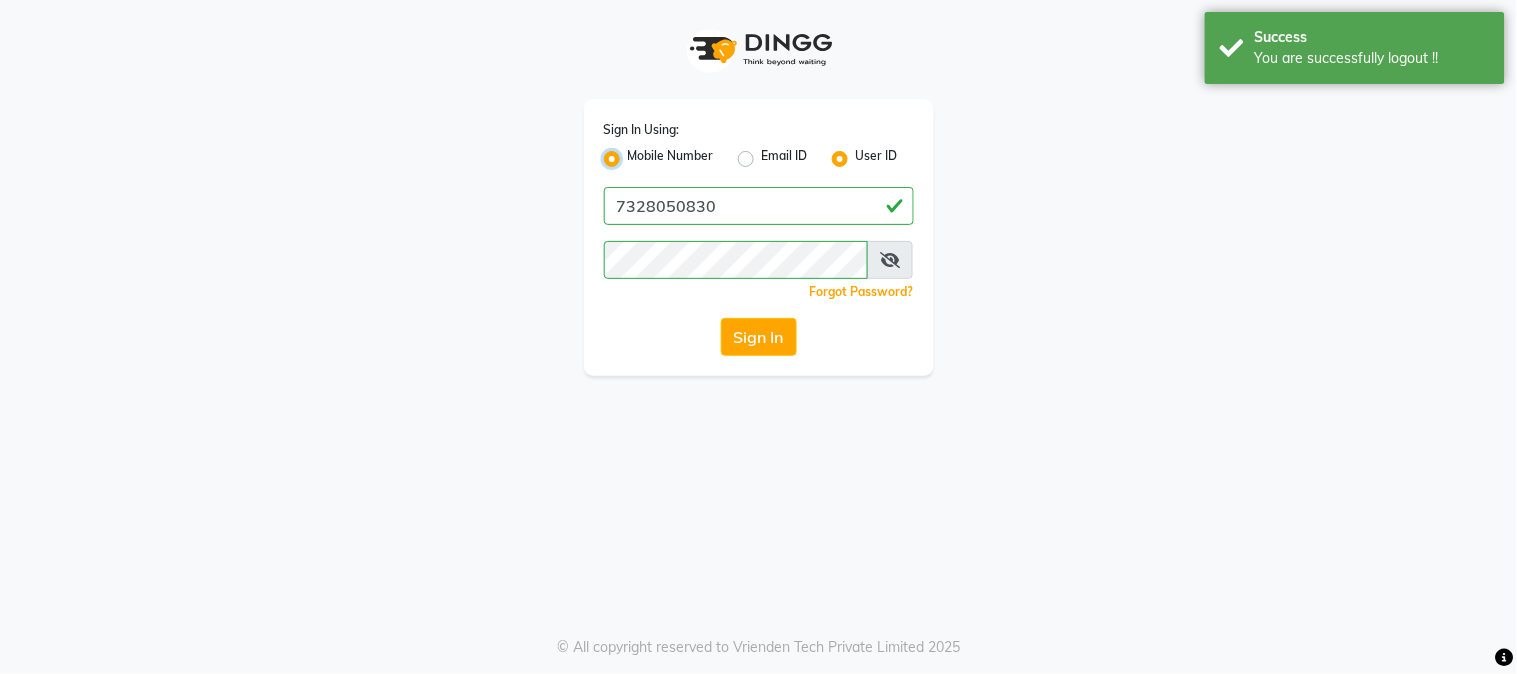 radio on "false" 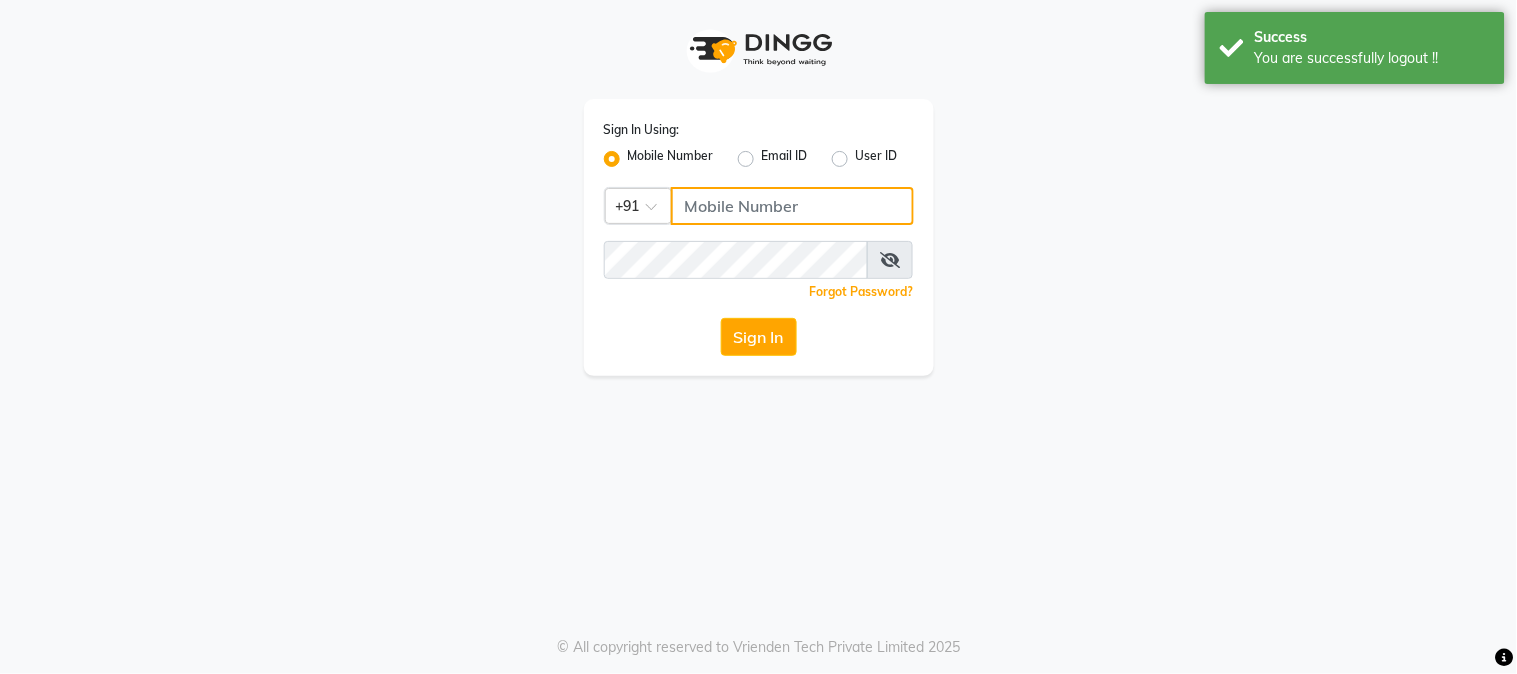 click 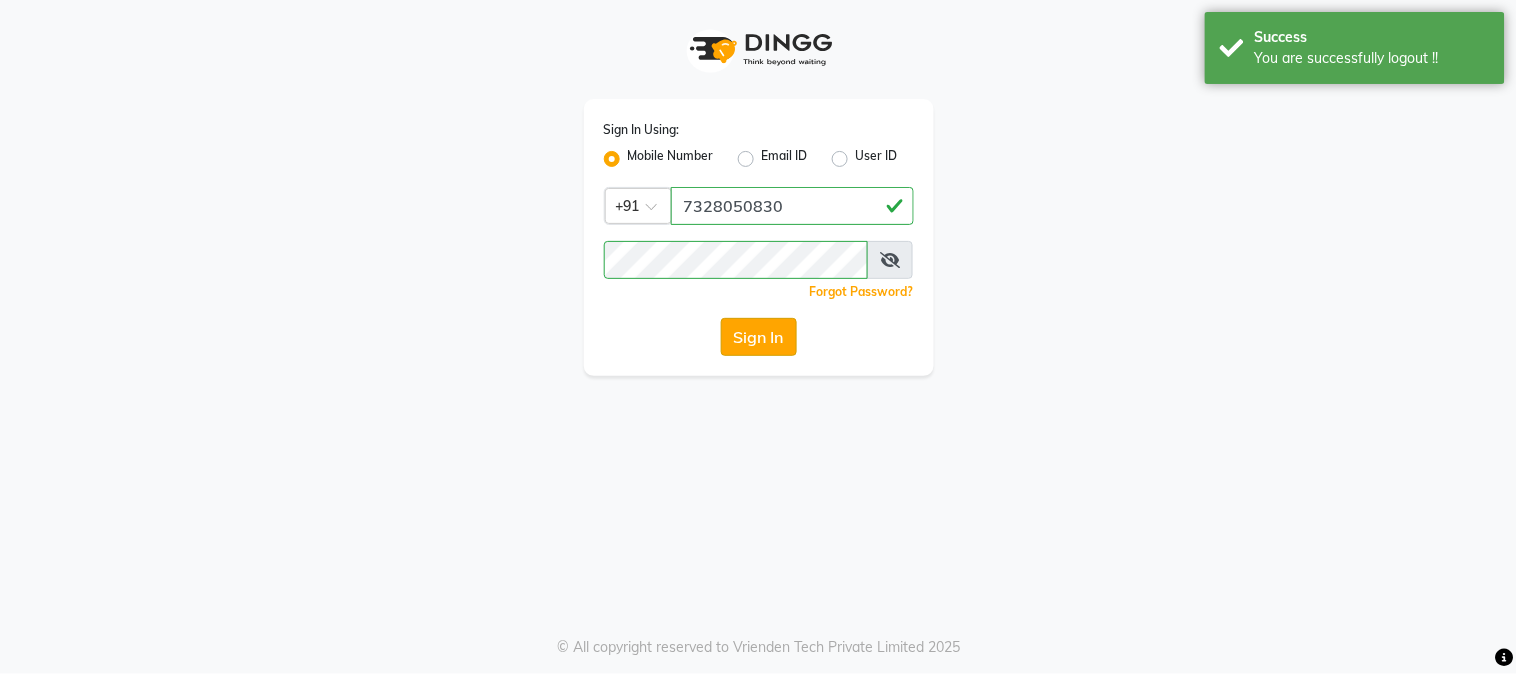 click on "Sign In" 